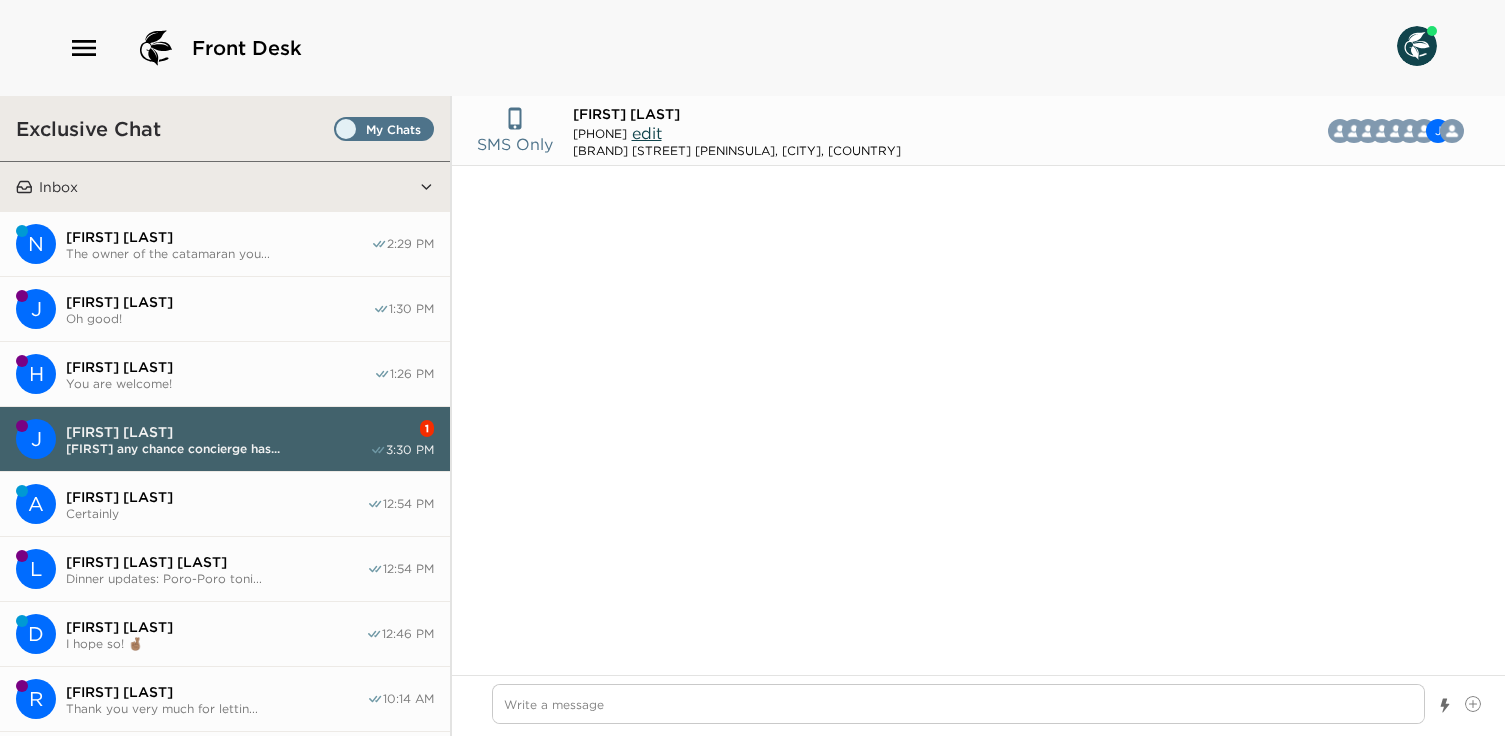 scroll, scrollTop: 0, scrollLeft: 0, axis: both 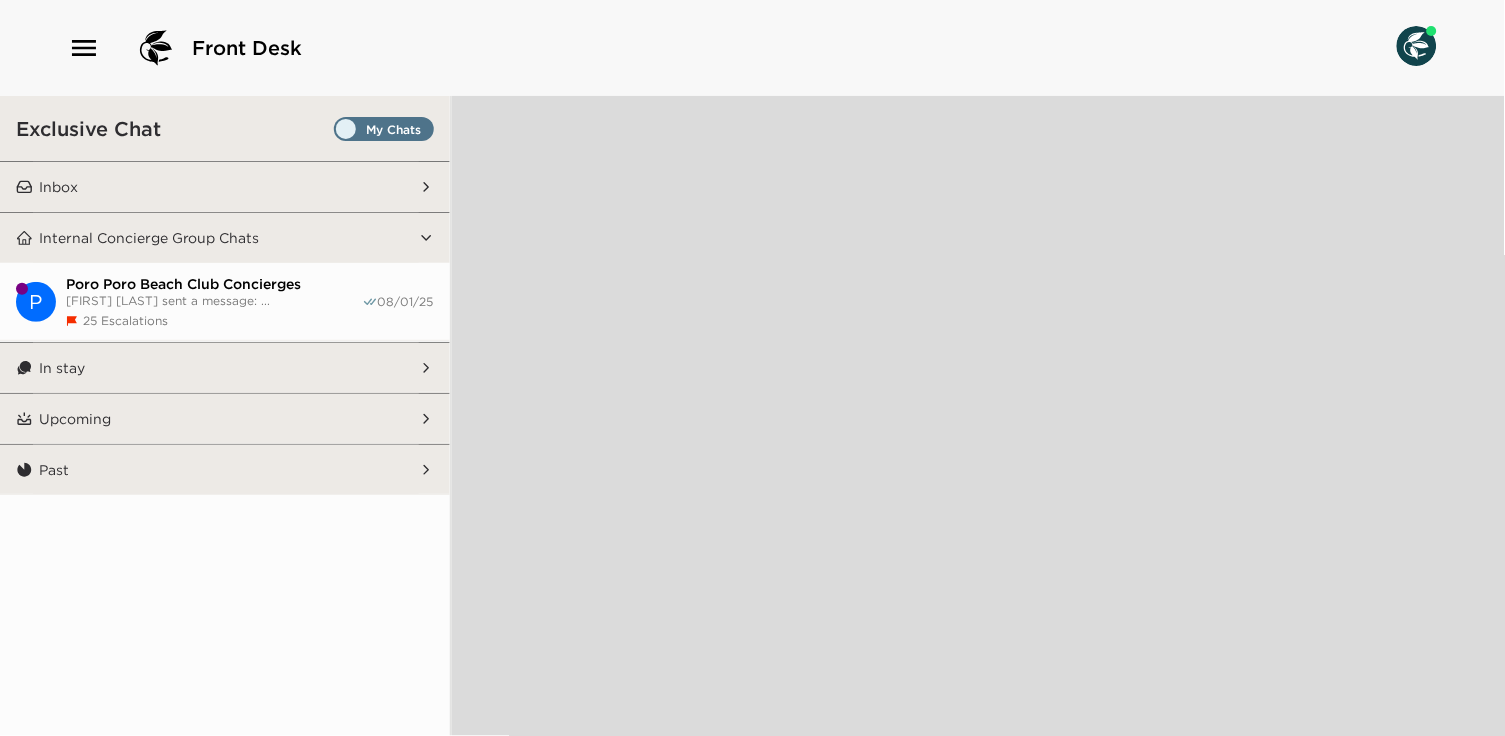 click on "Internal Concierge Group Chats" at bounding box center [149, 238] 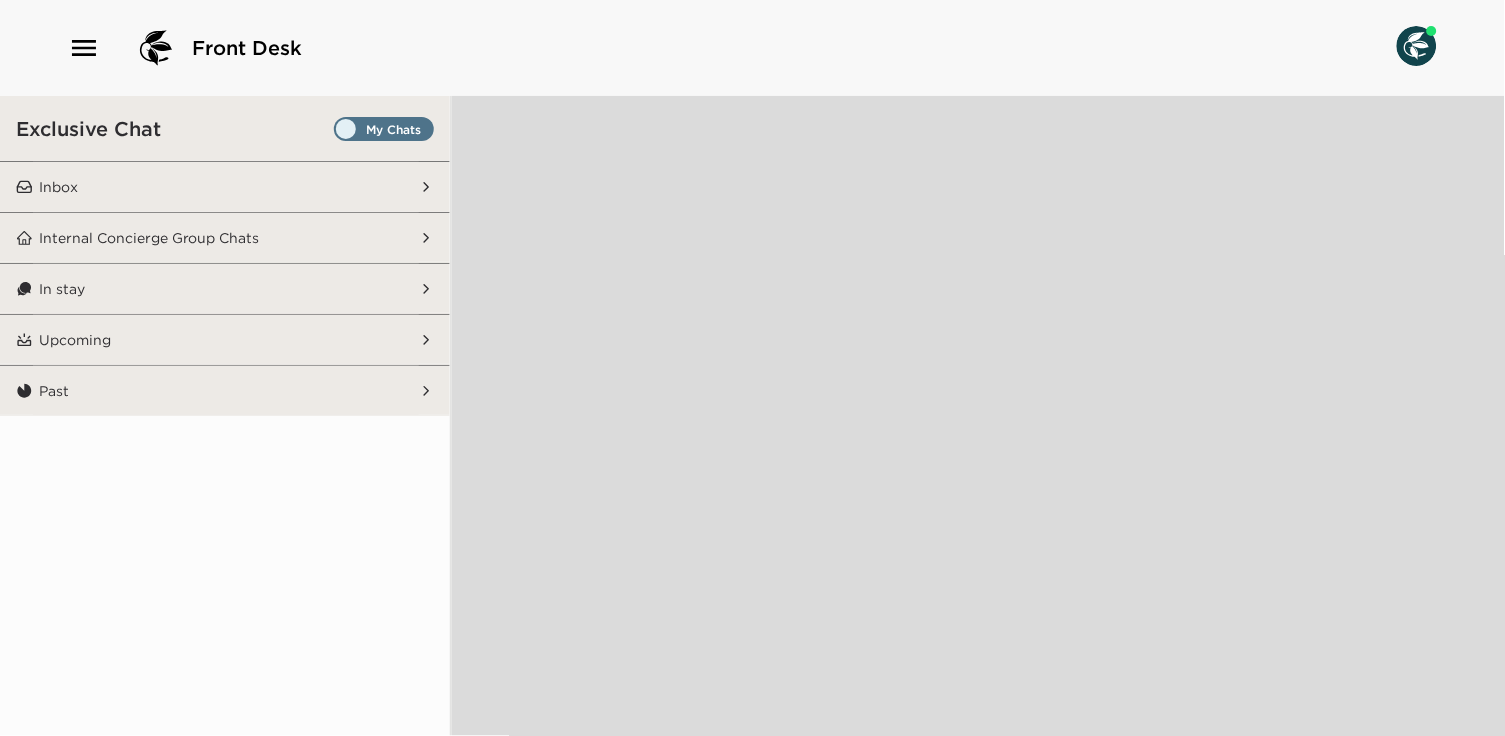 click on "Inbox" at bounding box center [226, 187] 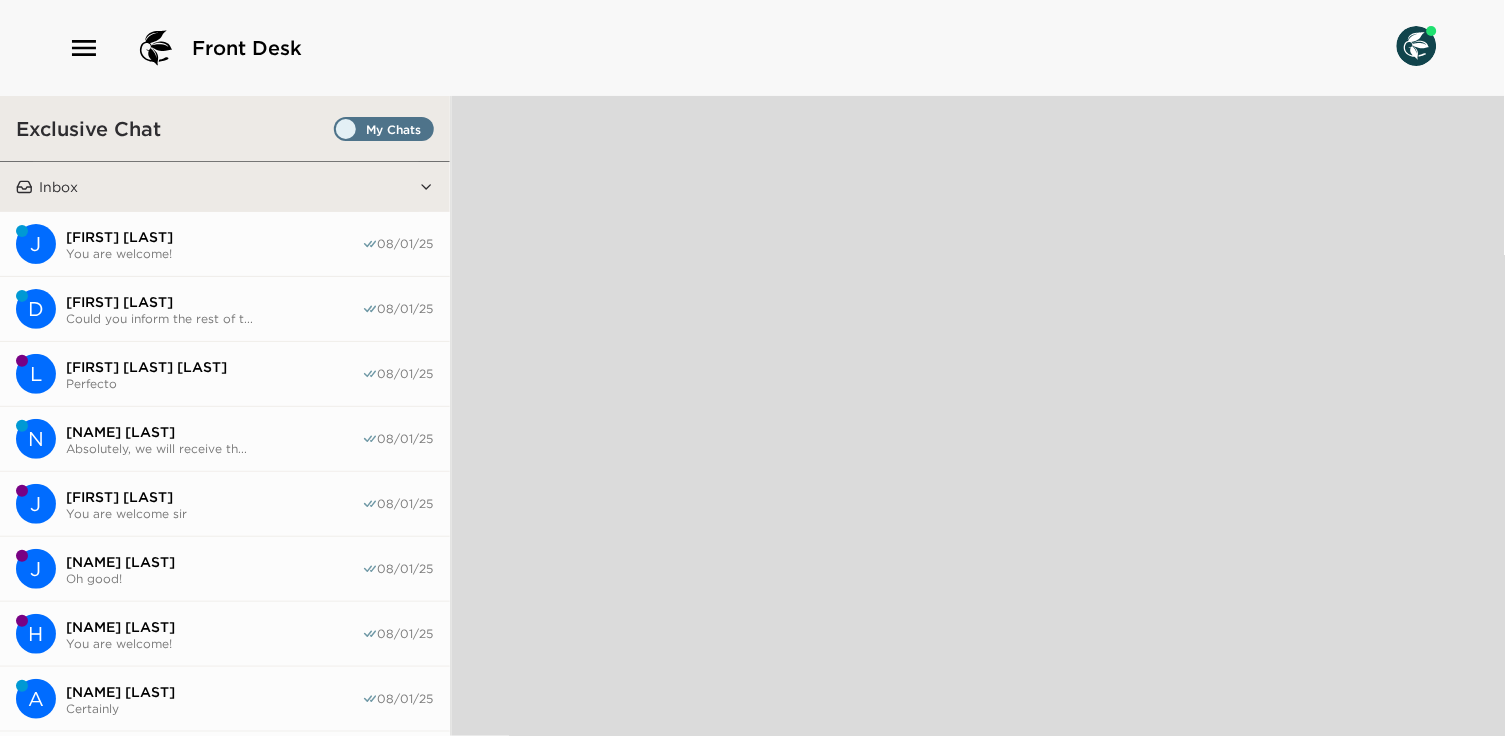 click on "You are welcome!" at bounding box center [214, 253] 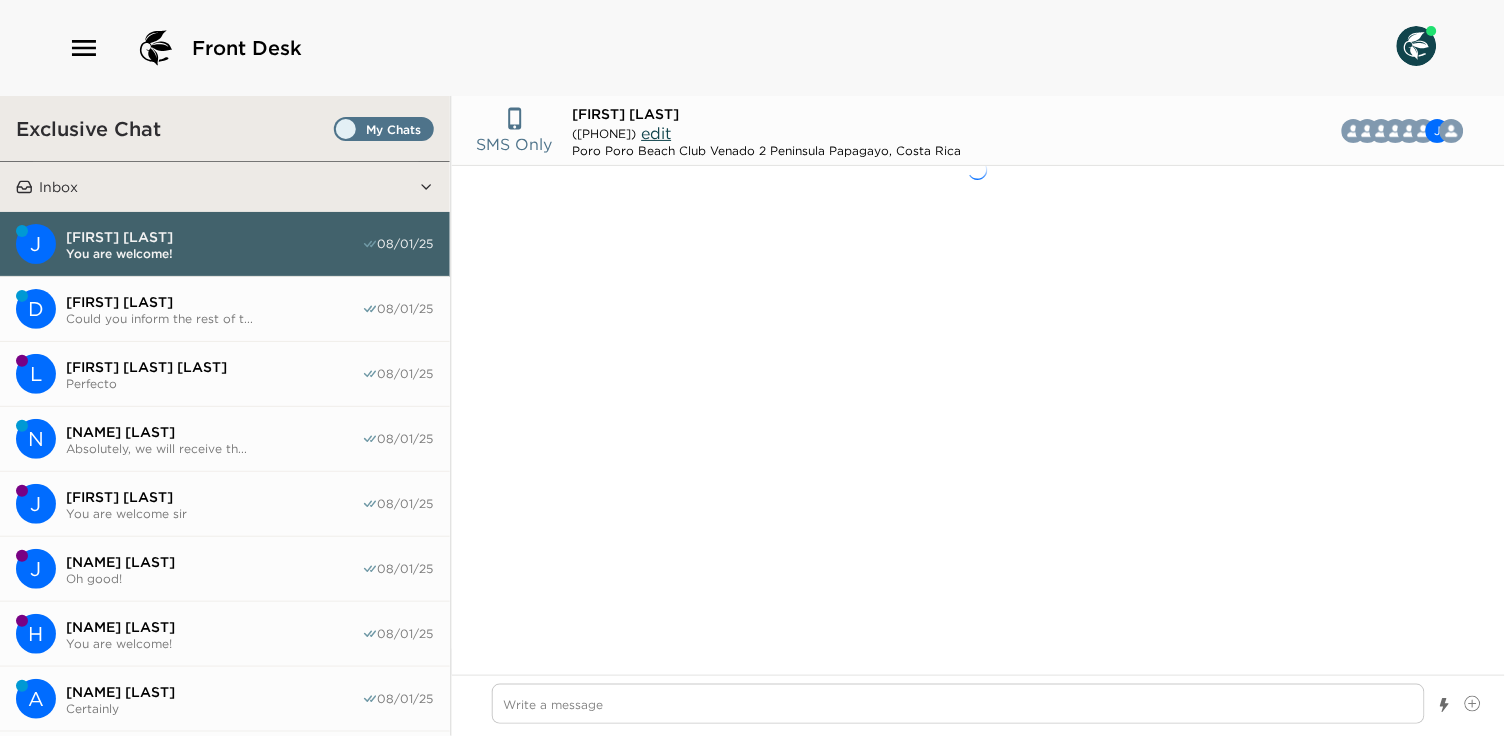 scroll, scrollTop: 620, scrollLeft: 0, axis: vertical 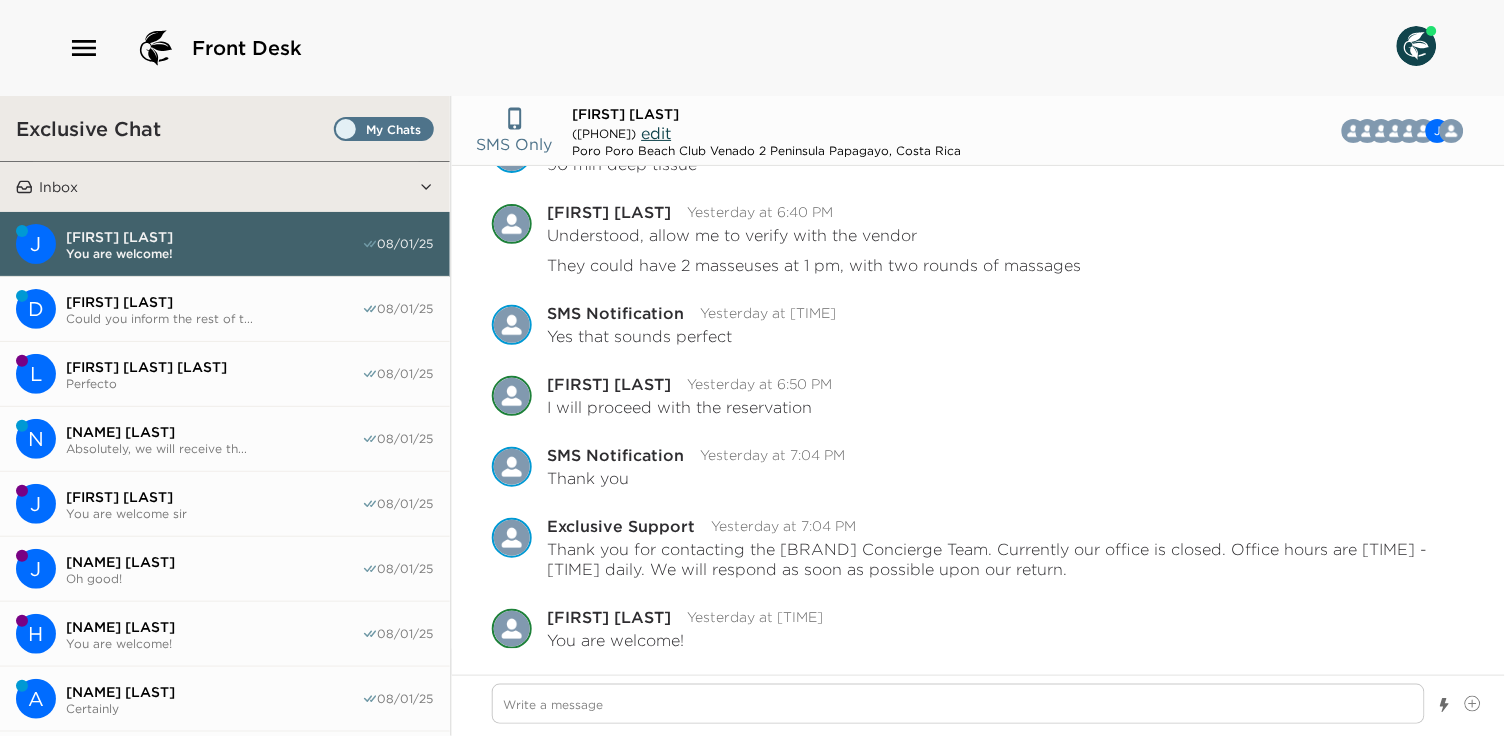 click on "[FIRST] [LAST]" at bounding box center [214, 302] 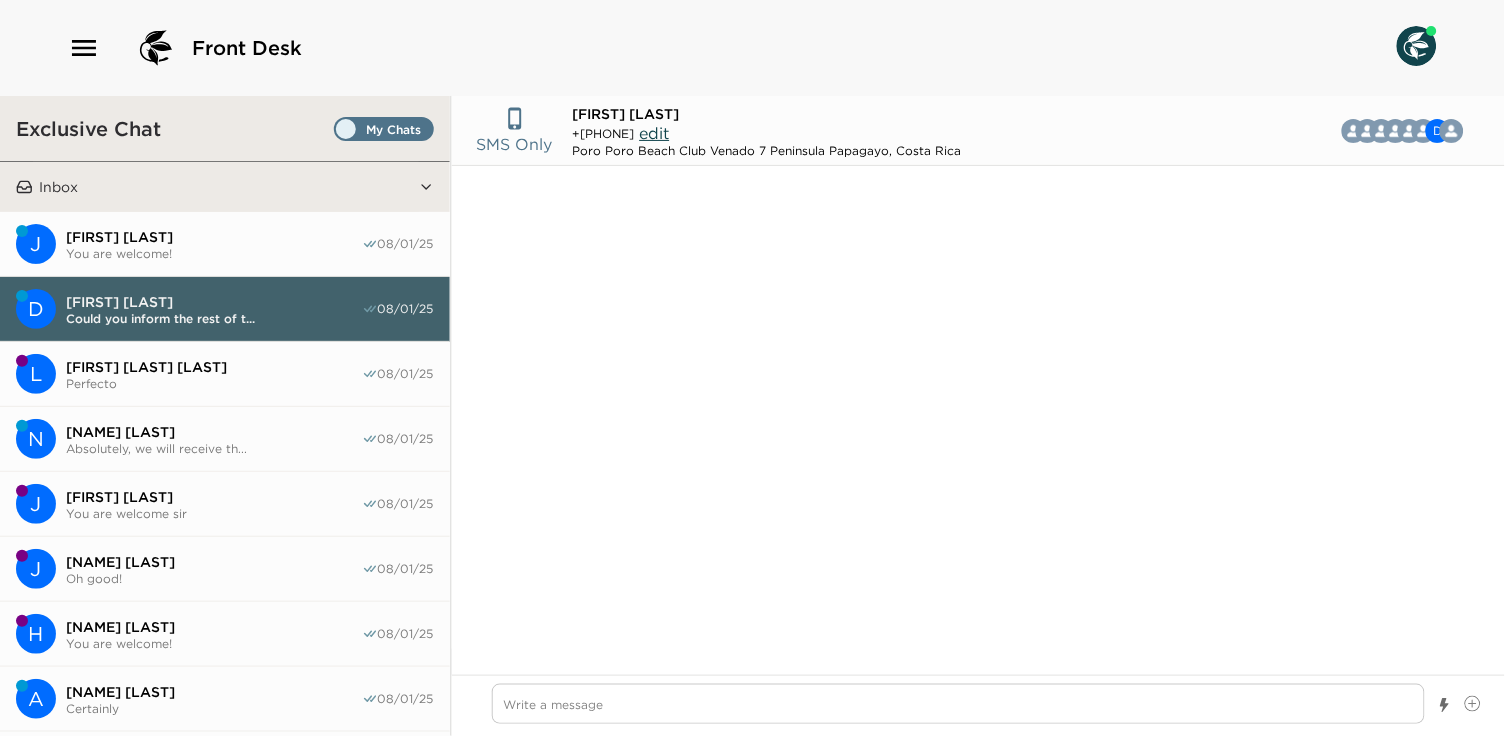 type on "x" 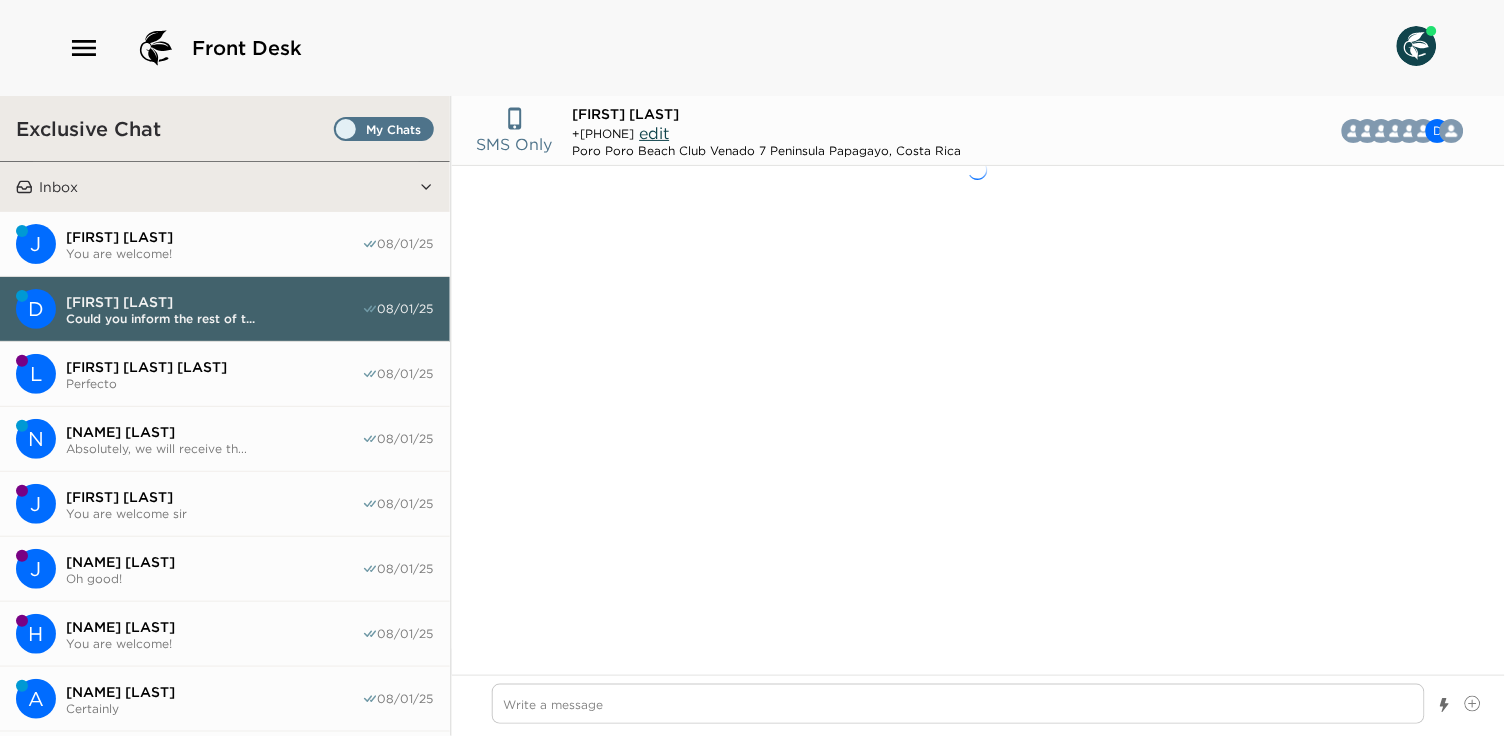 scroll, scrollTop: 638, scrollLeft: 0, axis: vertical 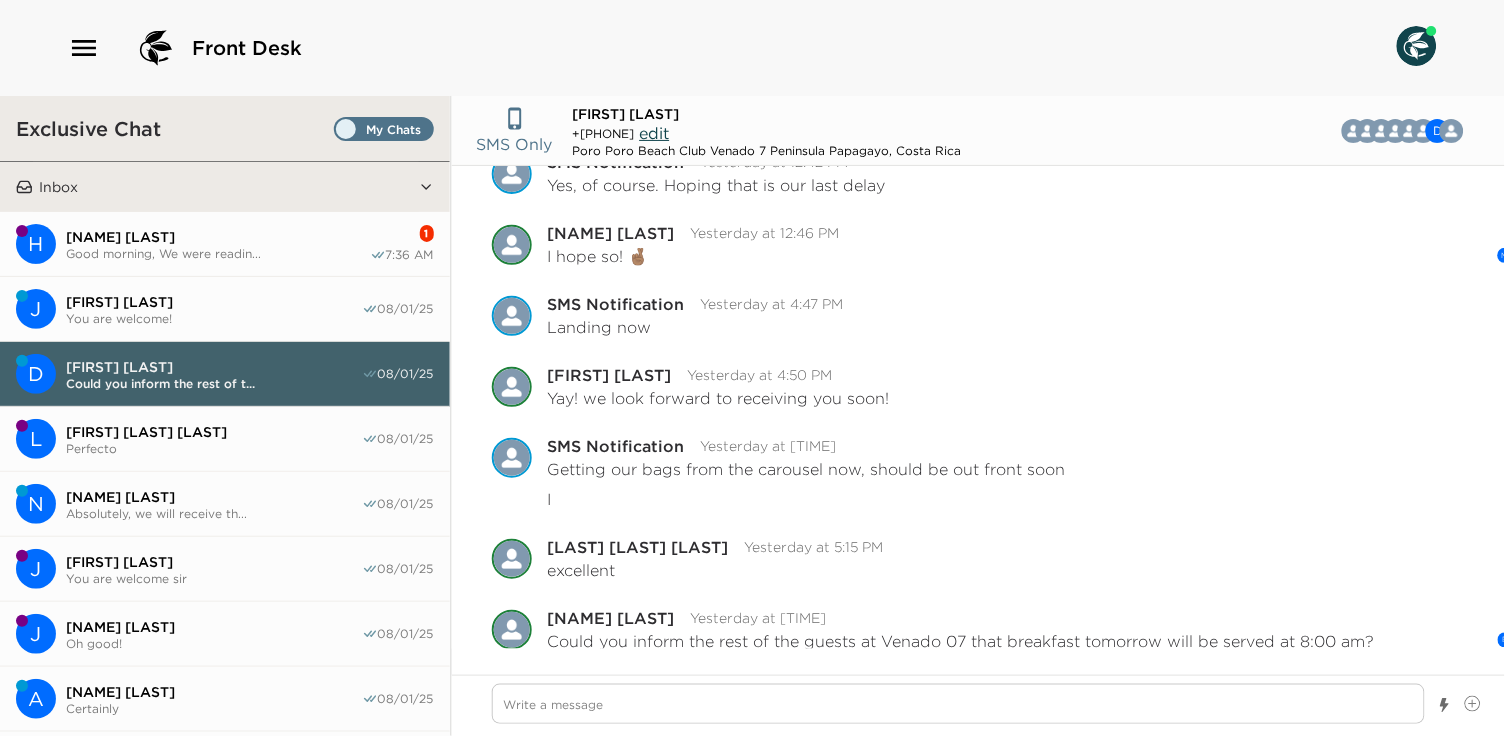 click on "Good morning,
We were readin..." at bounding box center [218, 253] 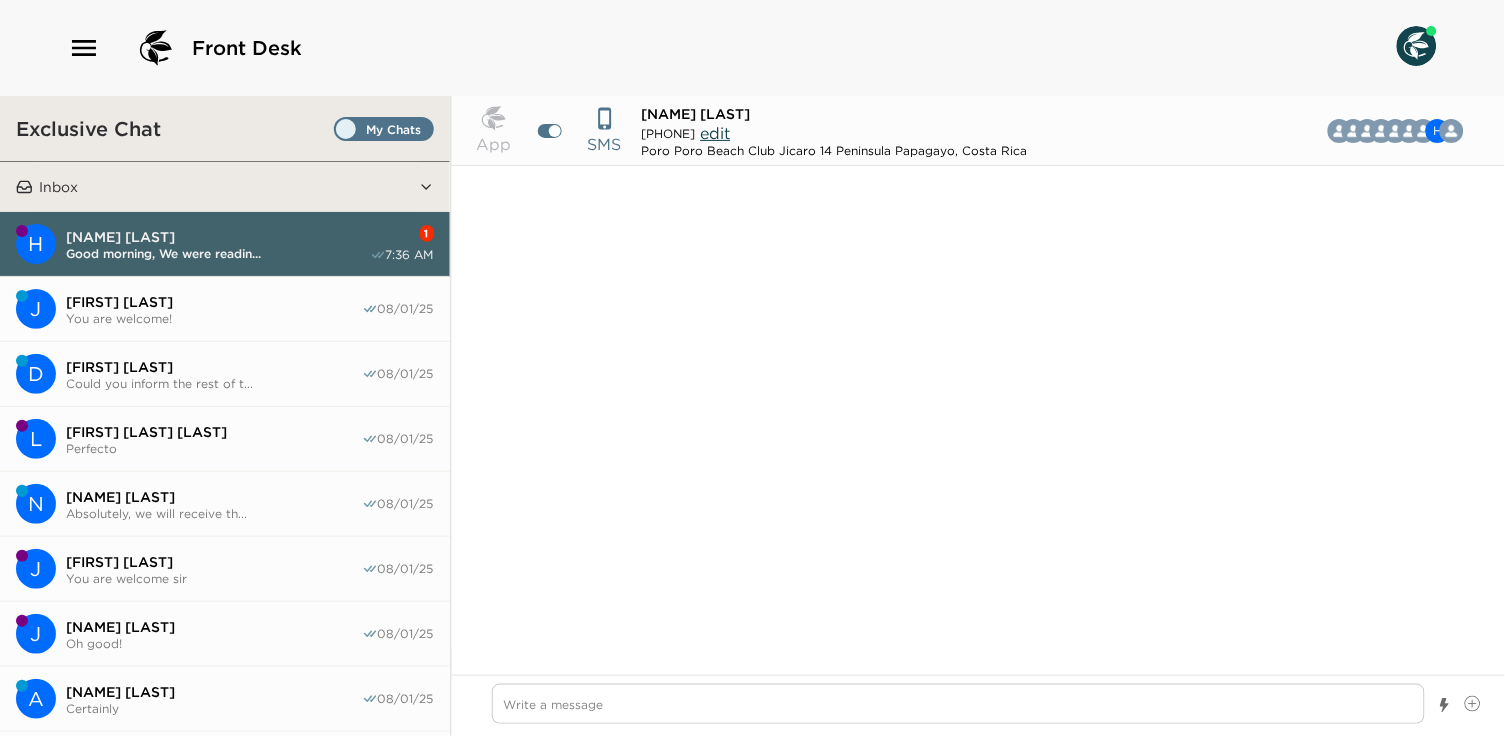 scroll, scrollTop: 16484, scrollLeft: 0, axis: vertical 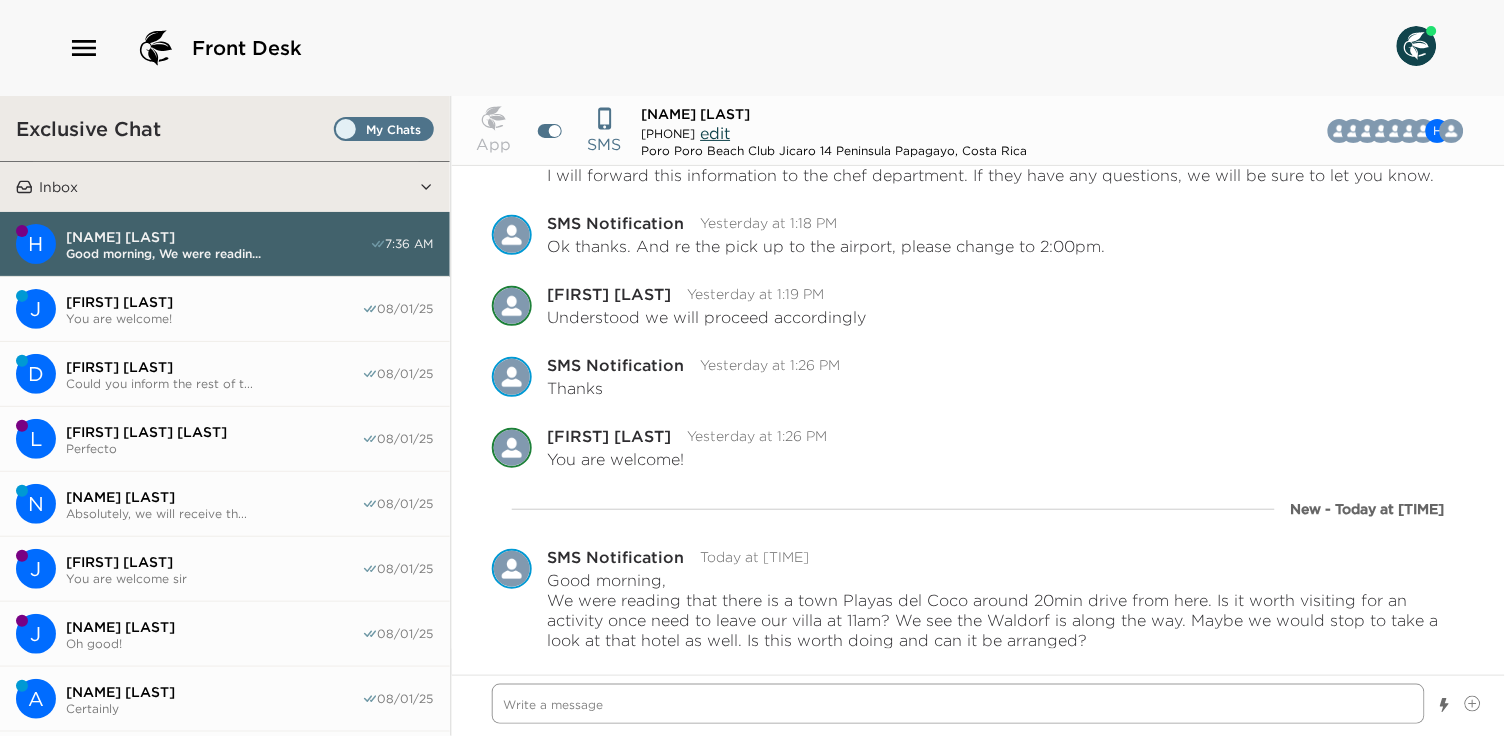 click at bounding box center (959, 704) 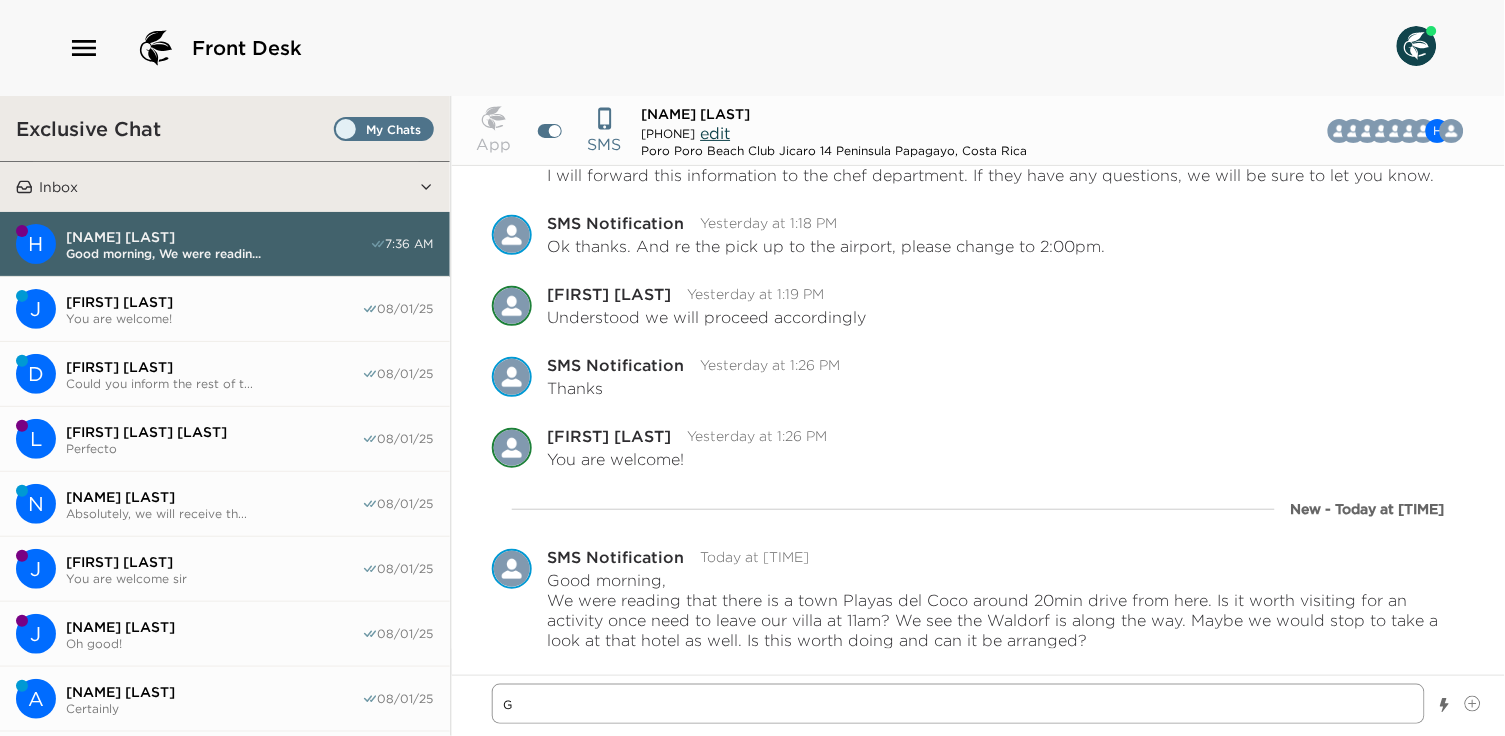 type on "x" 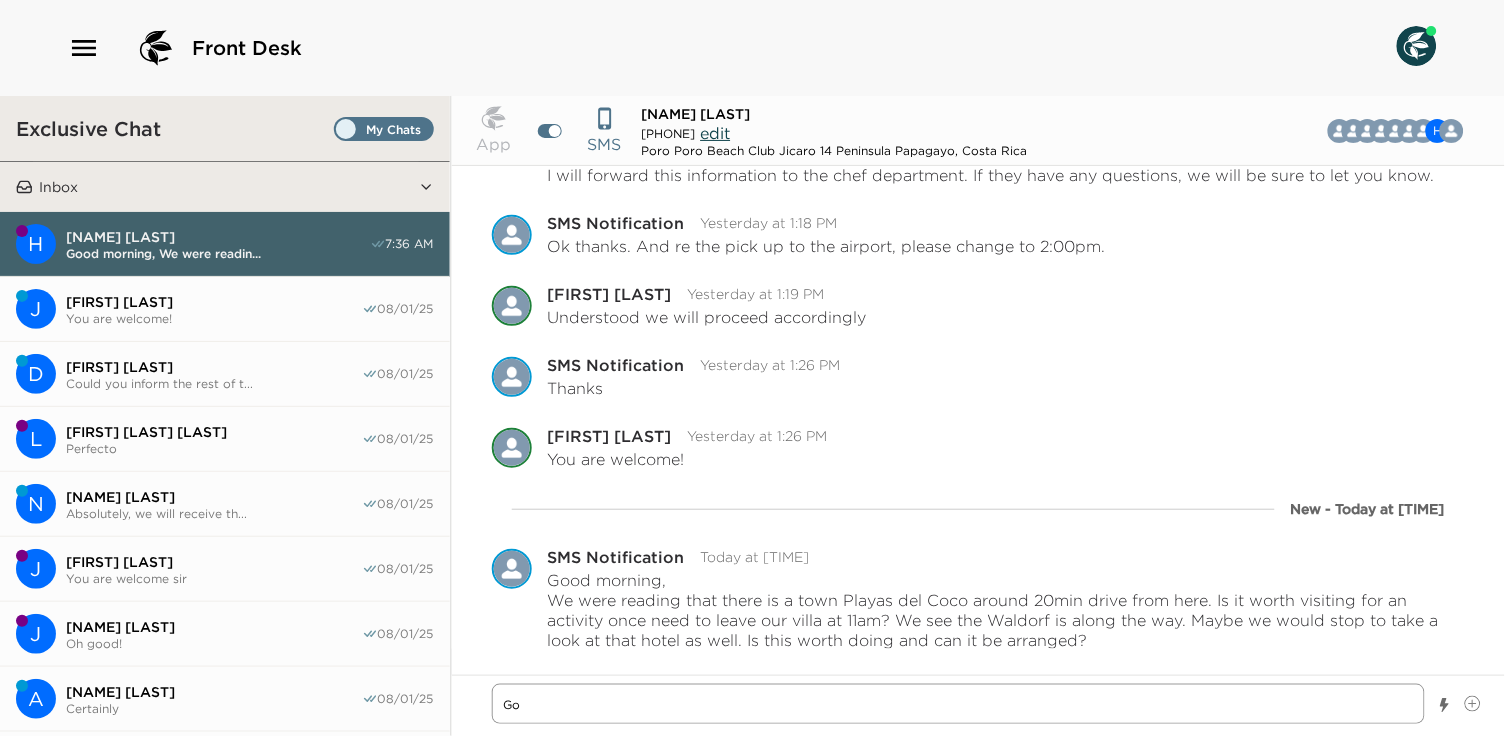 type on "x" 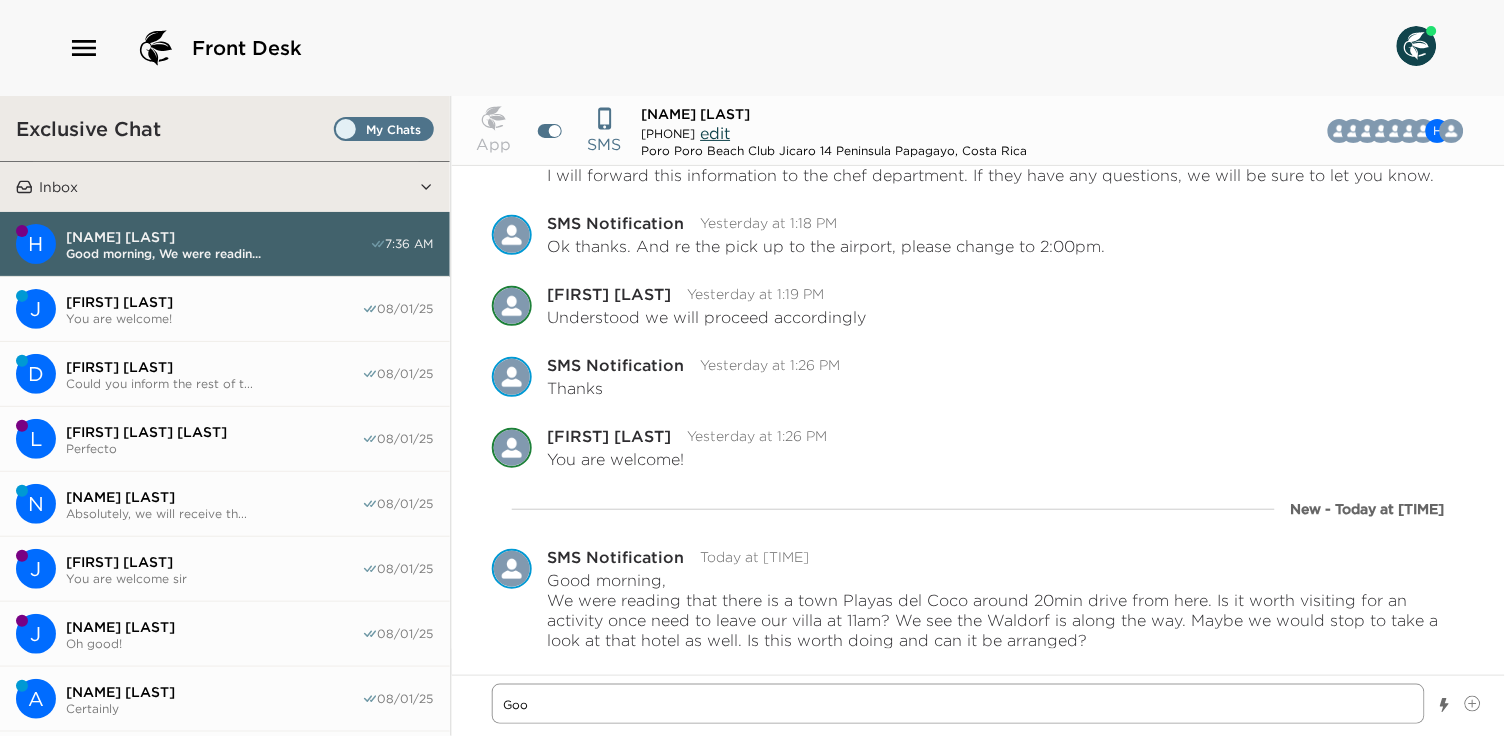 type on "x" 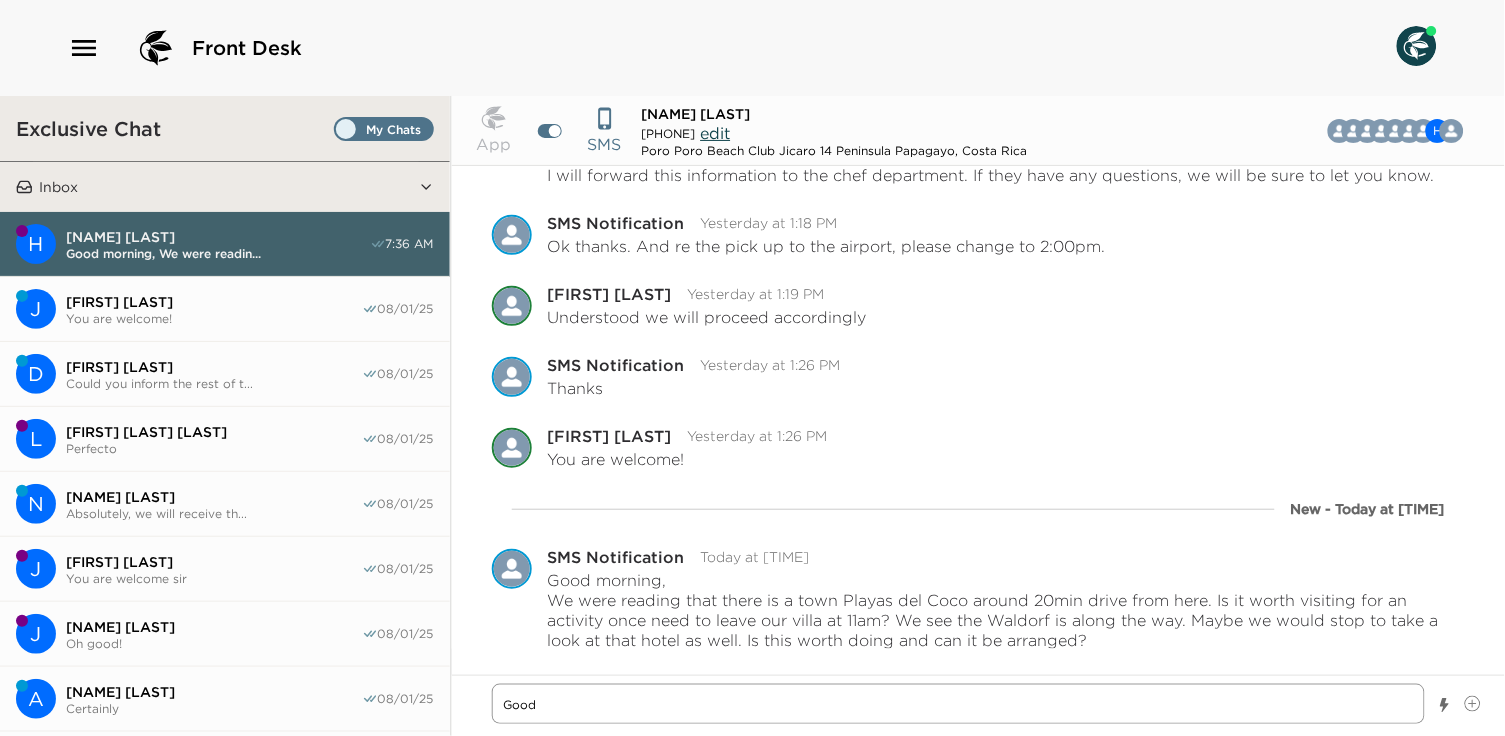 type on "x" 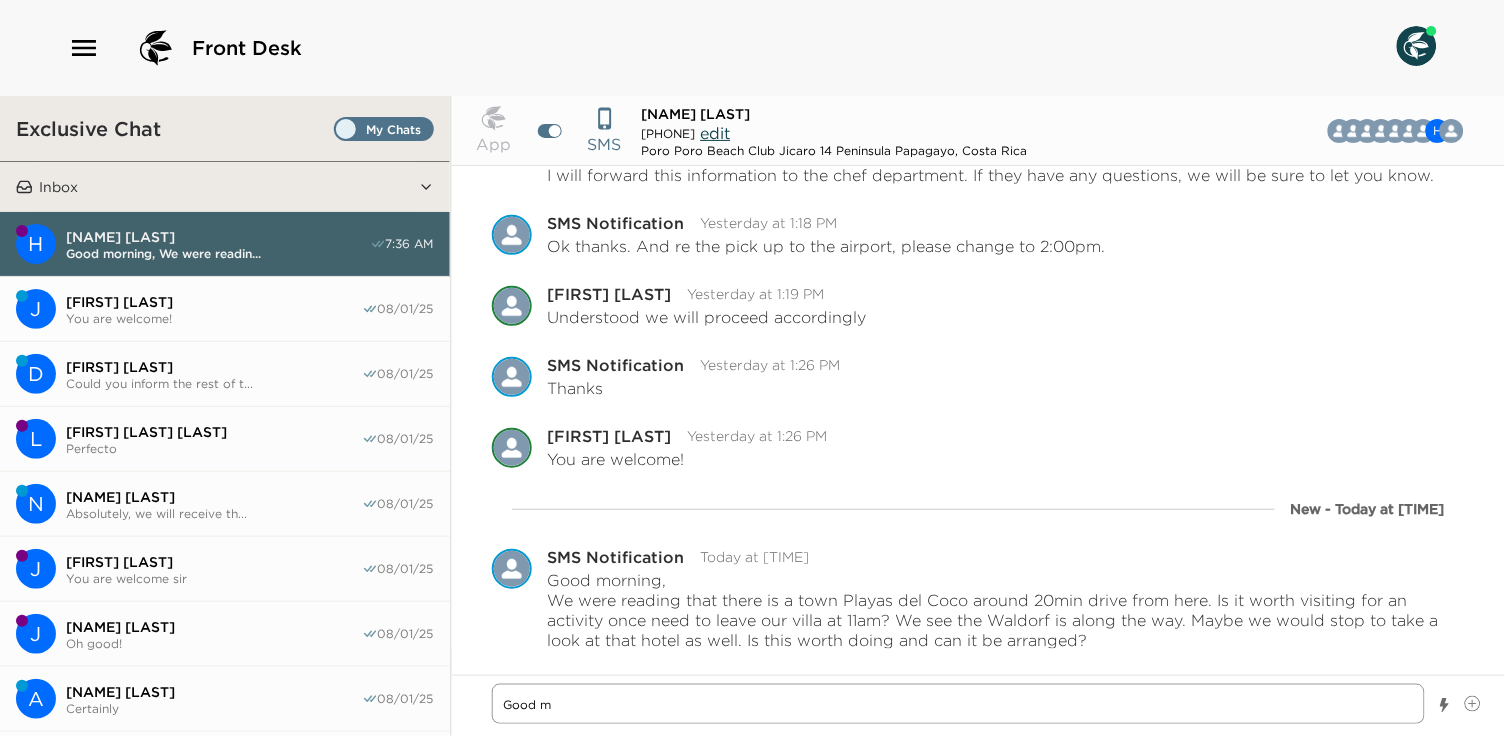 type on "x" 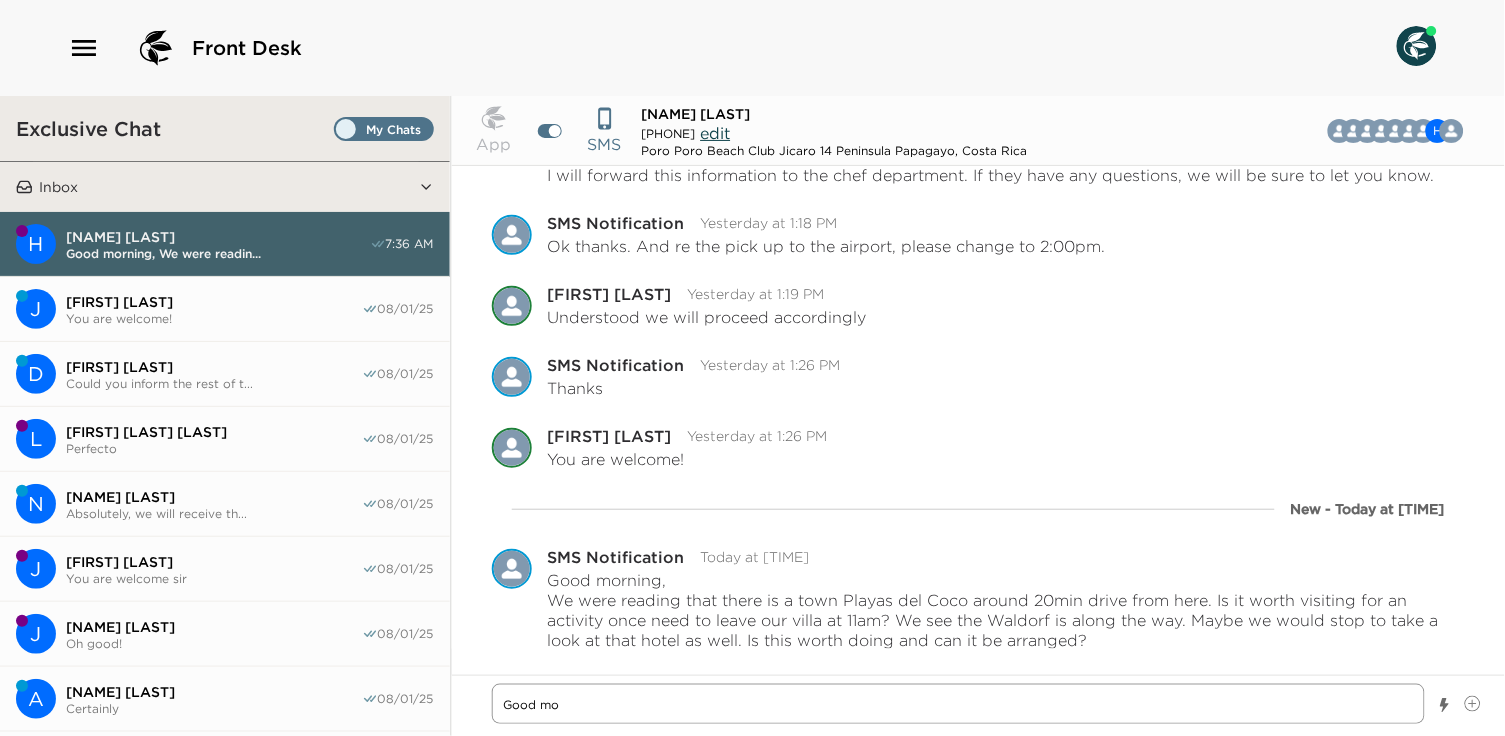 type on "x" 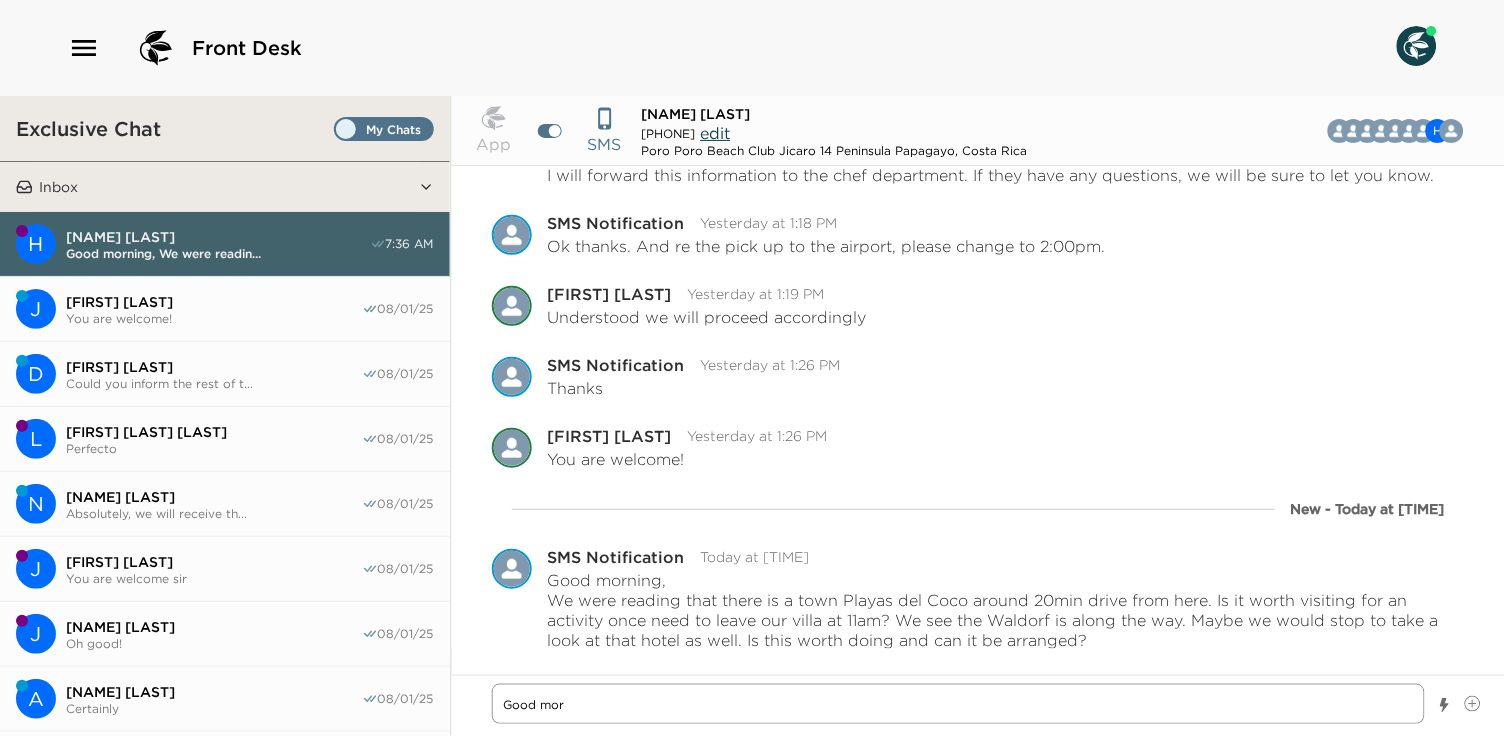 type on "x" 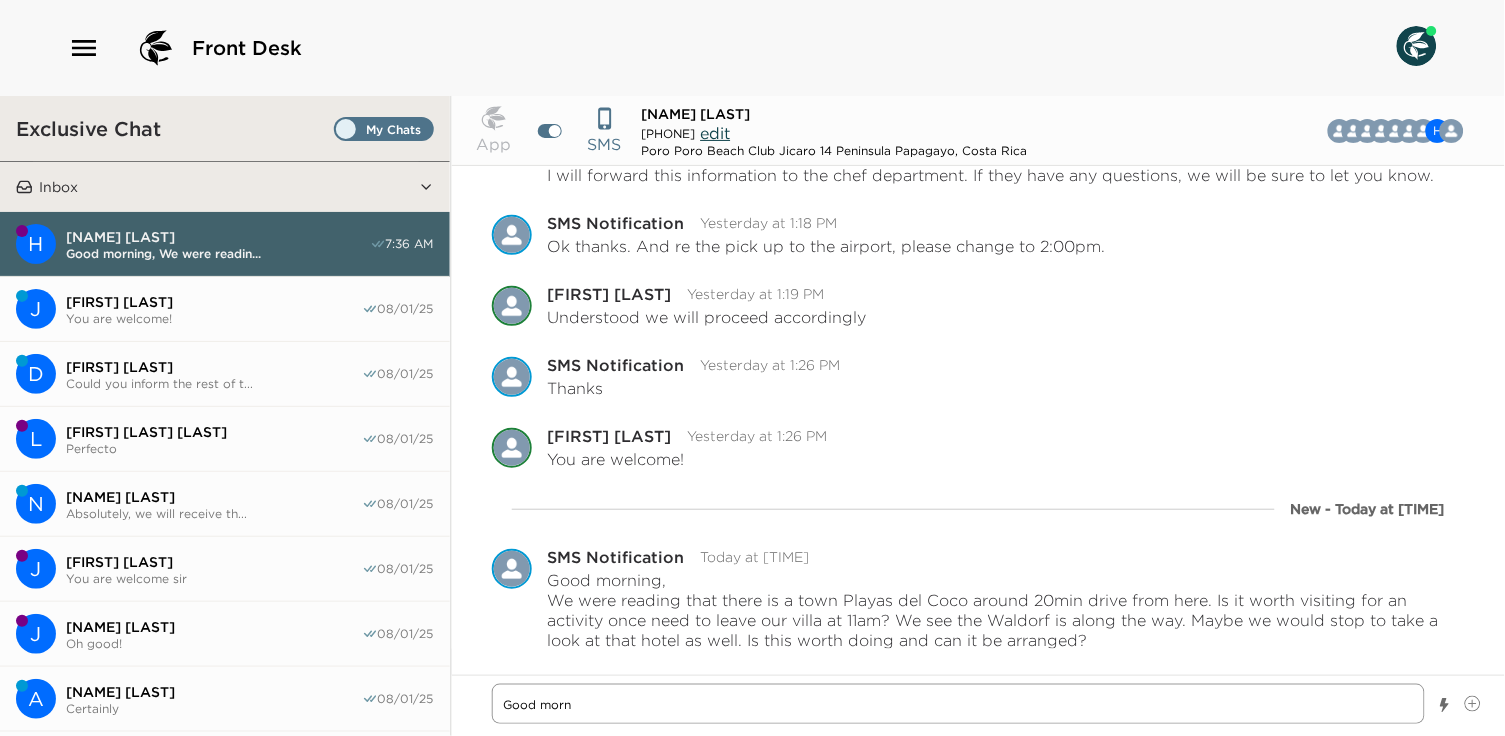 type on "x" 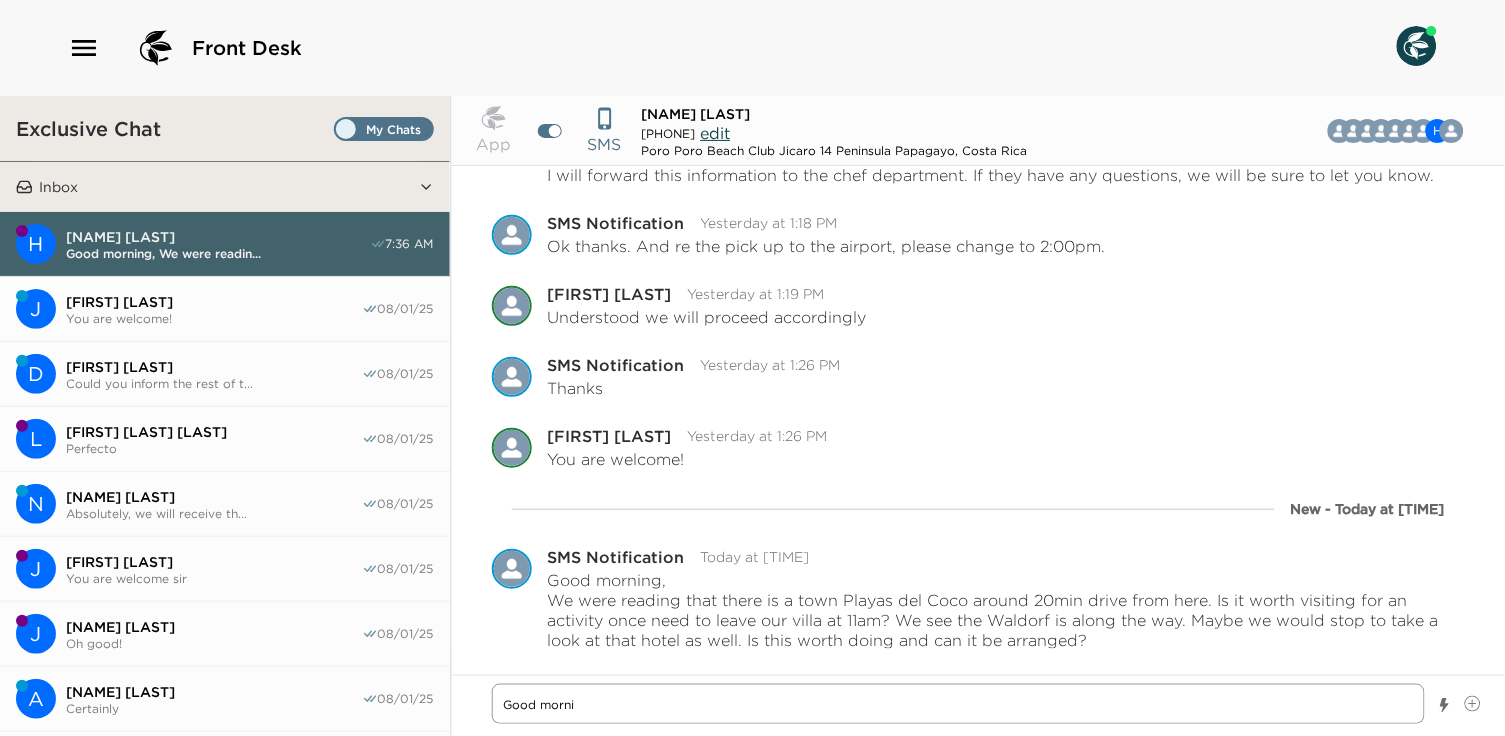 type on "x" 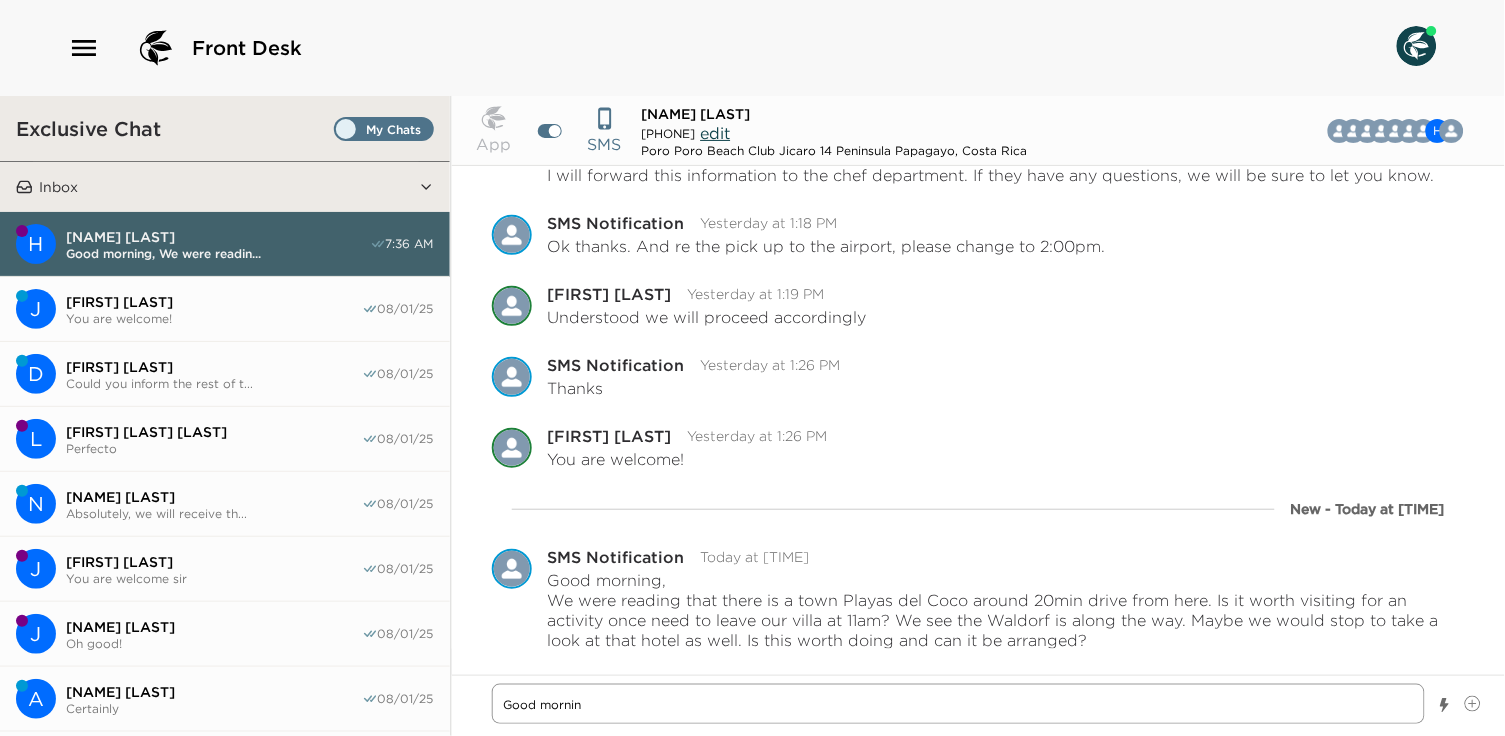 type on "x" 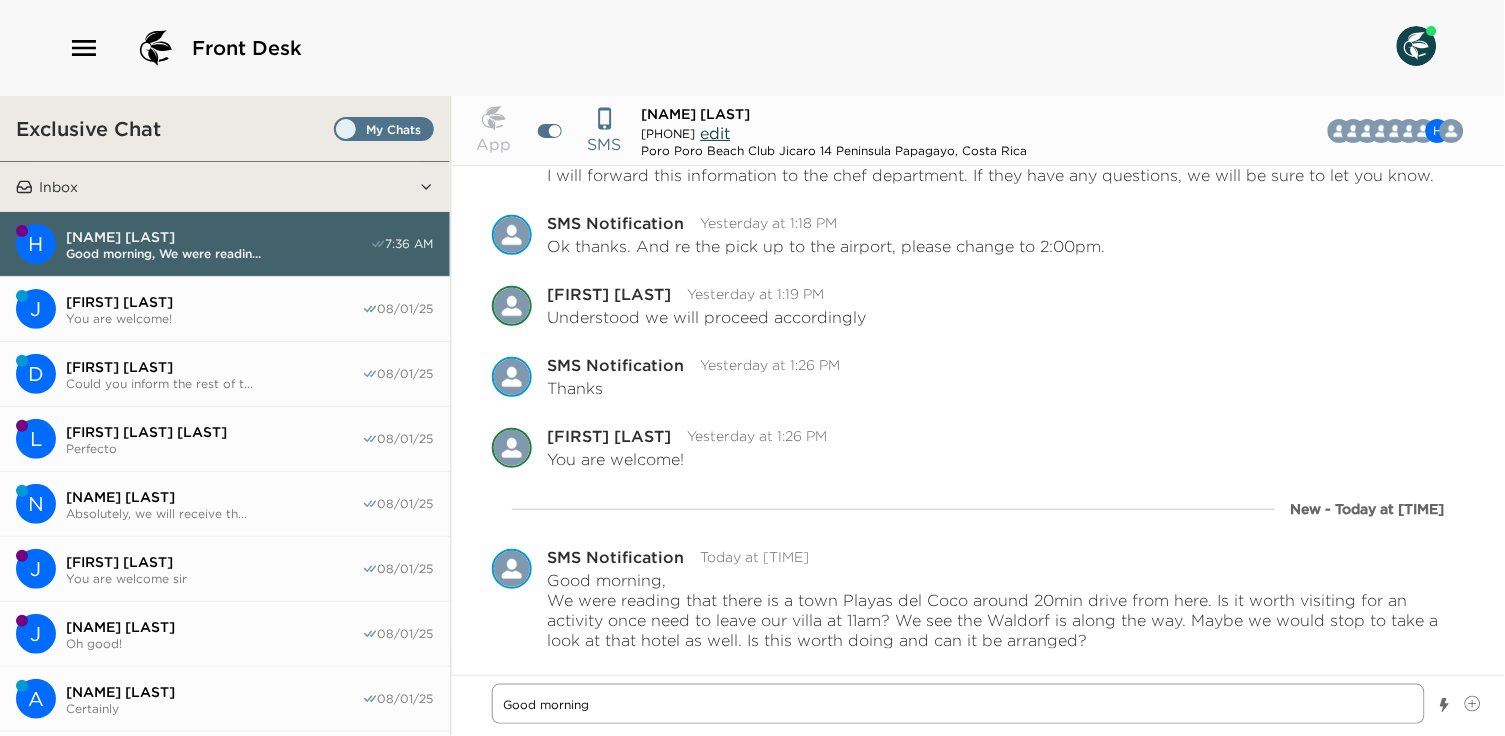 type on "x" 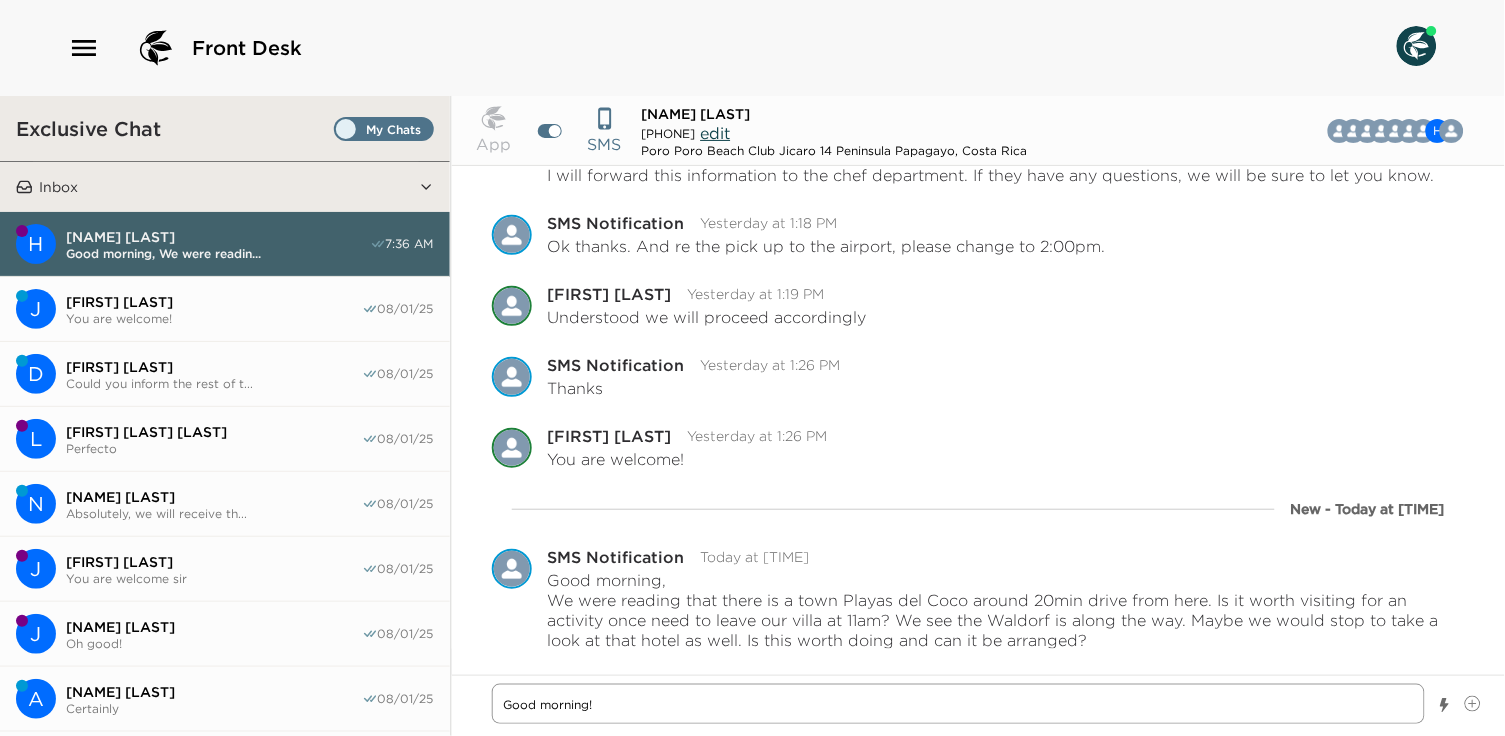 type on "x" 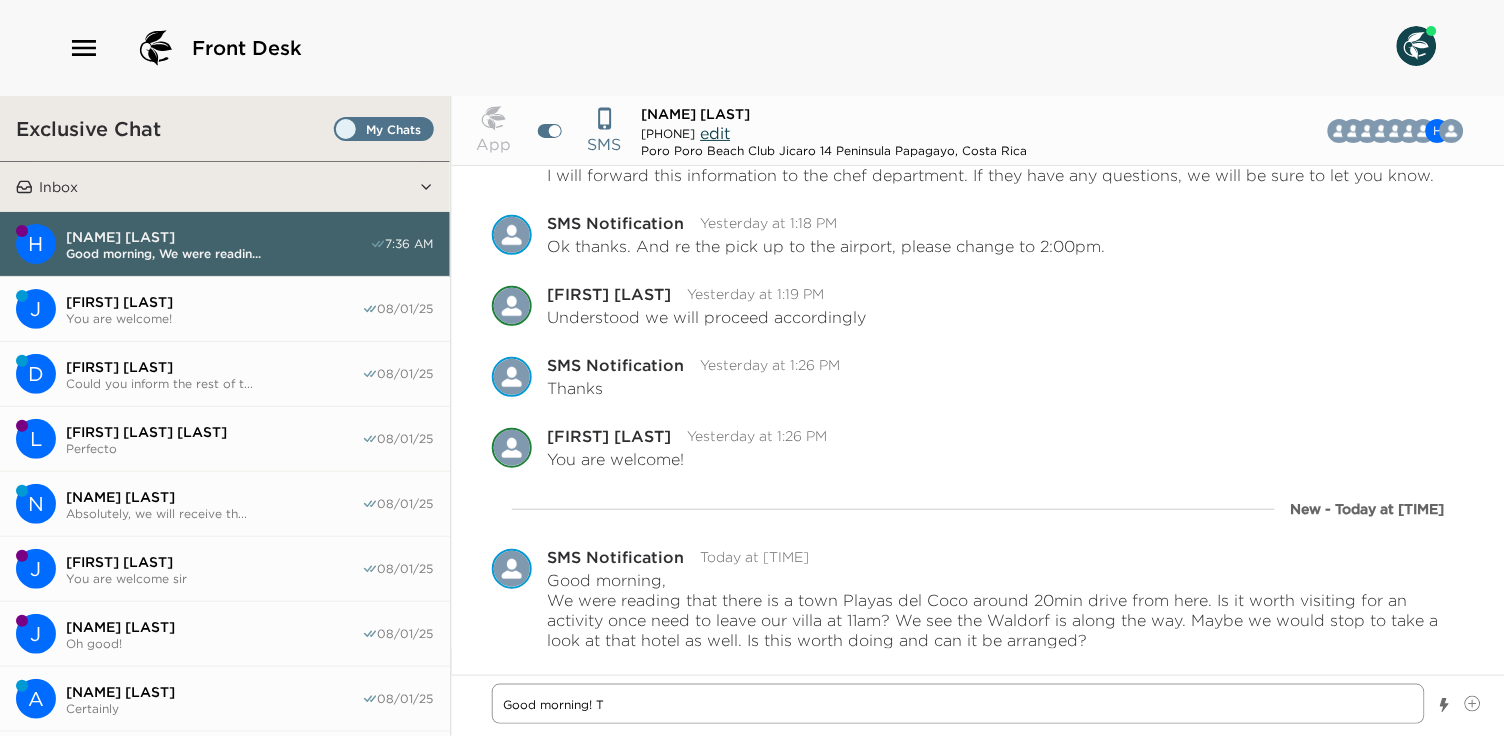 type on "x" 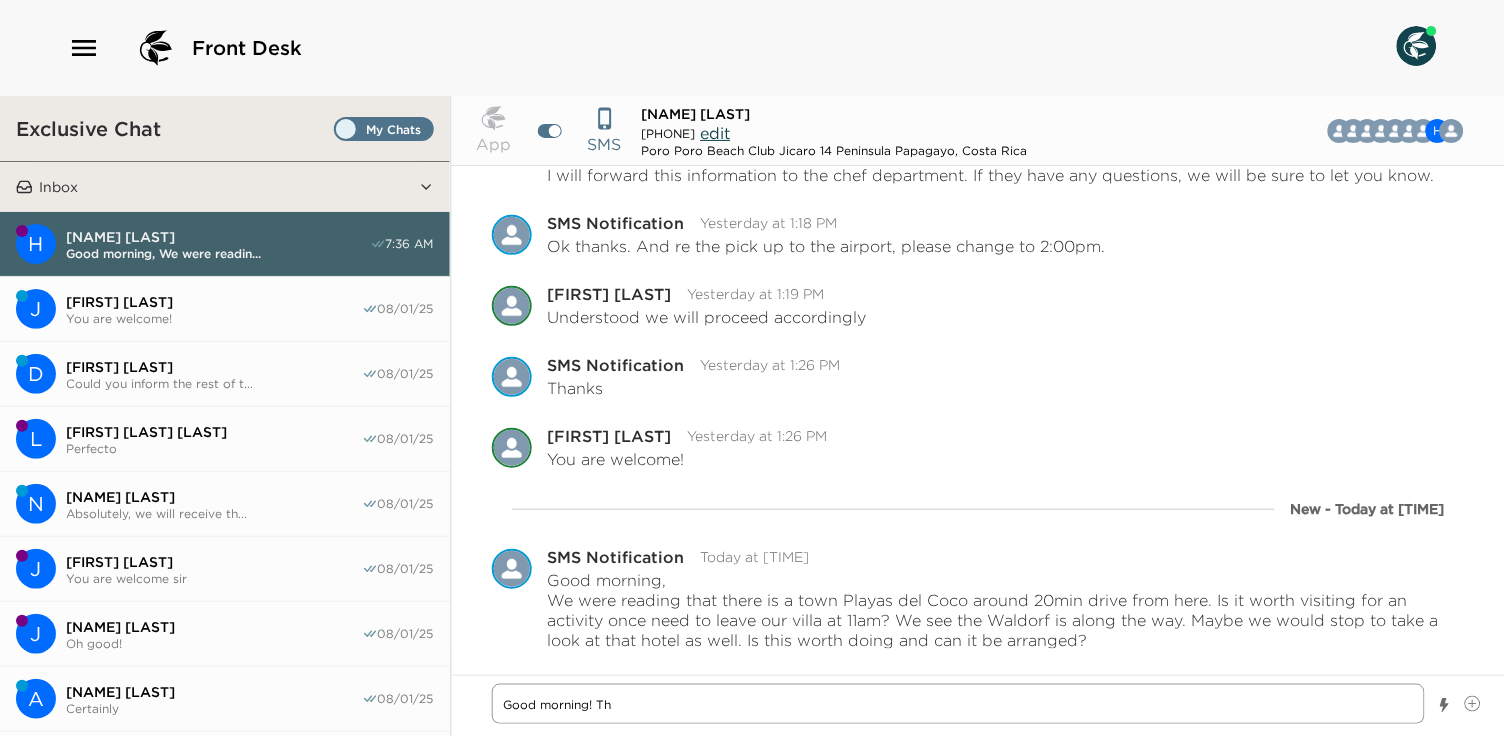 type on "x" 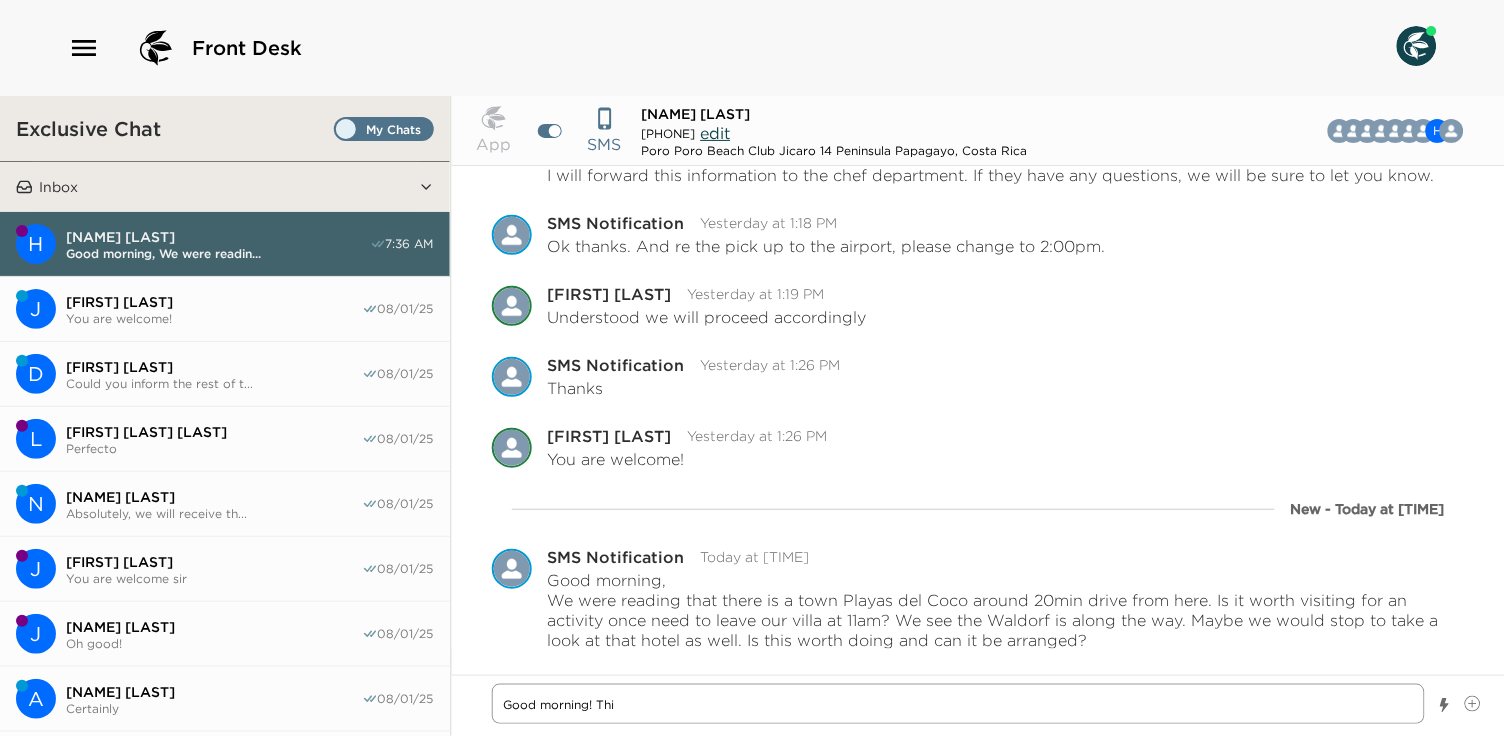 type on "x" 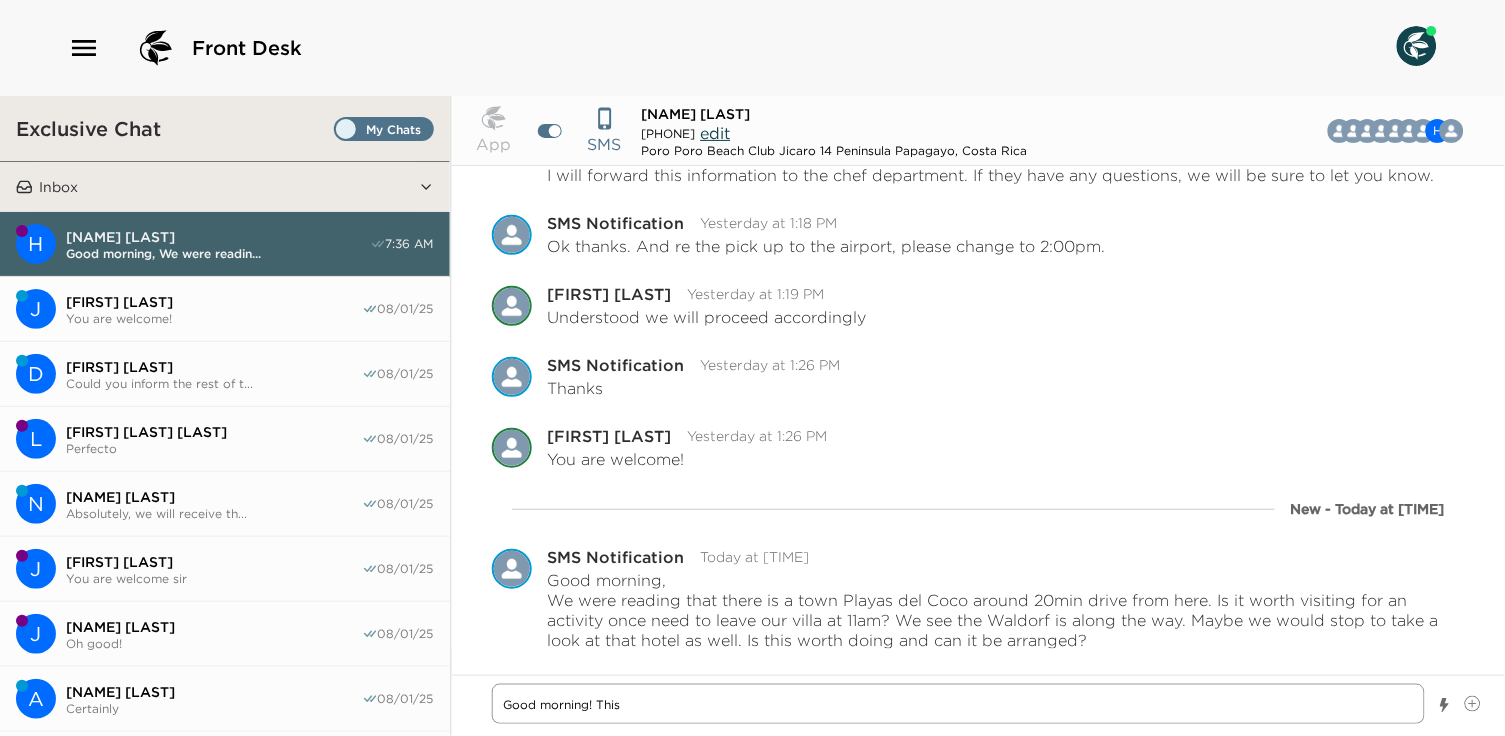 type on "x" 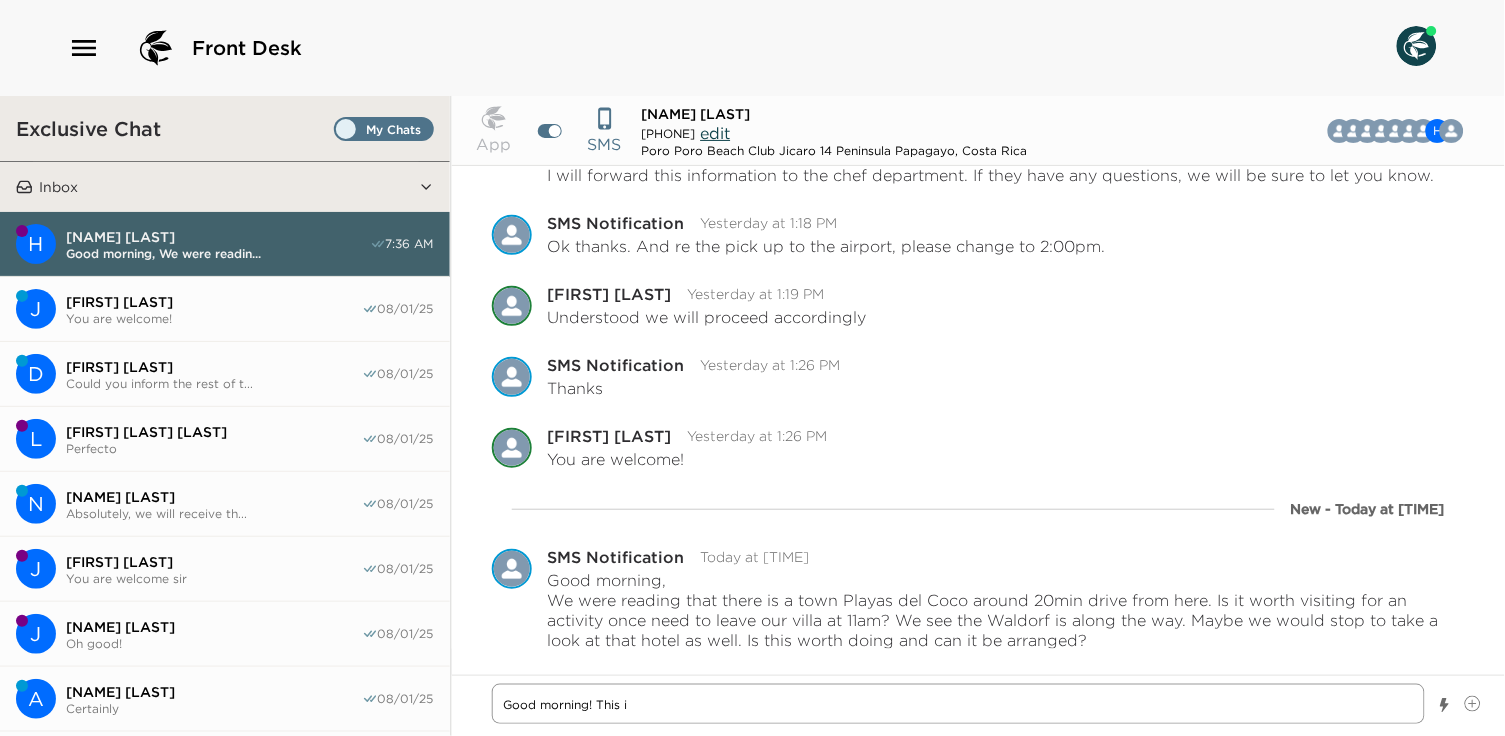 type on "x" 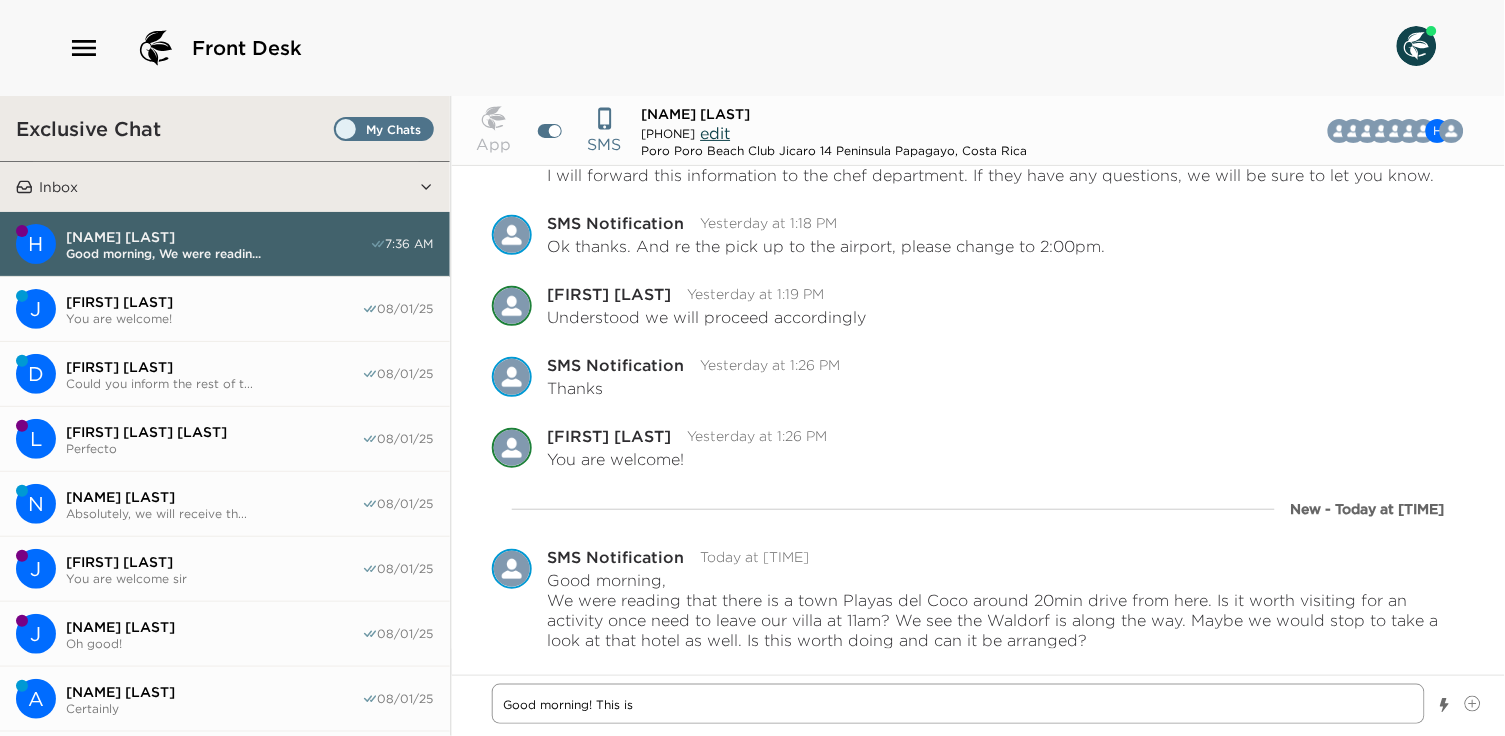 type on "x" 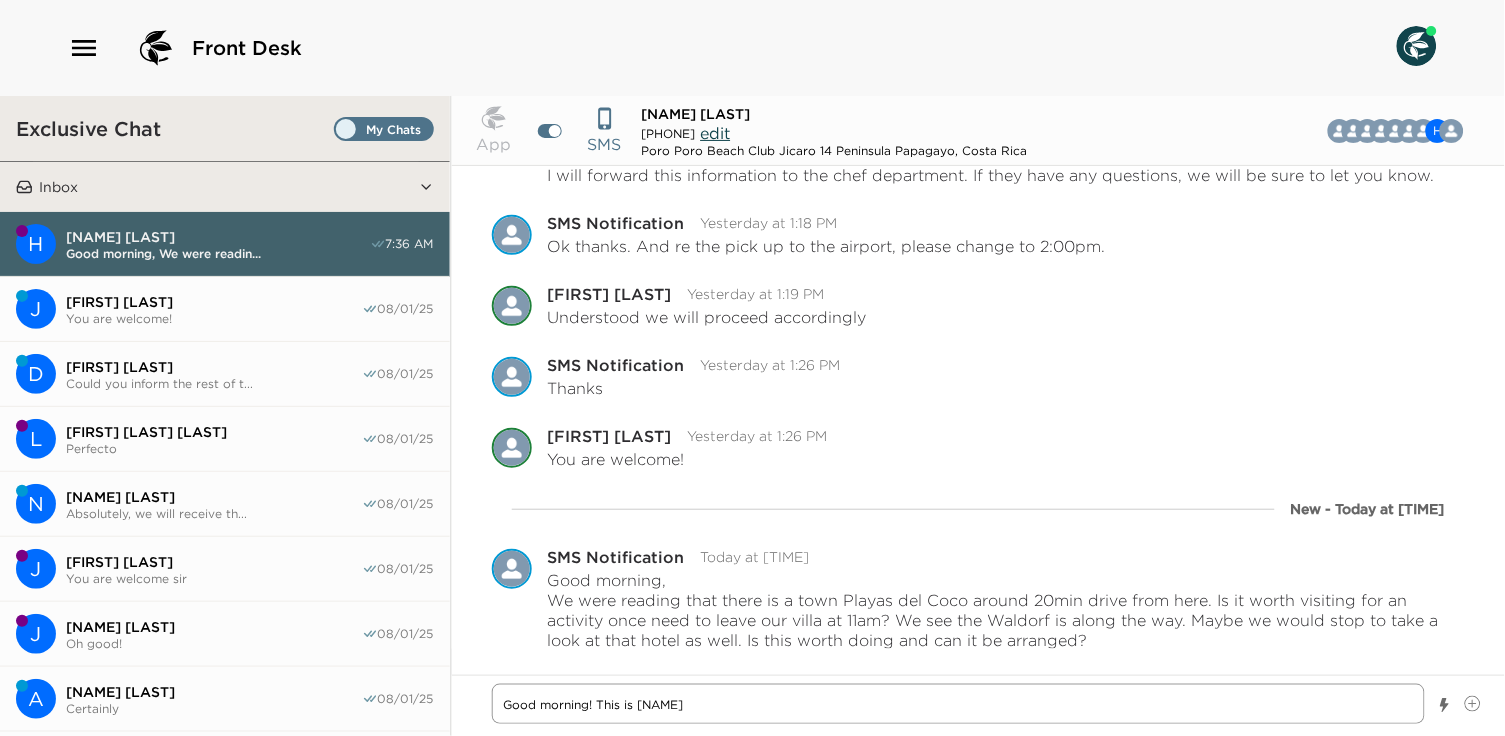 type on "x" 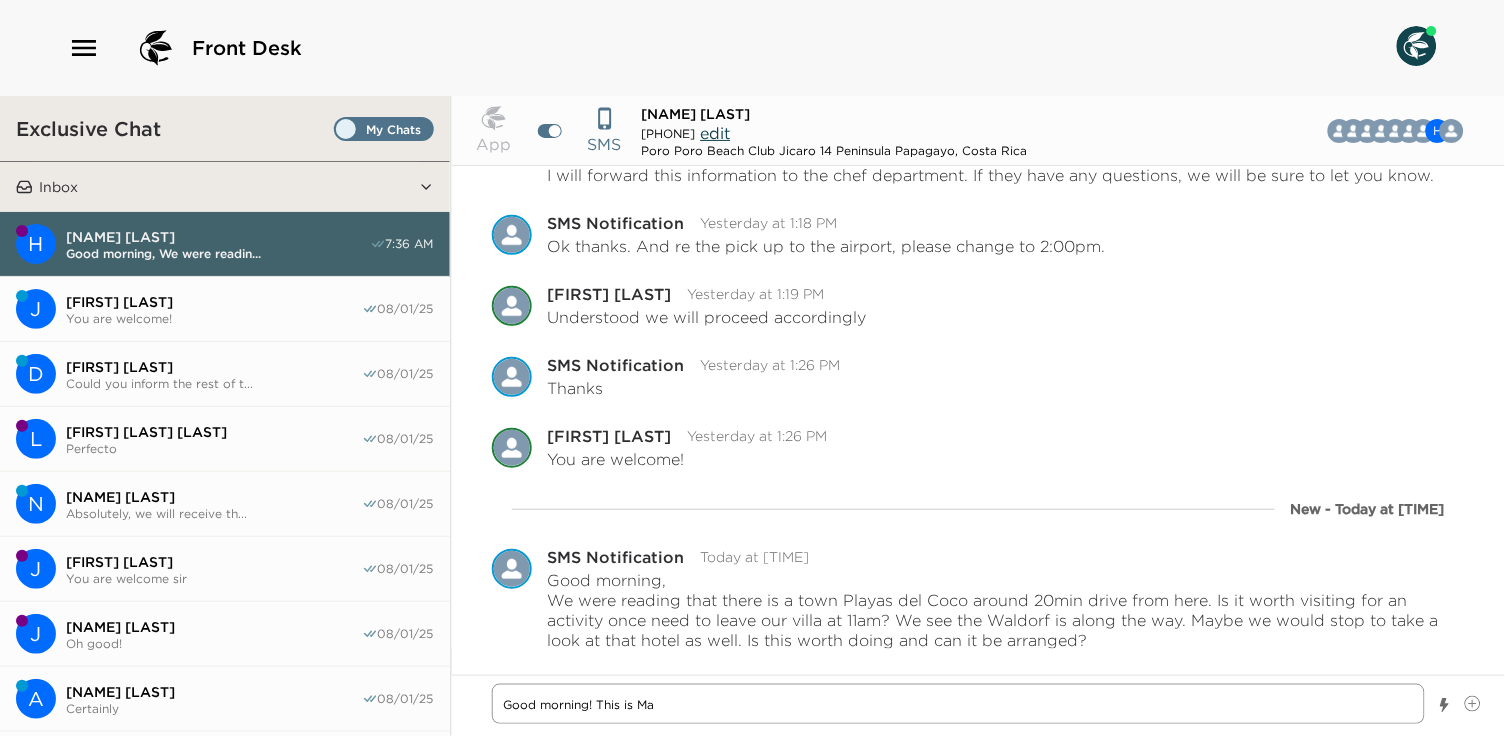 type on "x" 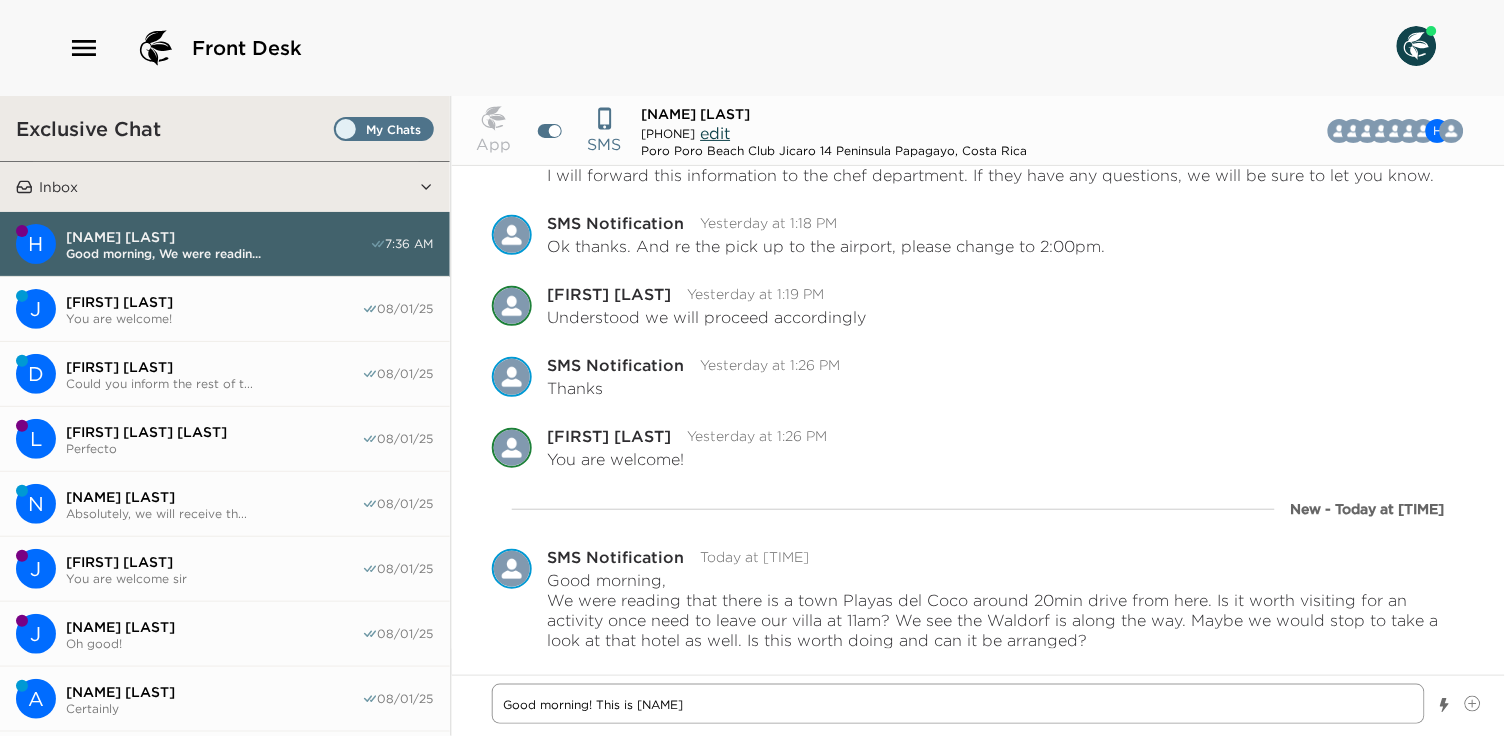 type on "x" 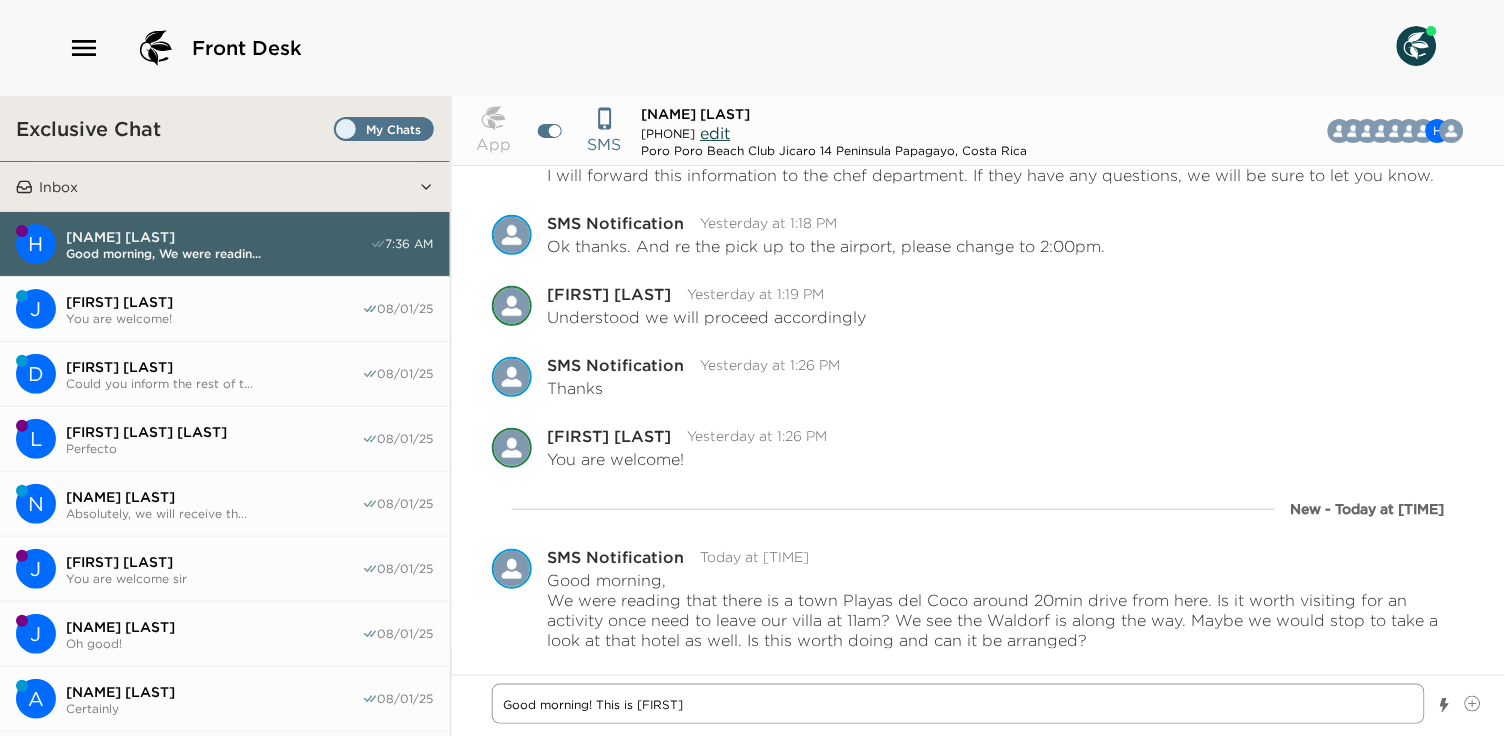 type on "x" 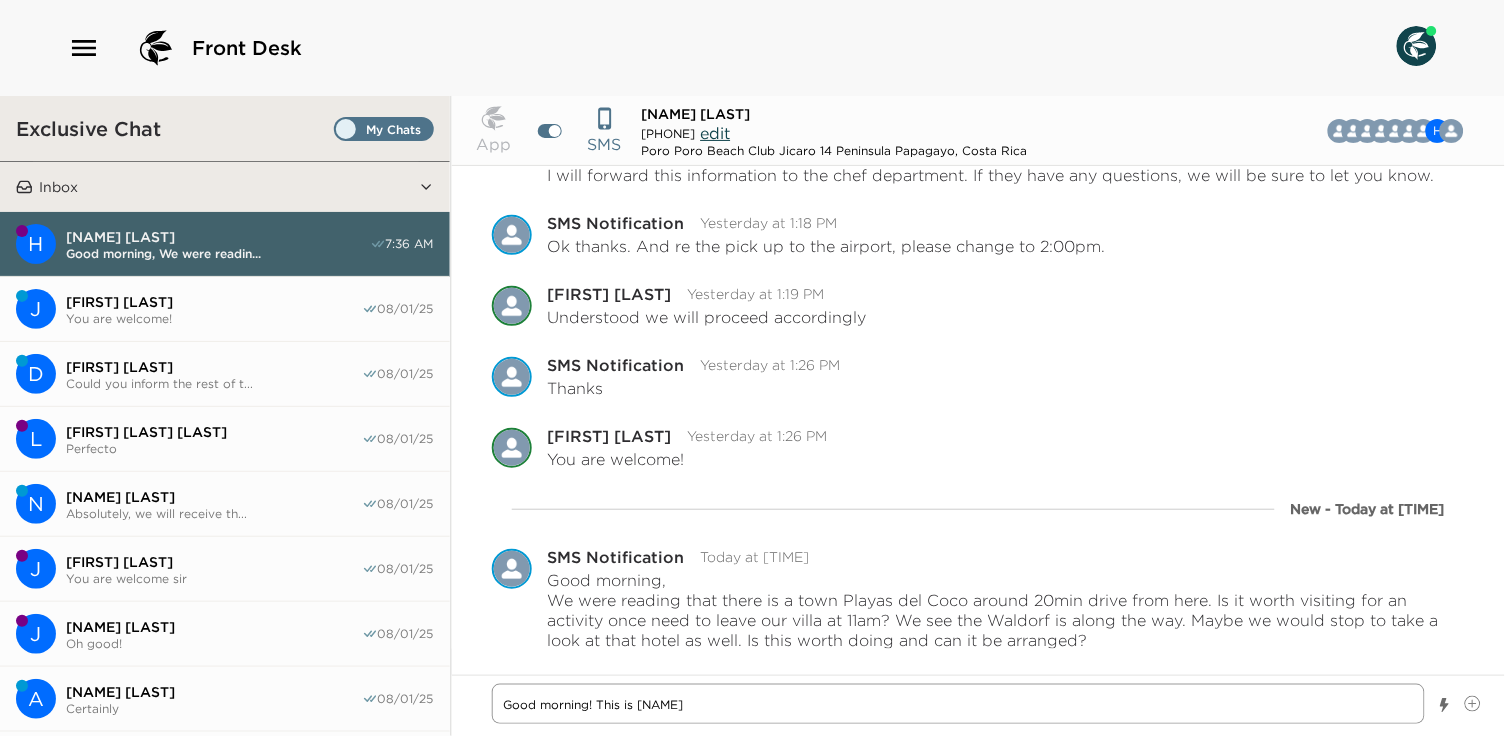 type on "x" 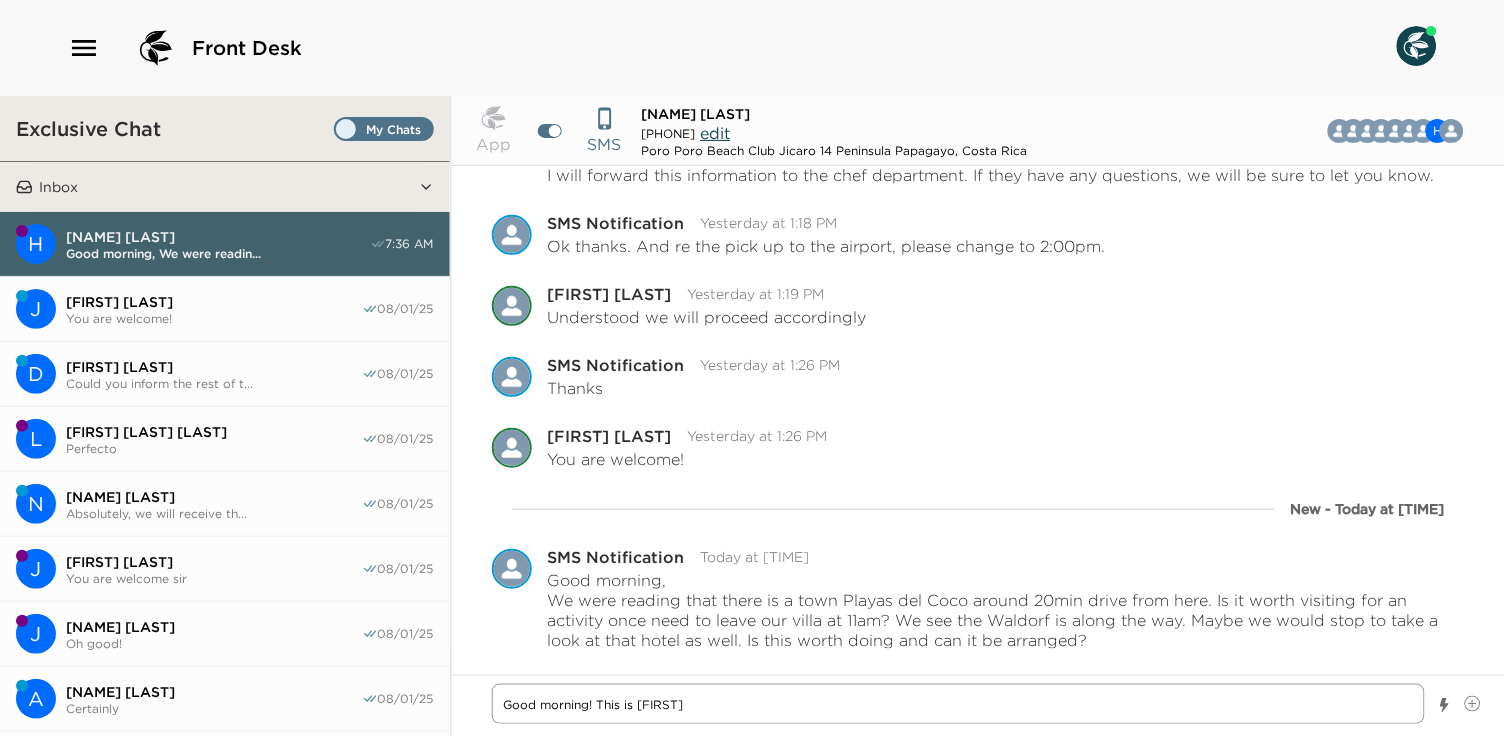 type on "x" 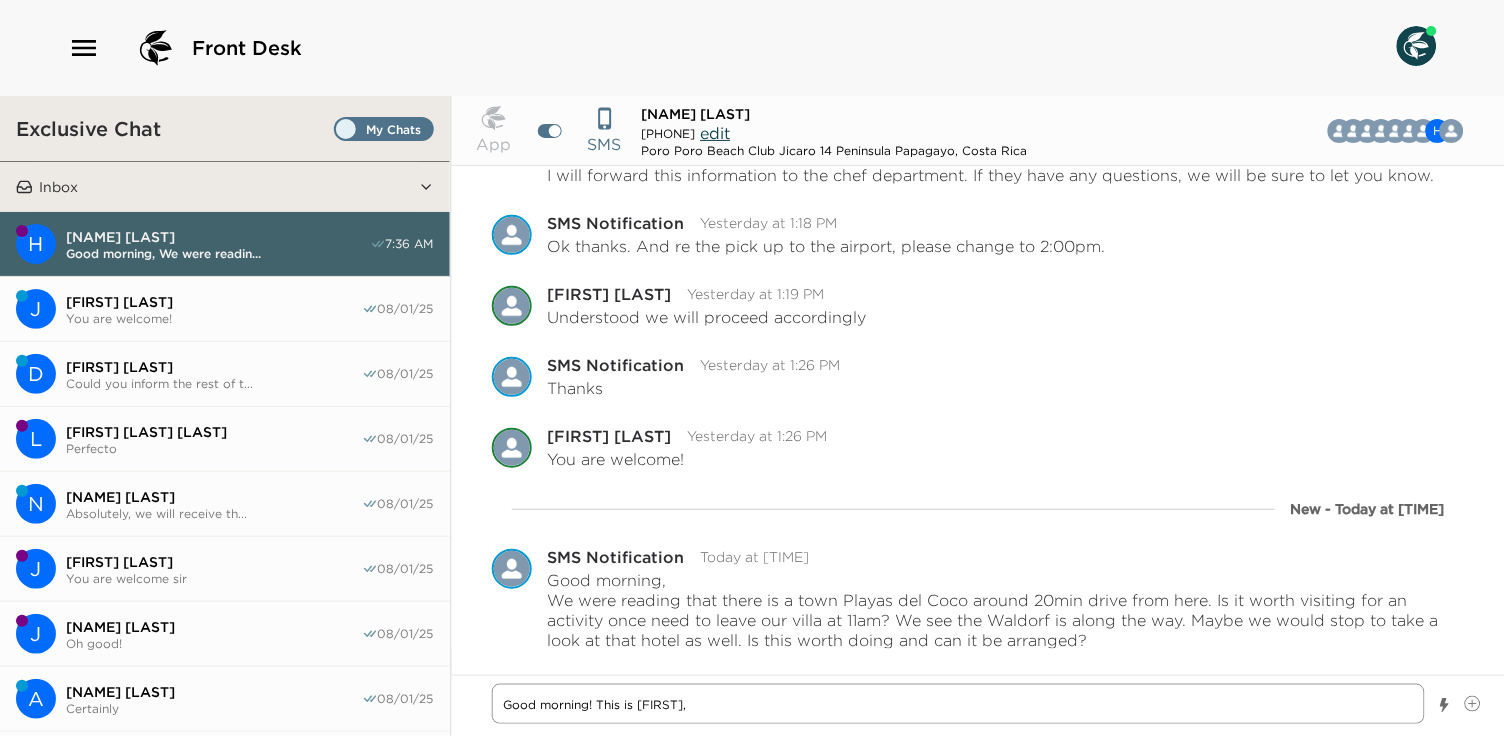 type on "x" 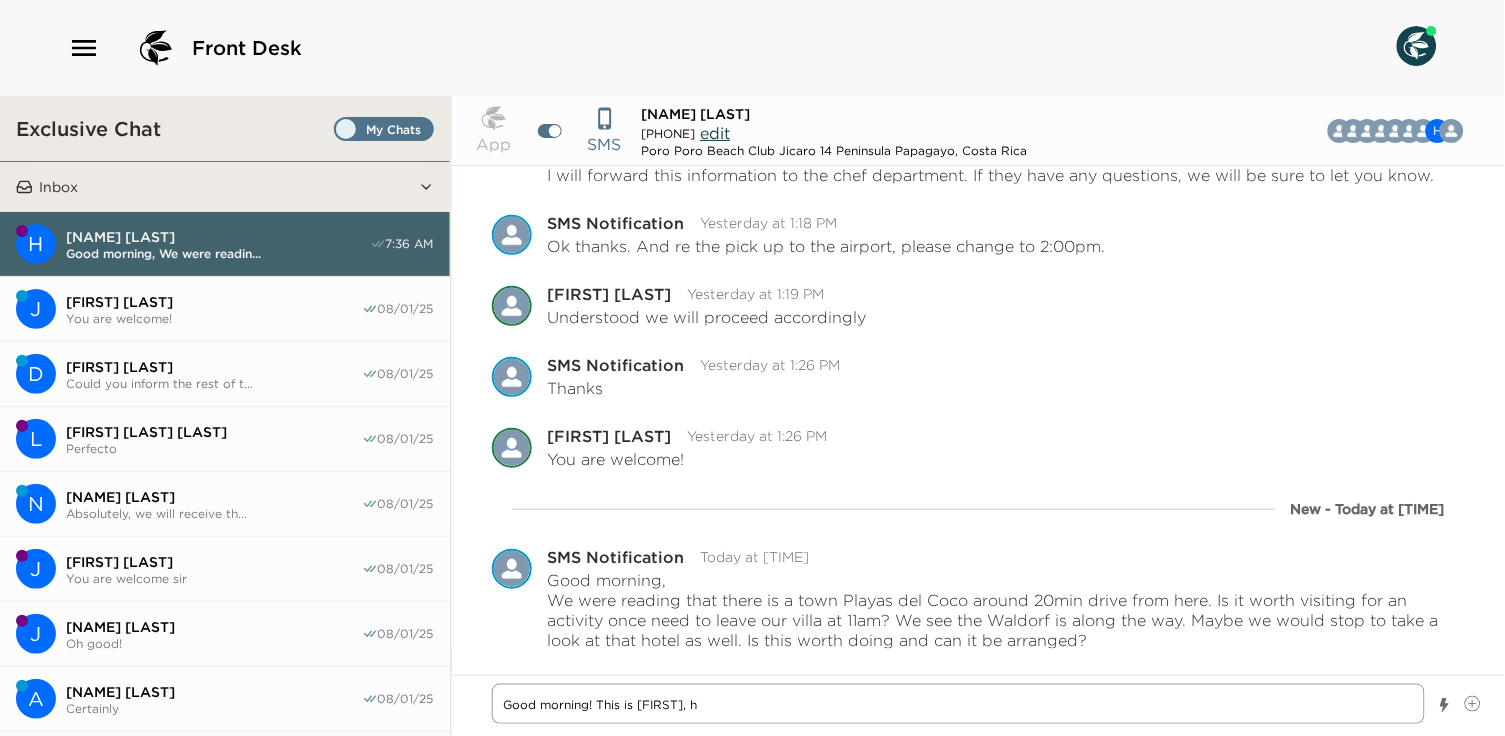 type on "x" 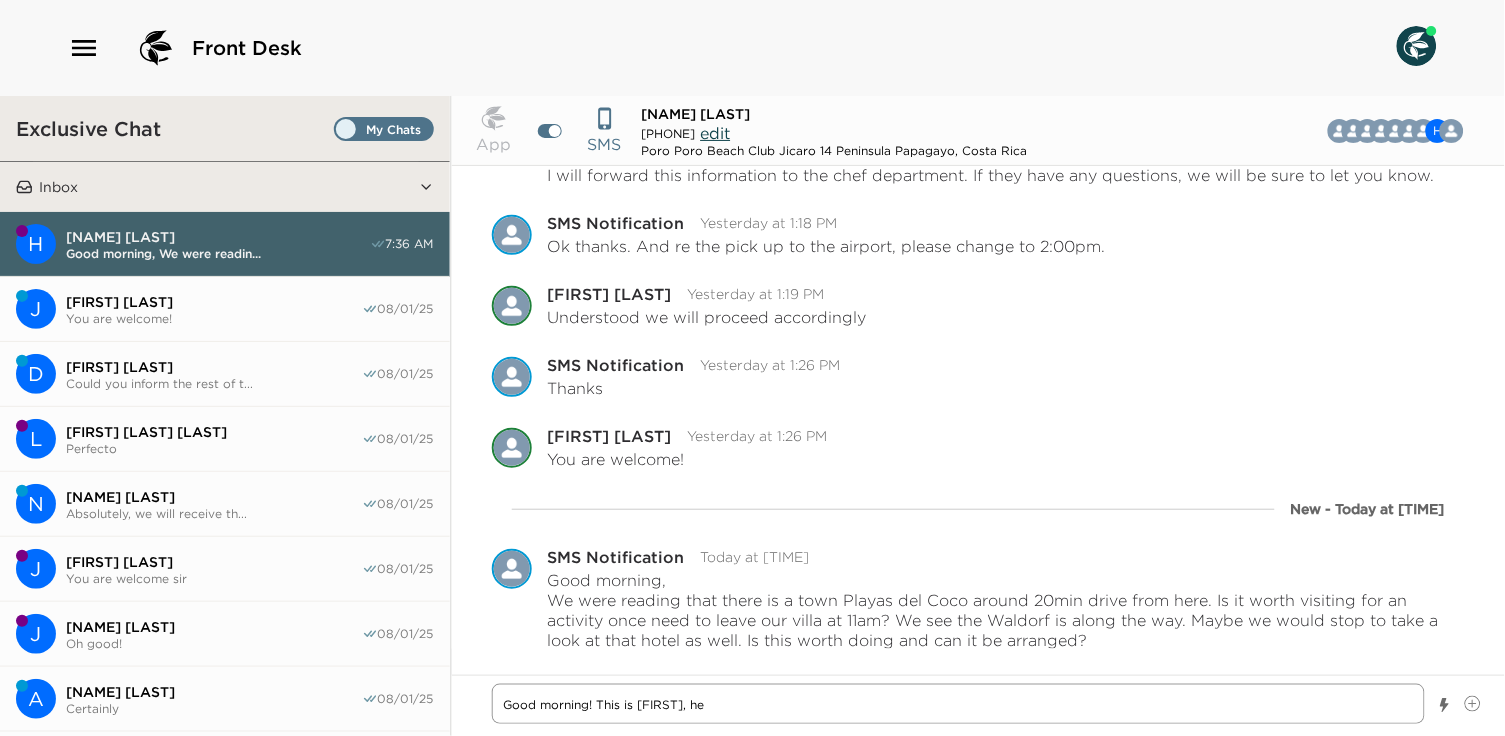 type on "x" 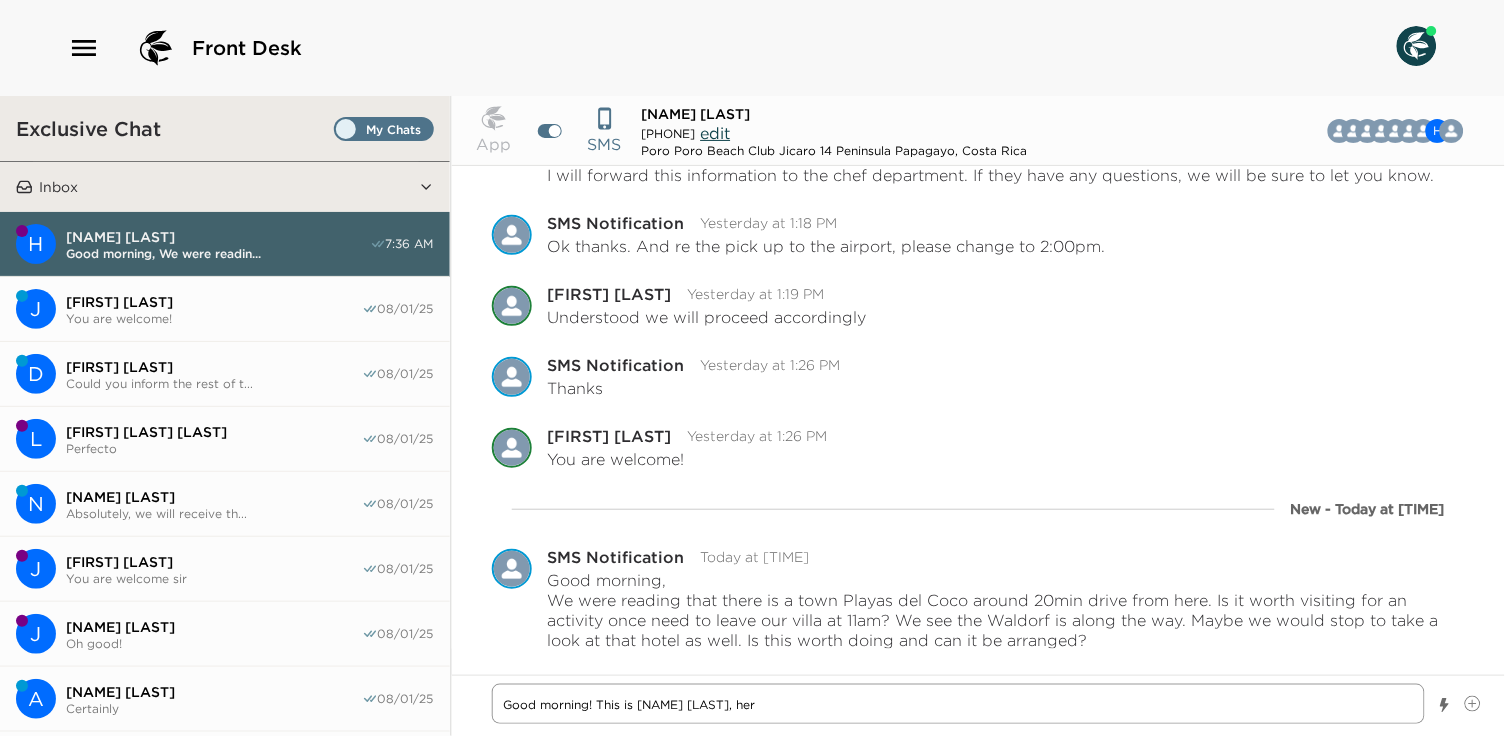 type on "x" 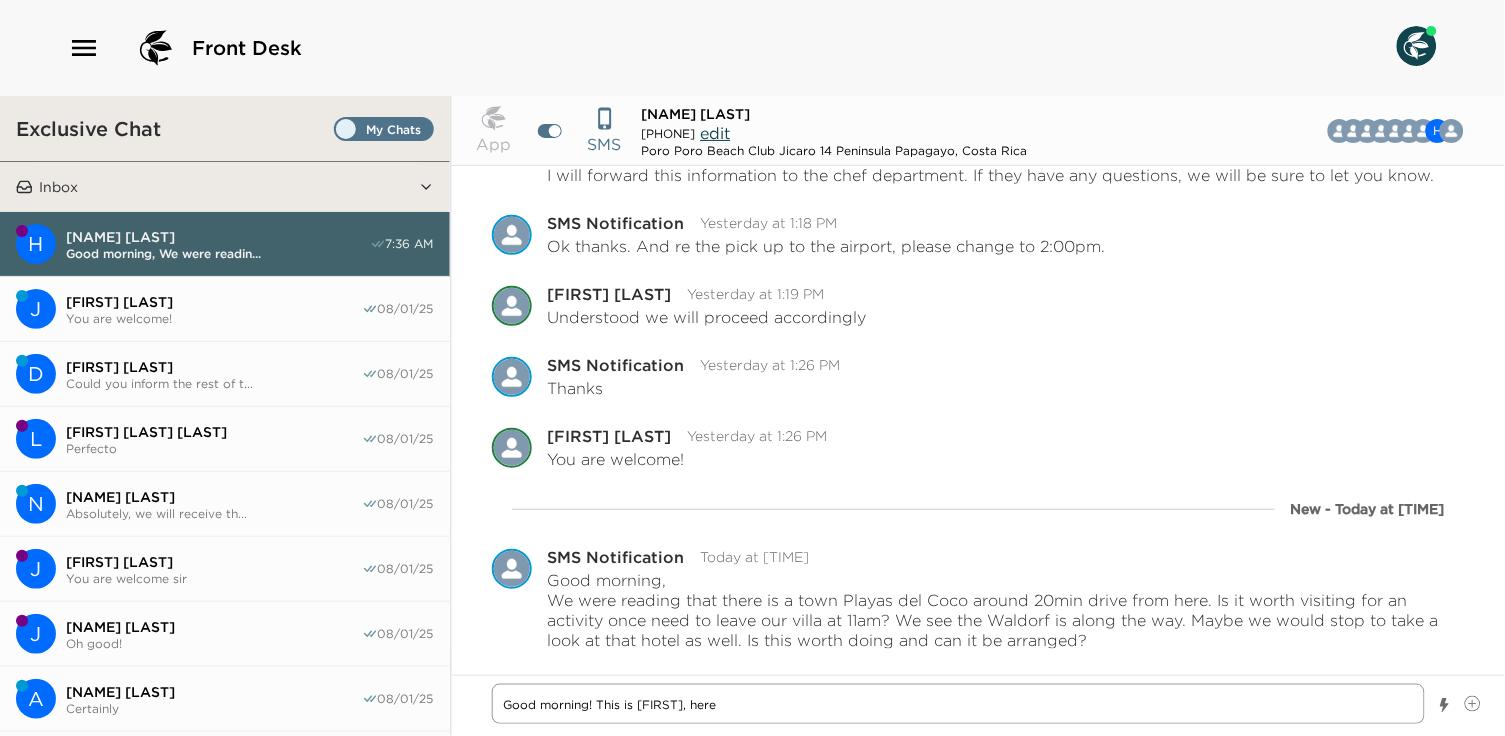 type on "x" 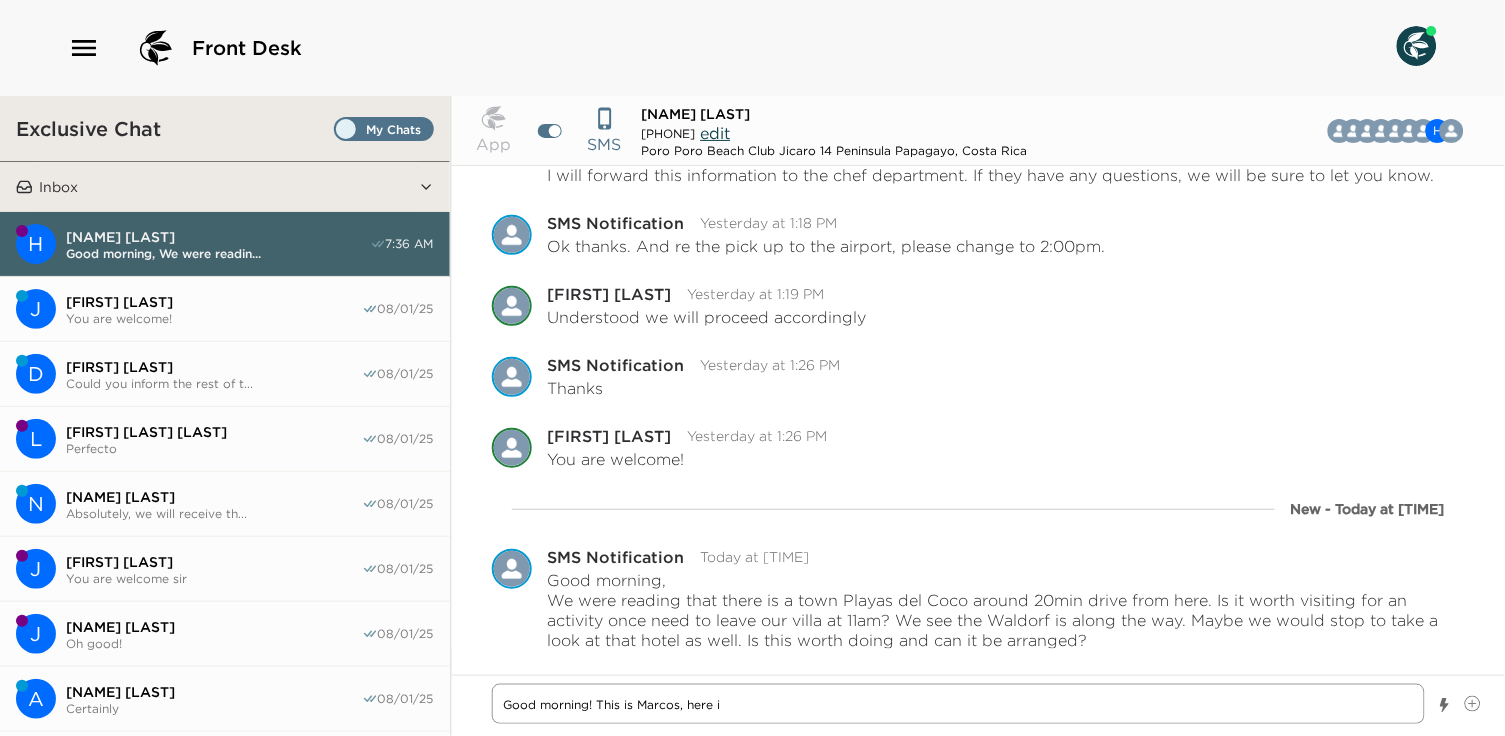 type on "x" 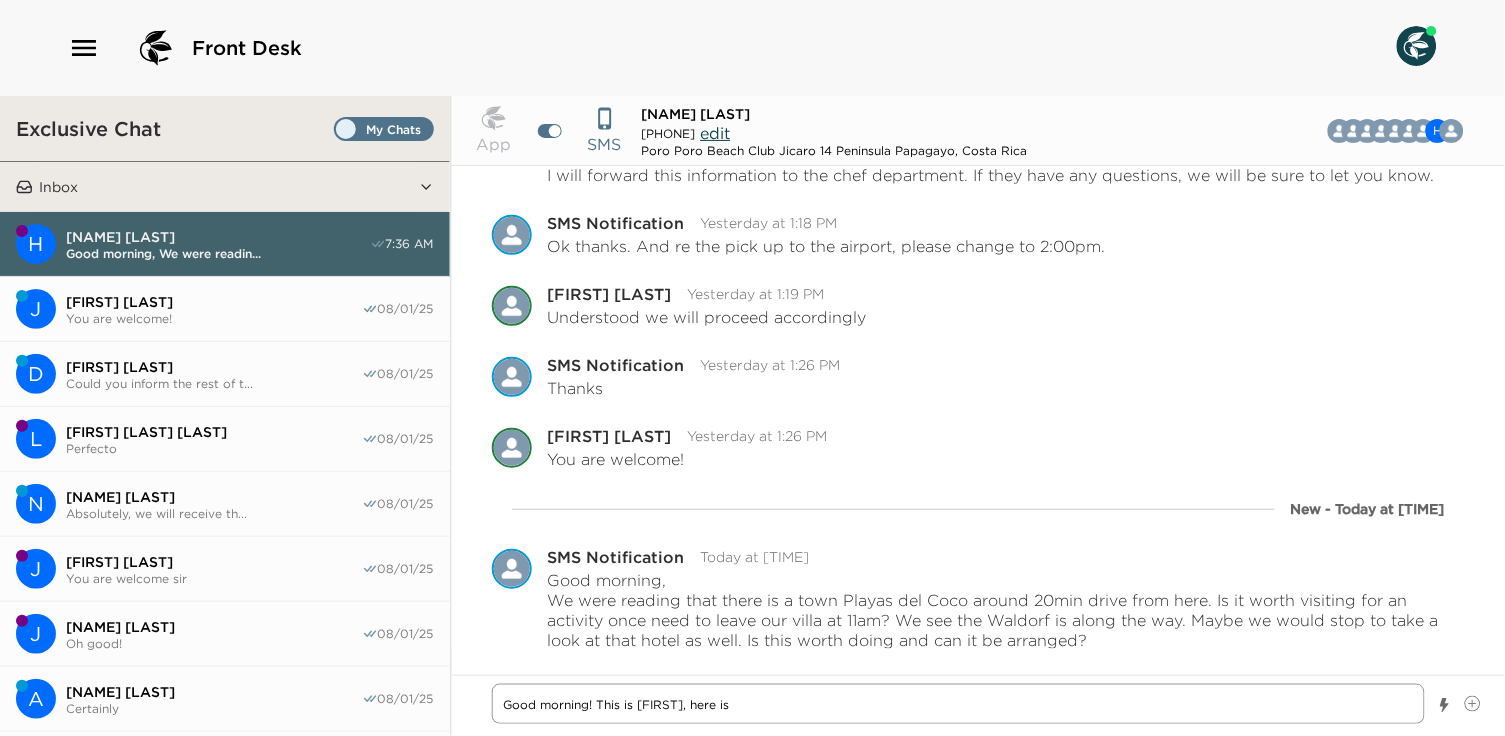 type on "x" 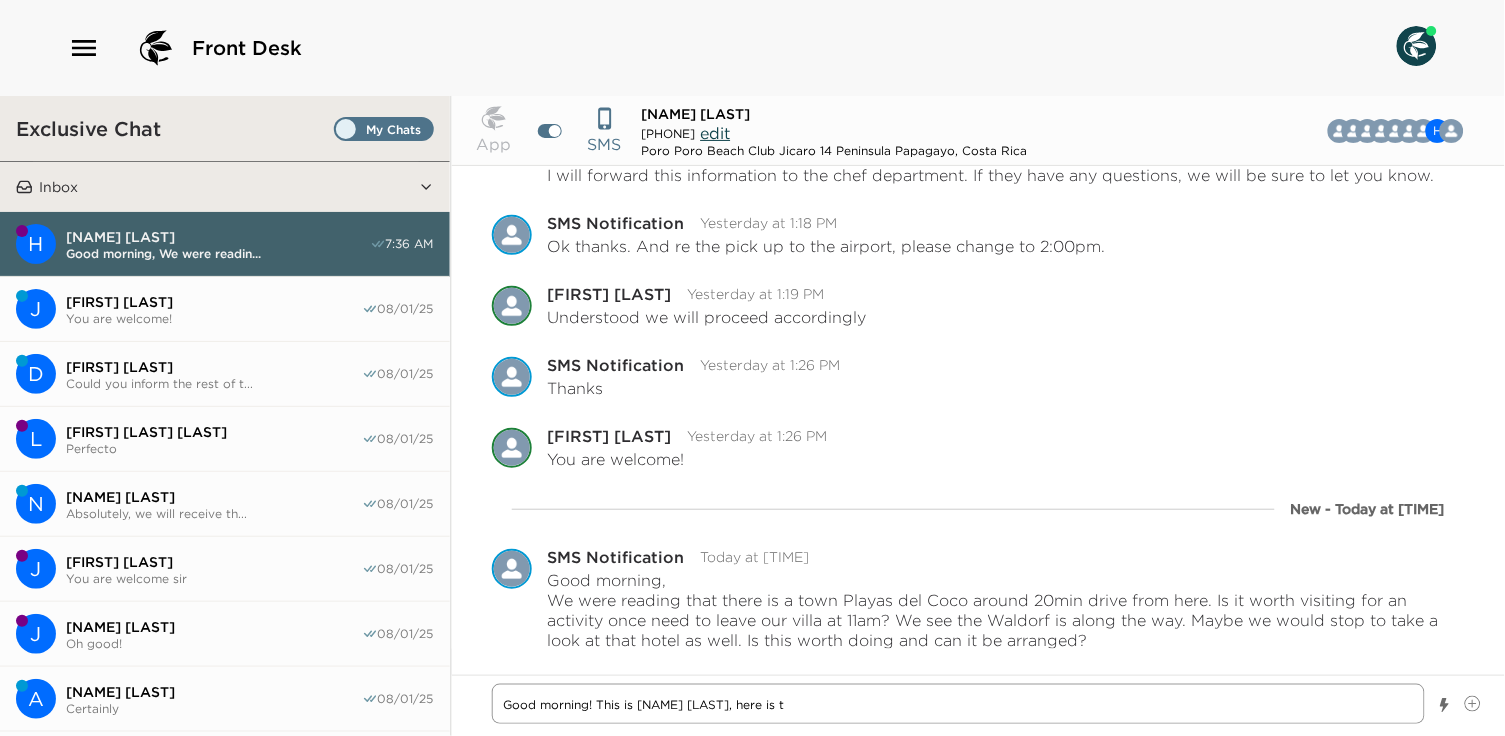 type on "x" 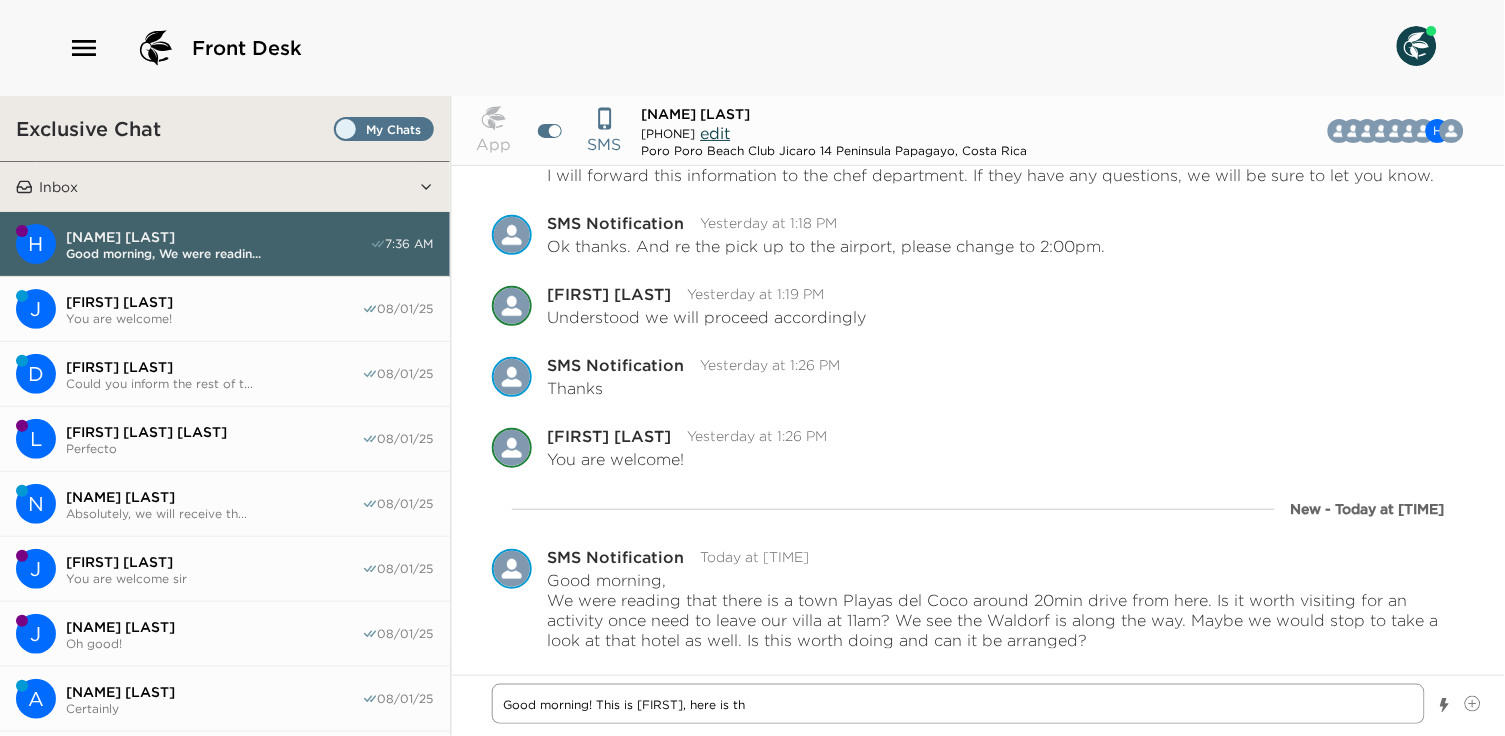 type on "x" 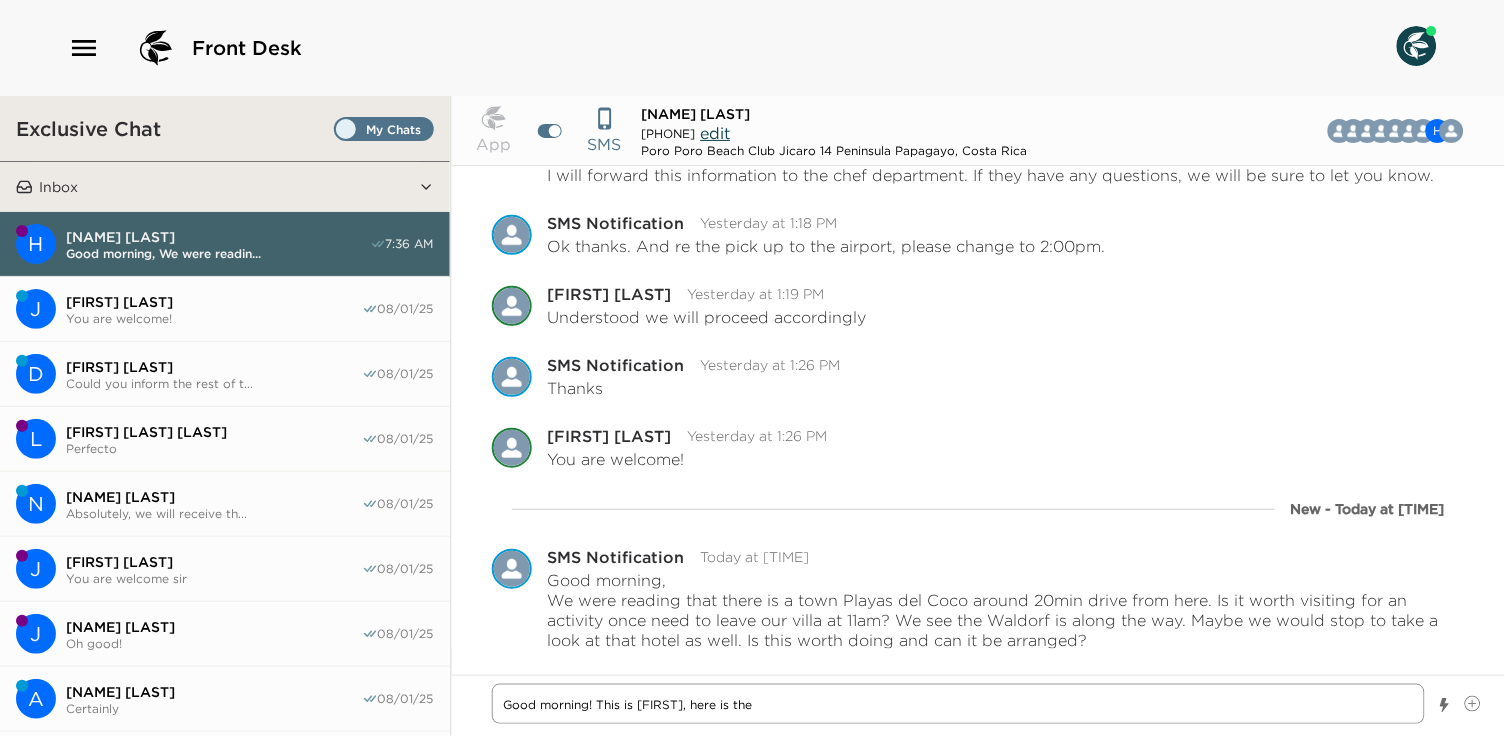 type on "x" 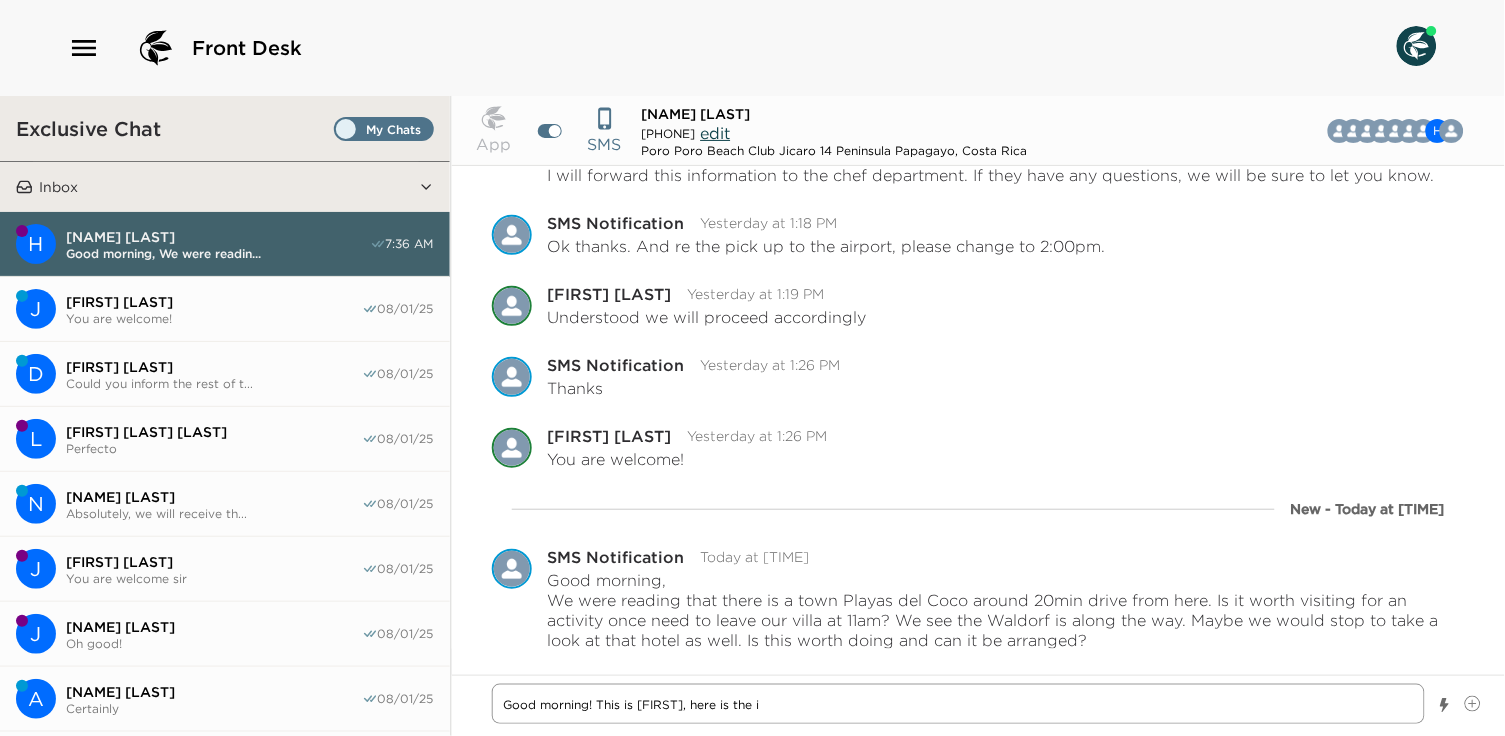 type on "x" 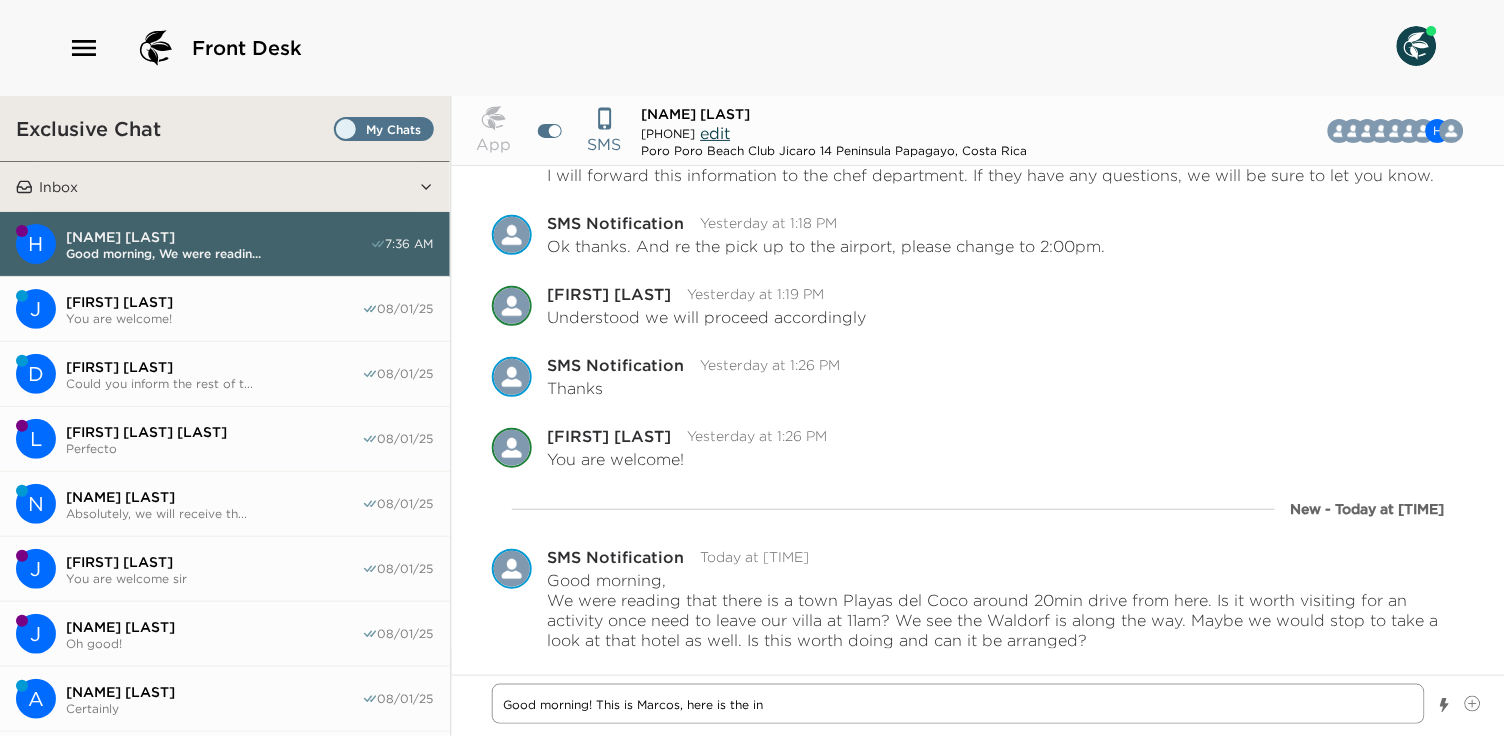 type on "x" 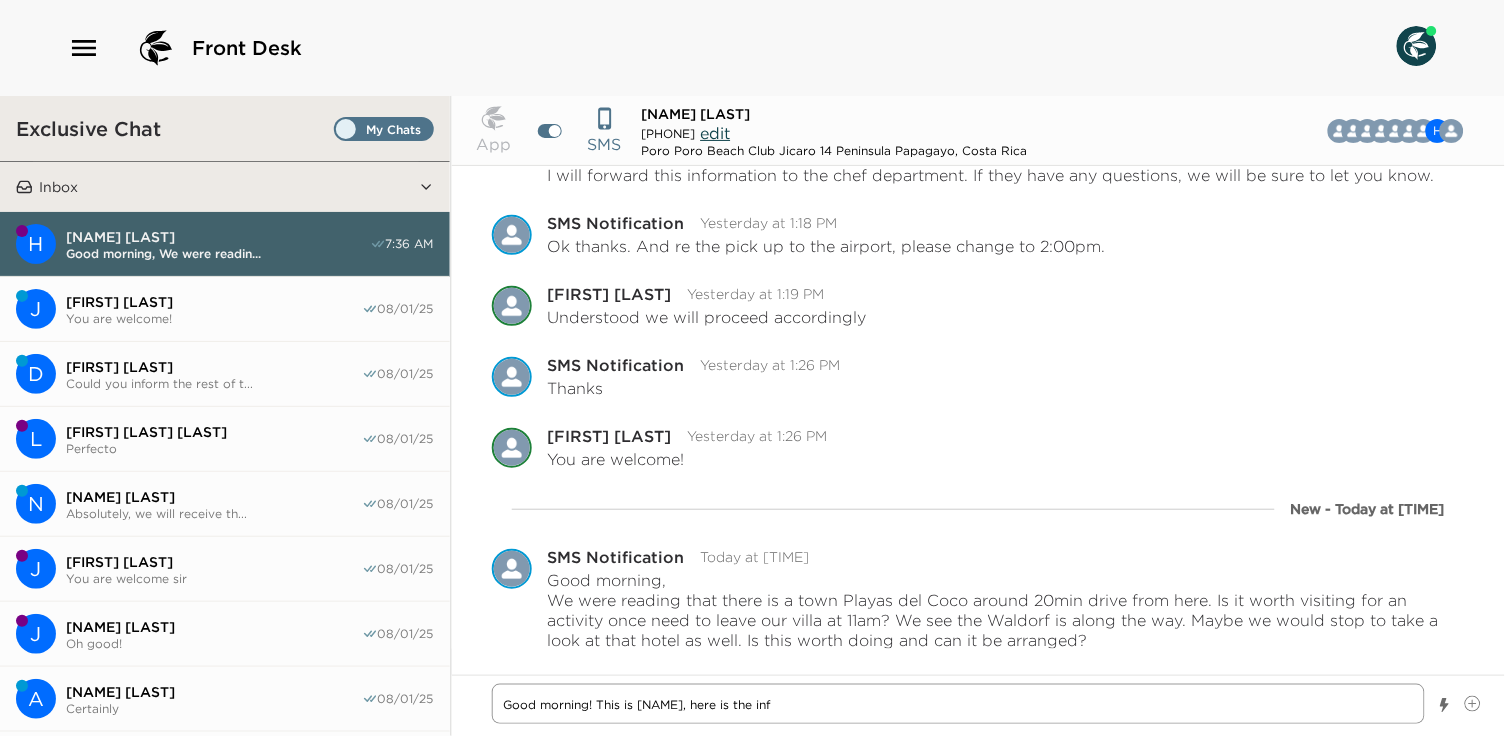 type on "x" 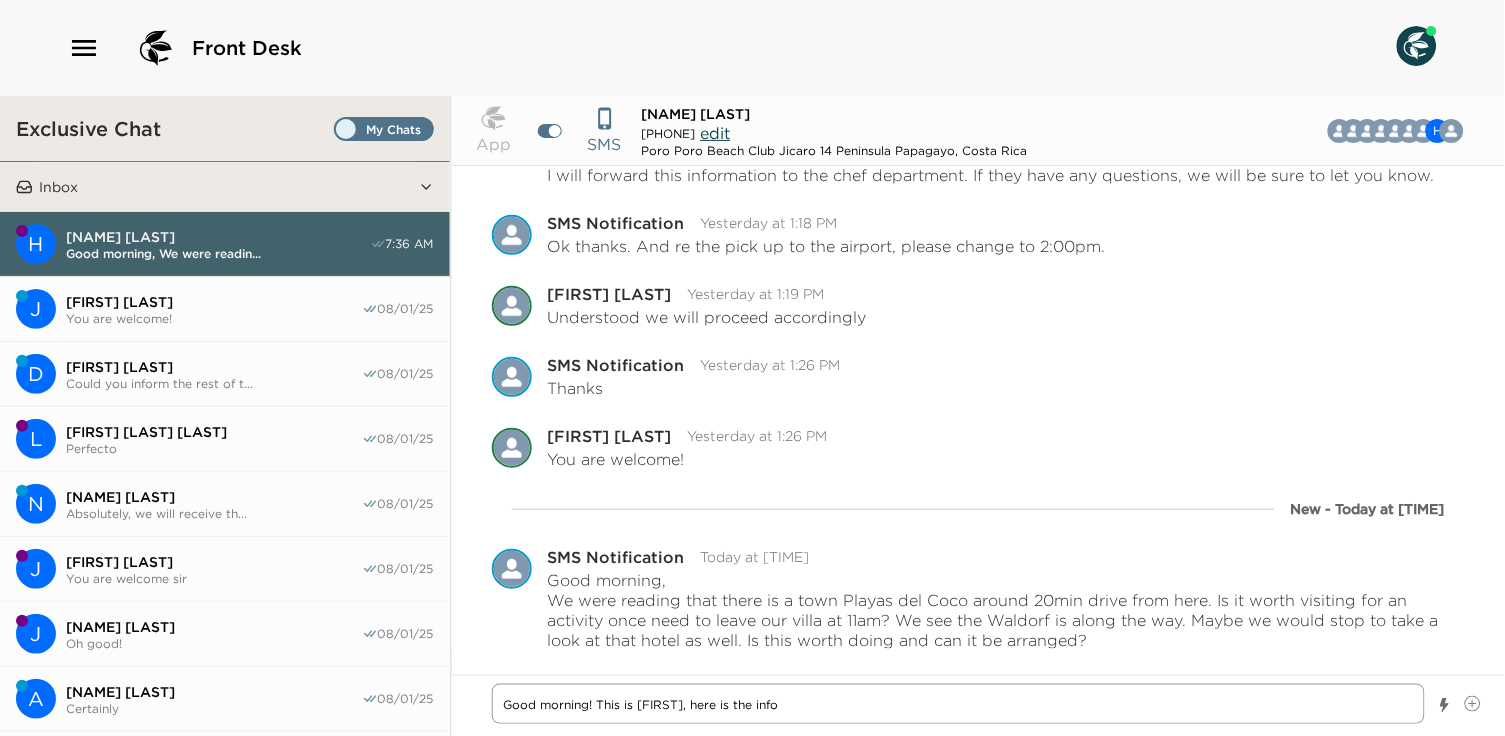 type on "x" 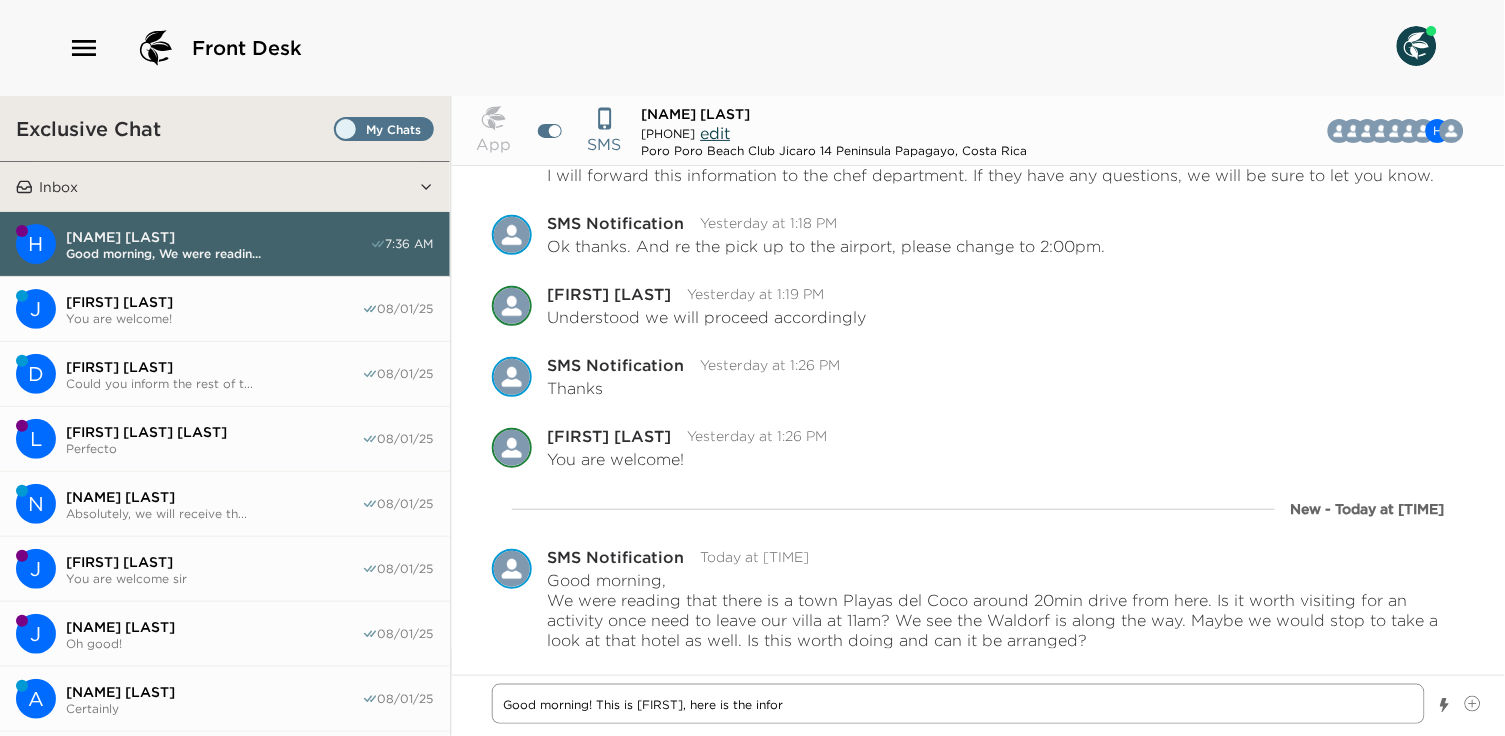 type on "x" 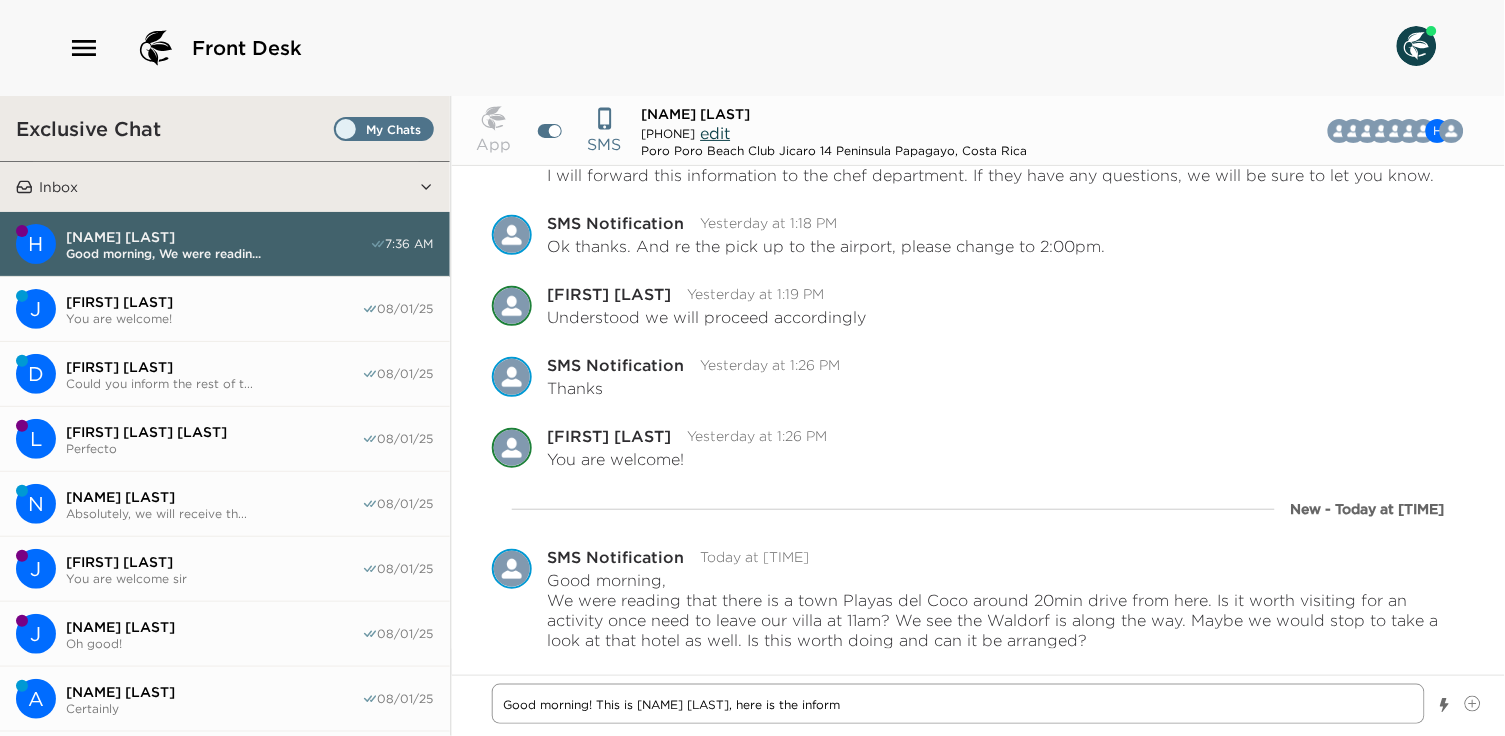 type on "x" 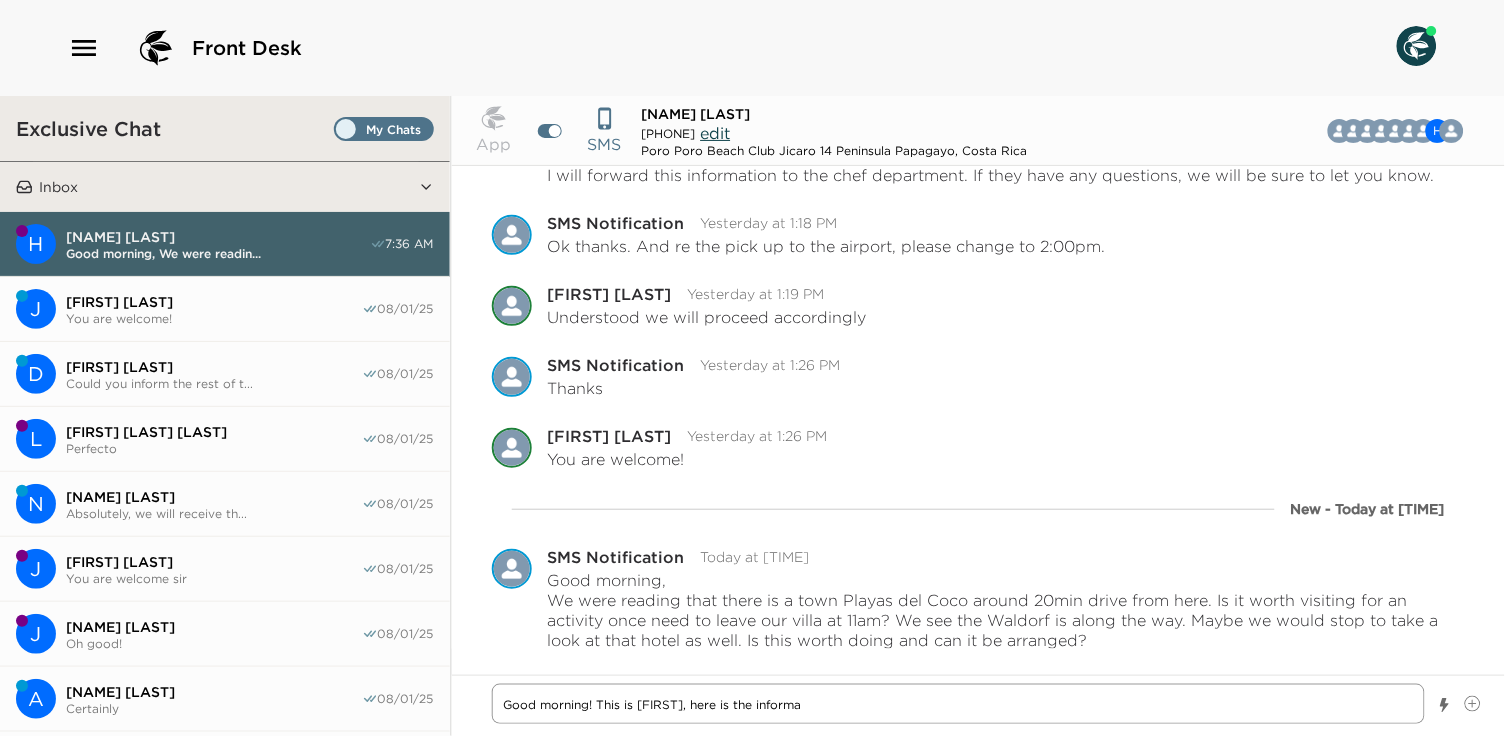 type on "x" 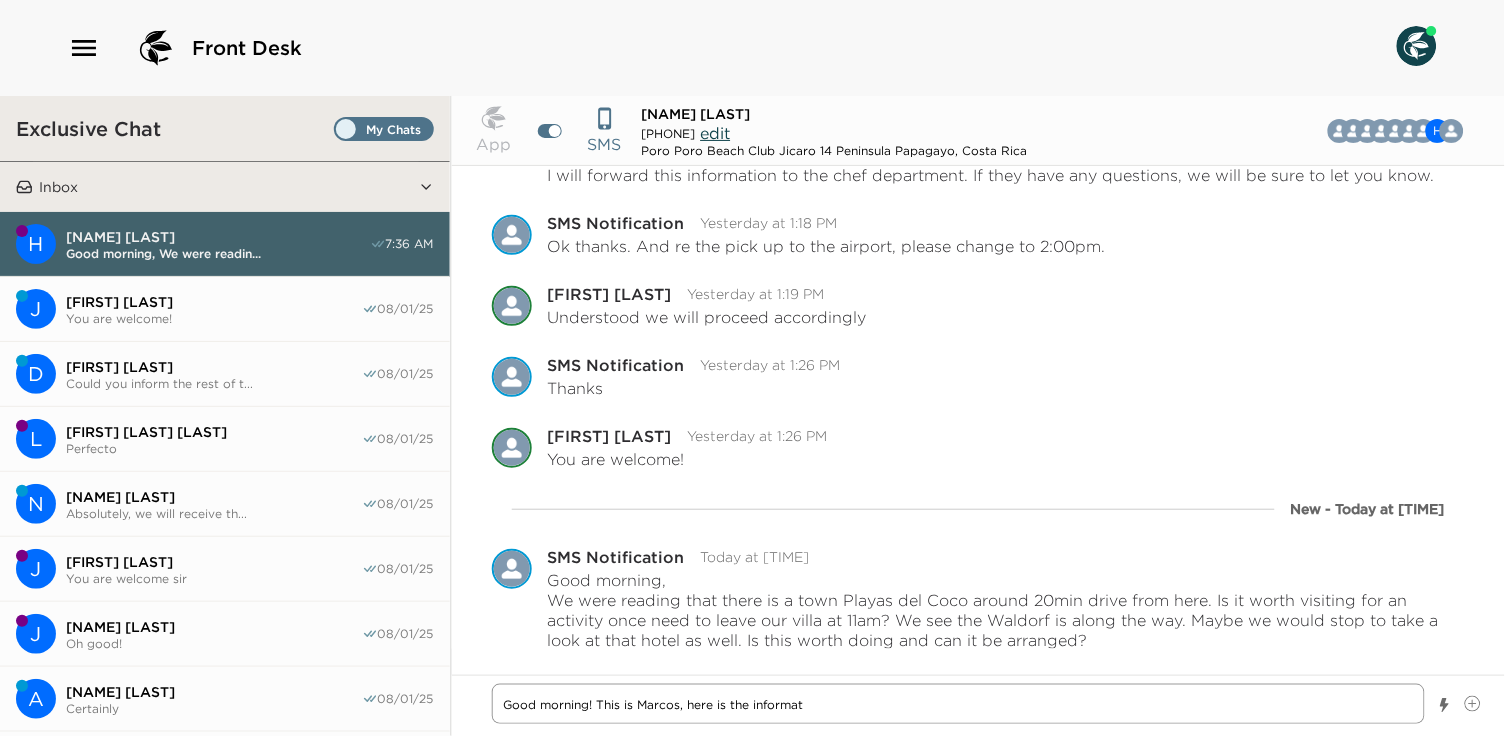 type on "x" 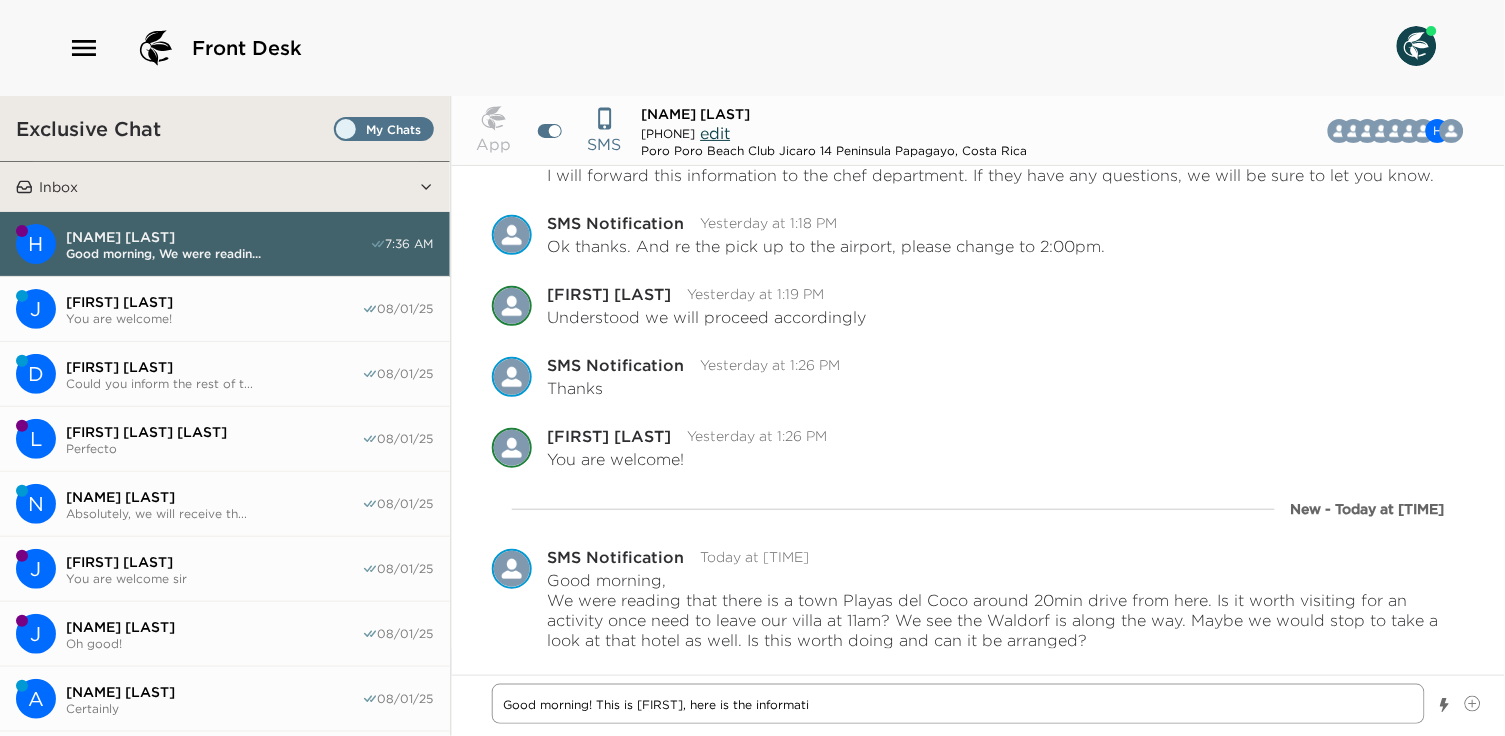 type on "x" 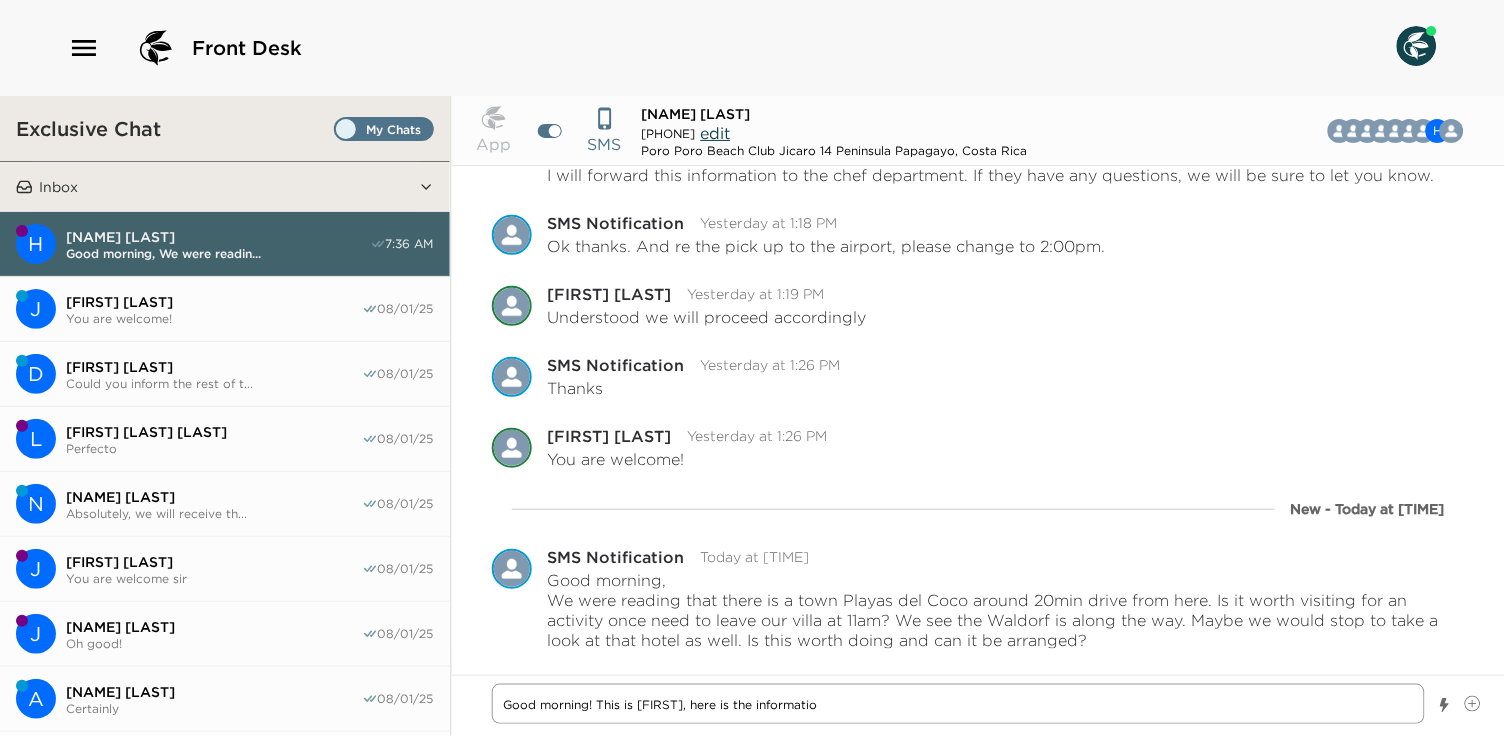 type on "x" 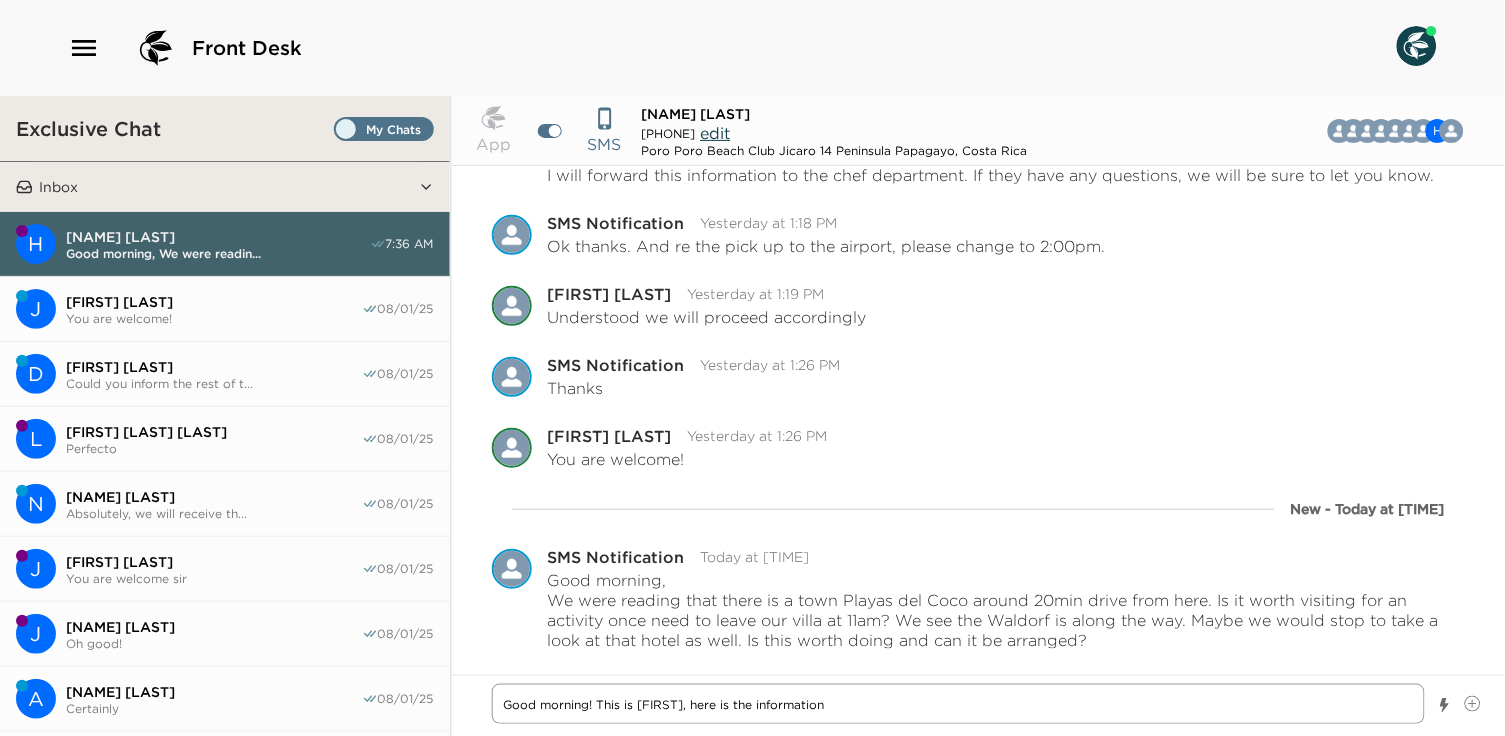 type on "x" 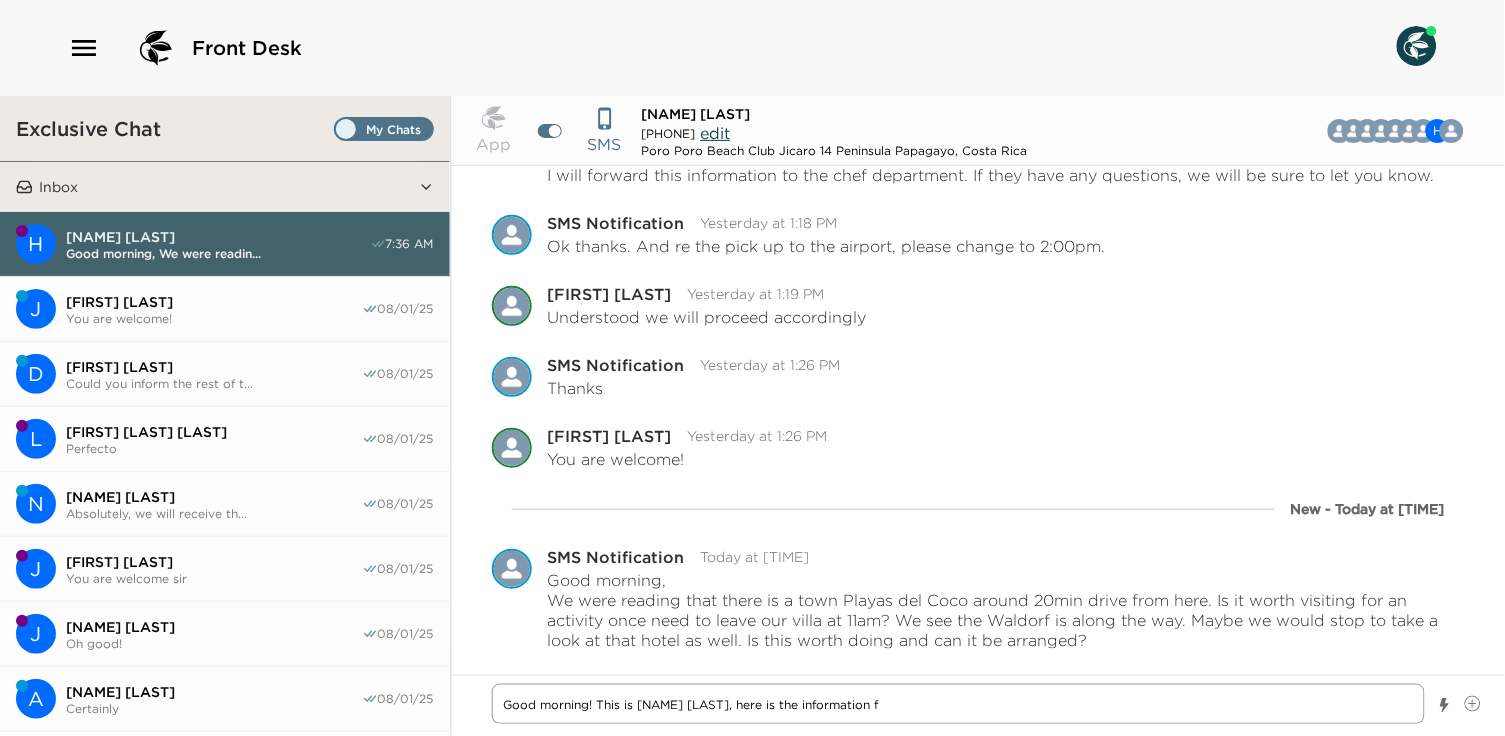 type on "x" 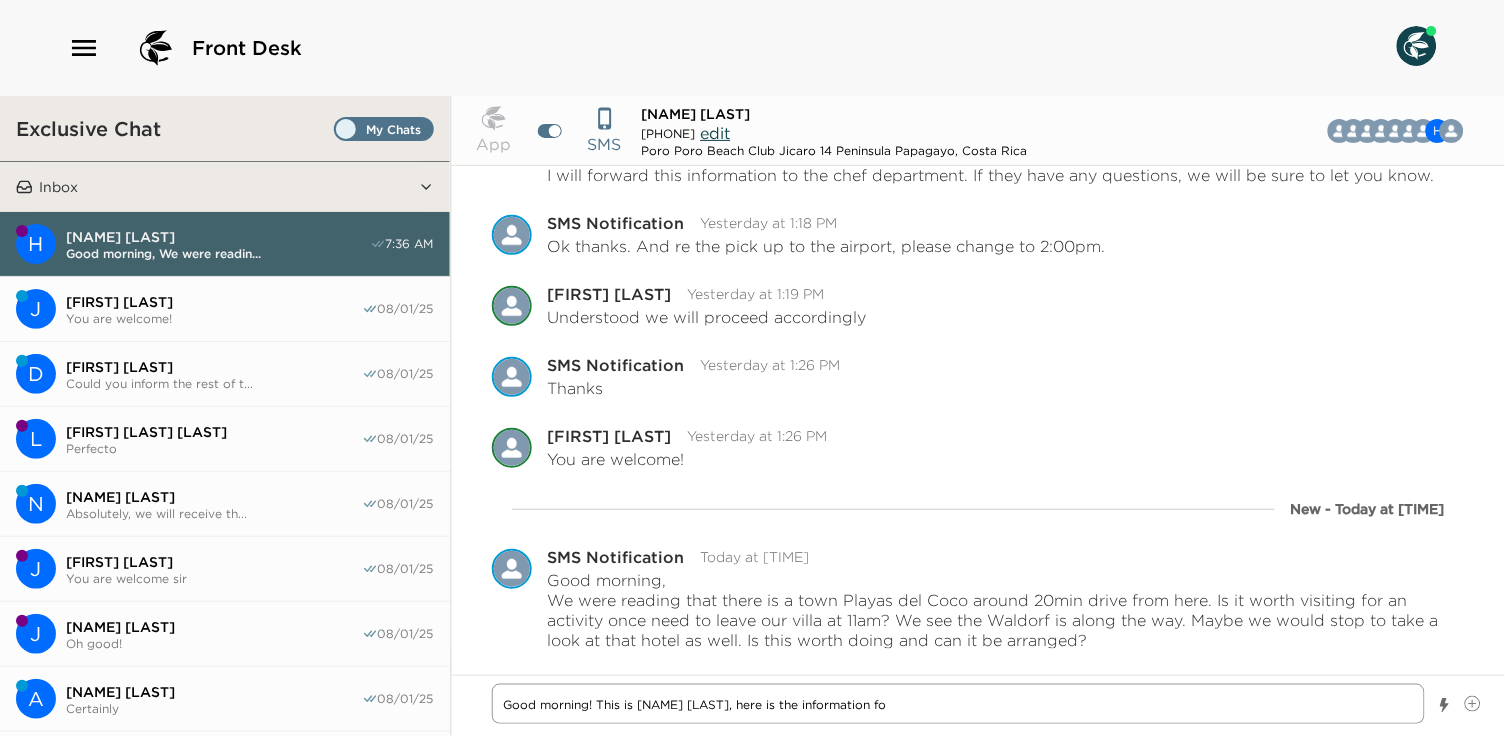 type on "x" 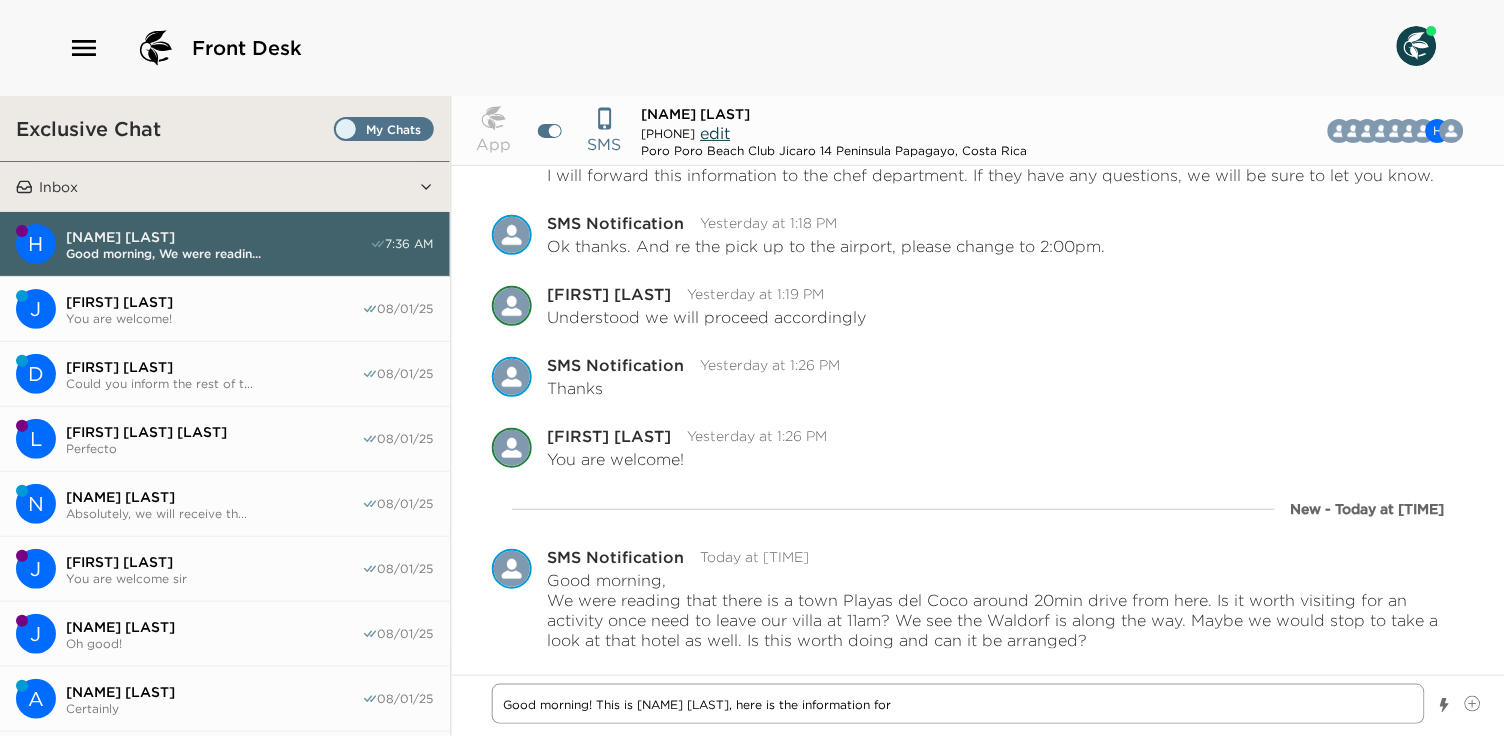 type on "x" 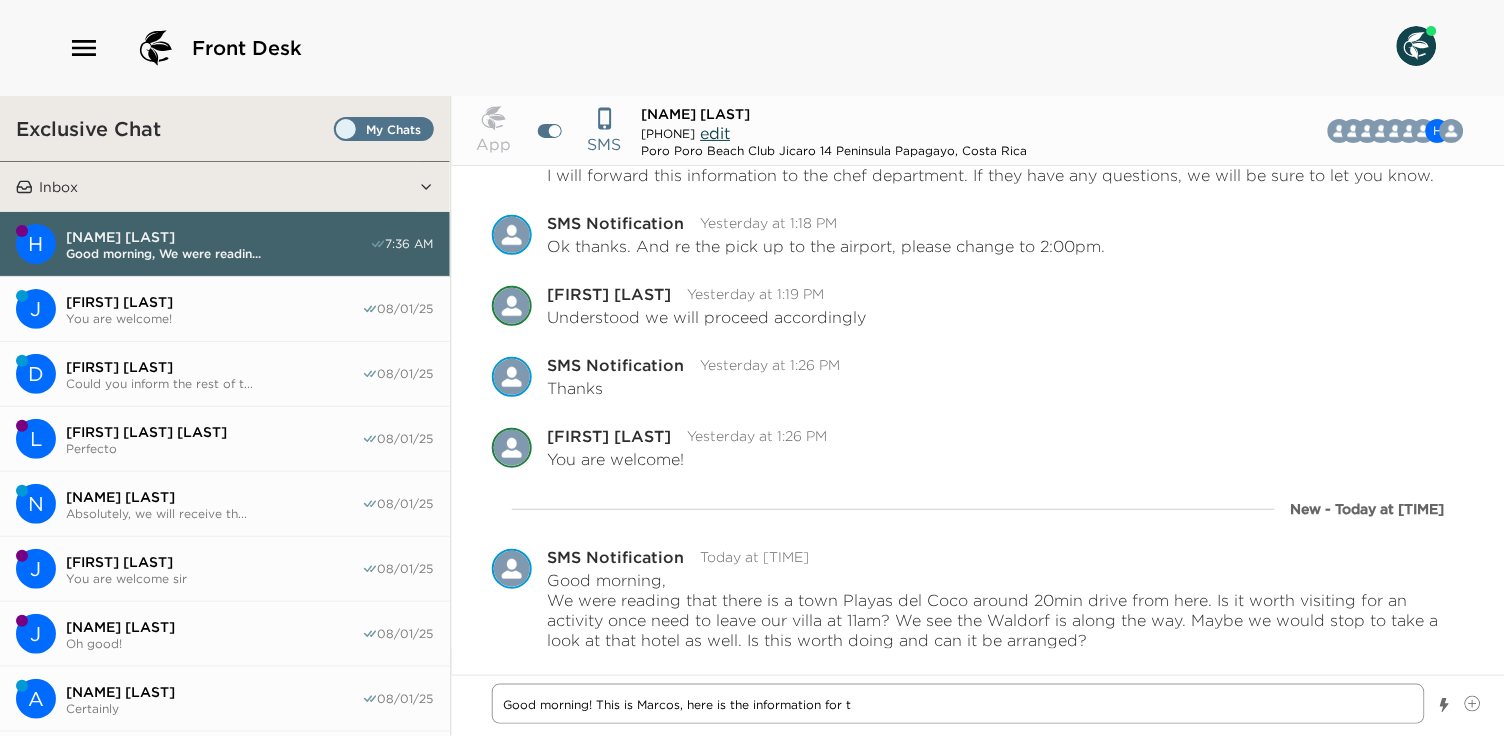 type on "x" 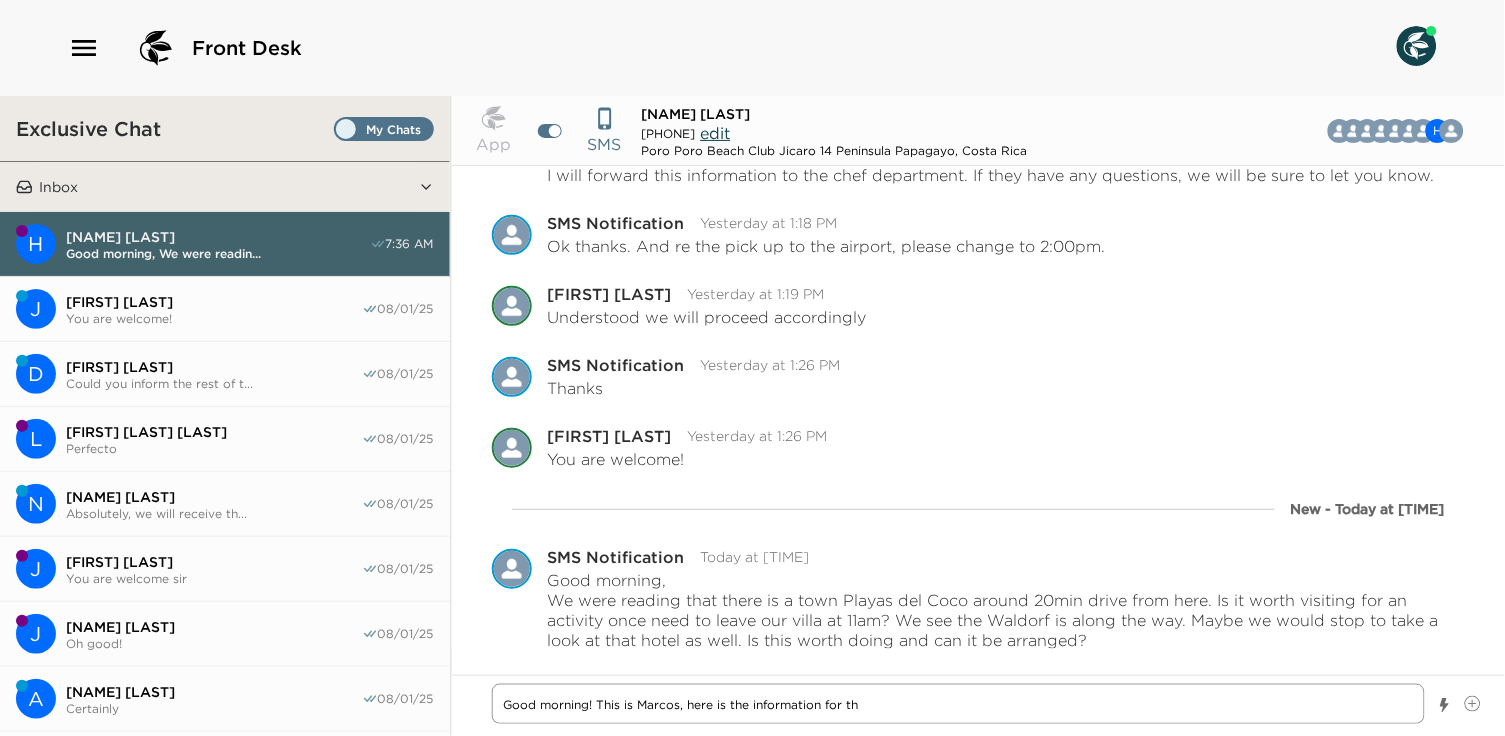 type on "x" 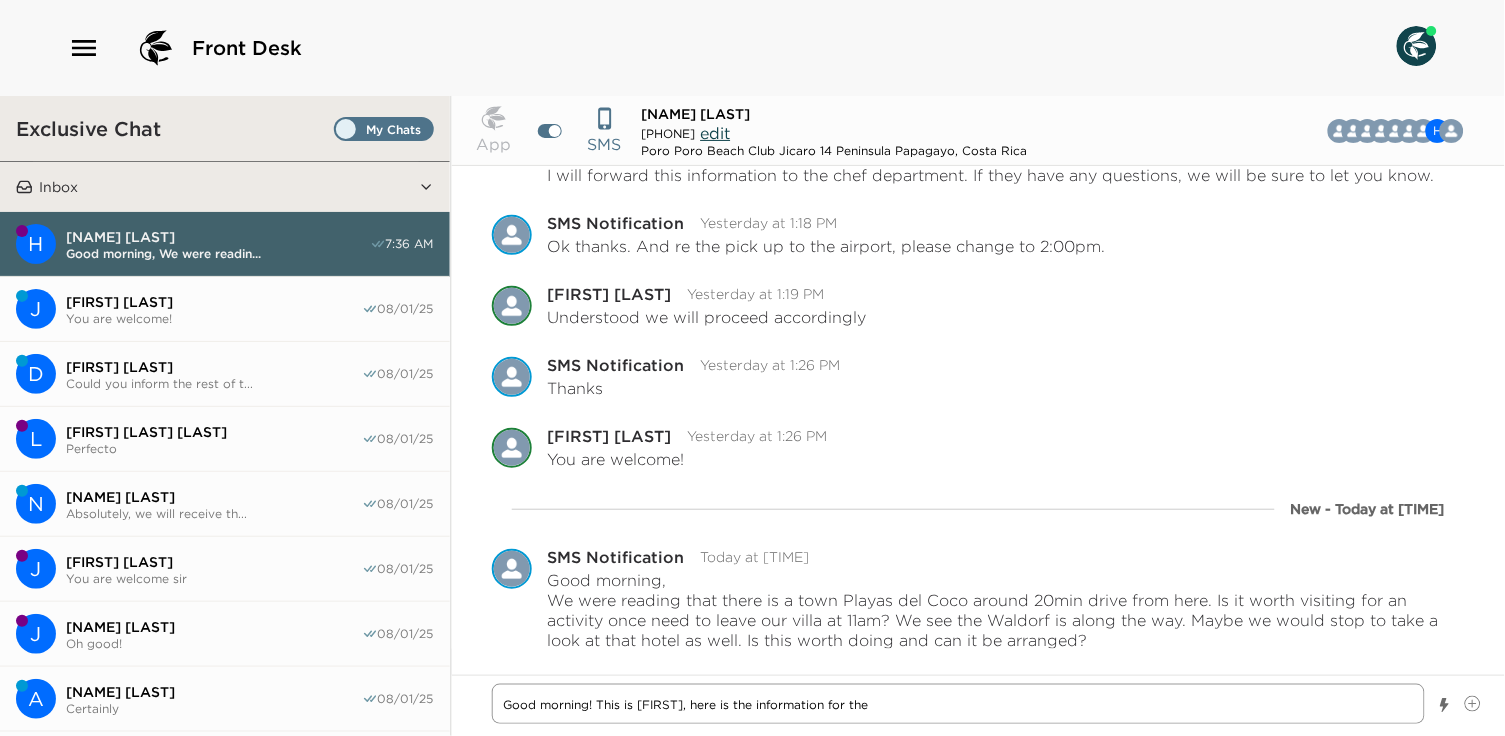 type on "x" 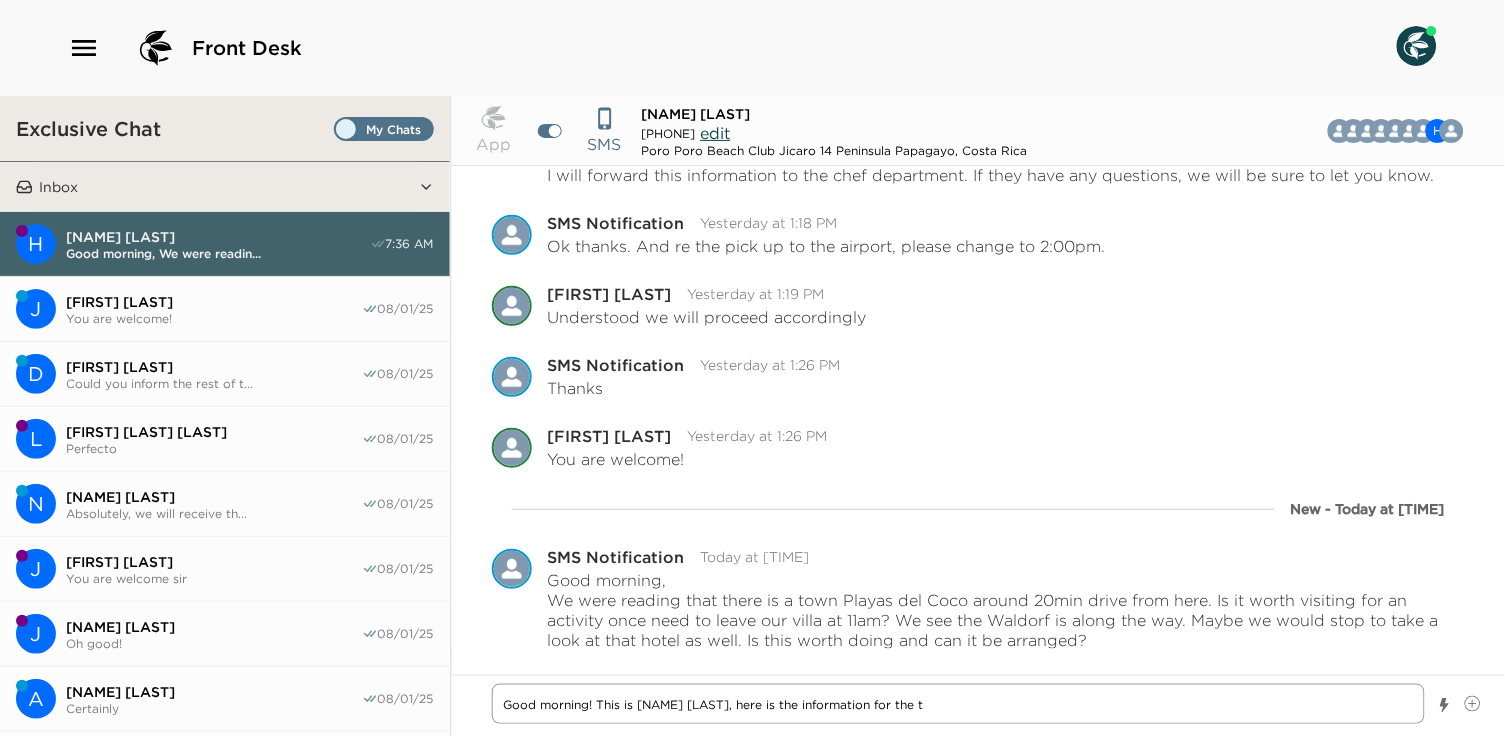 type on "x" 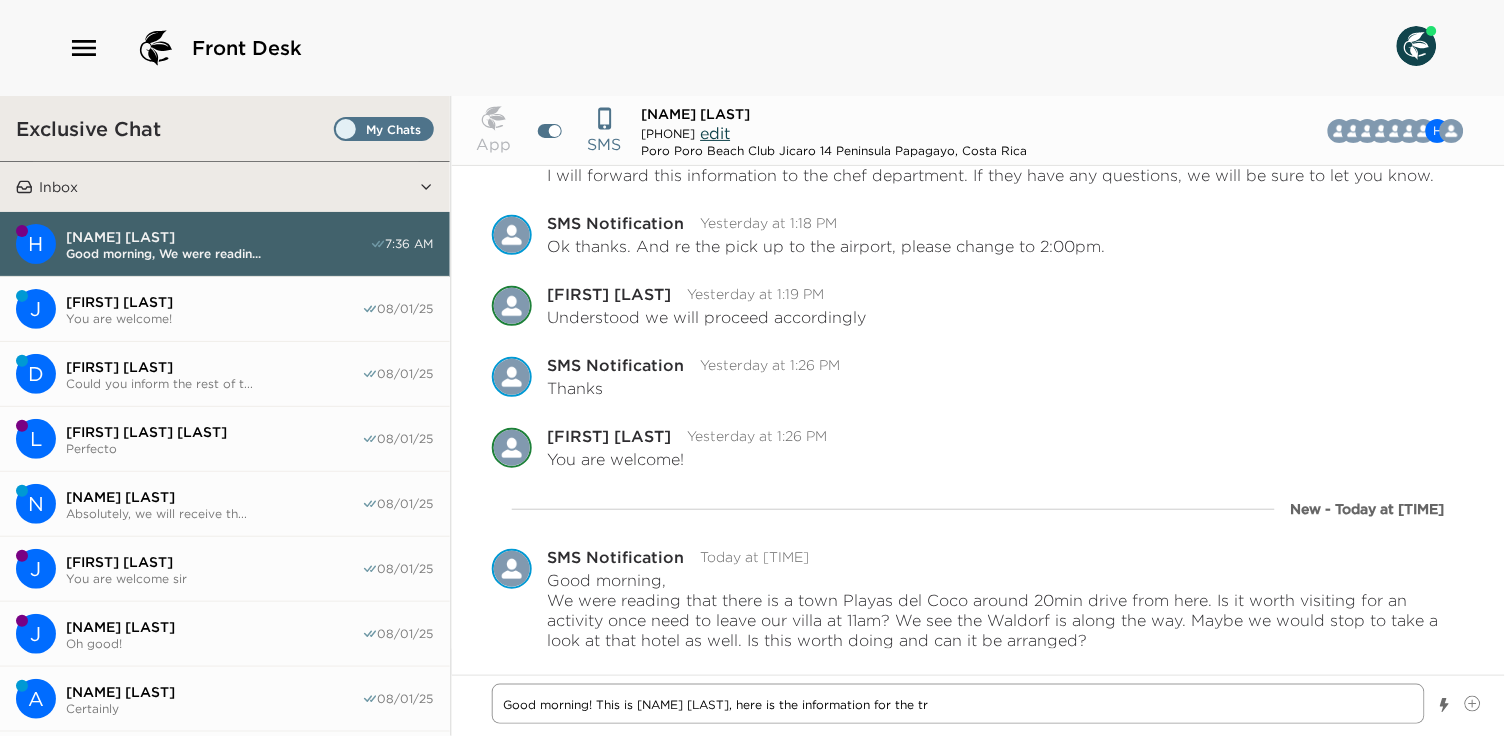 type on "x" 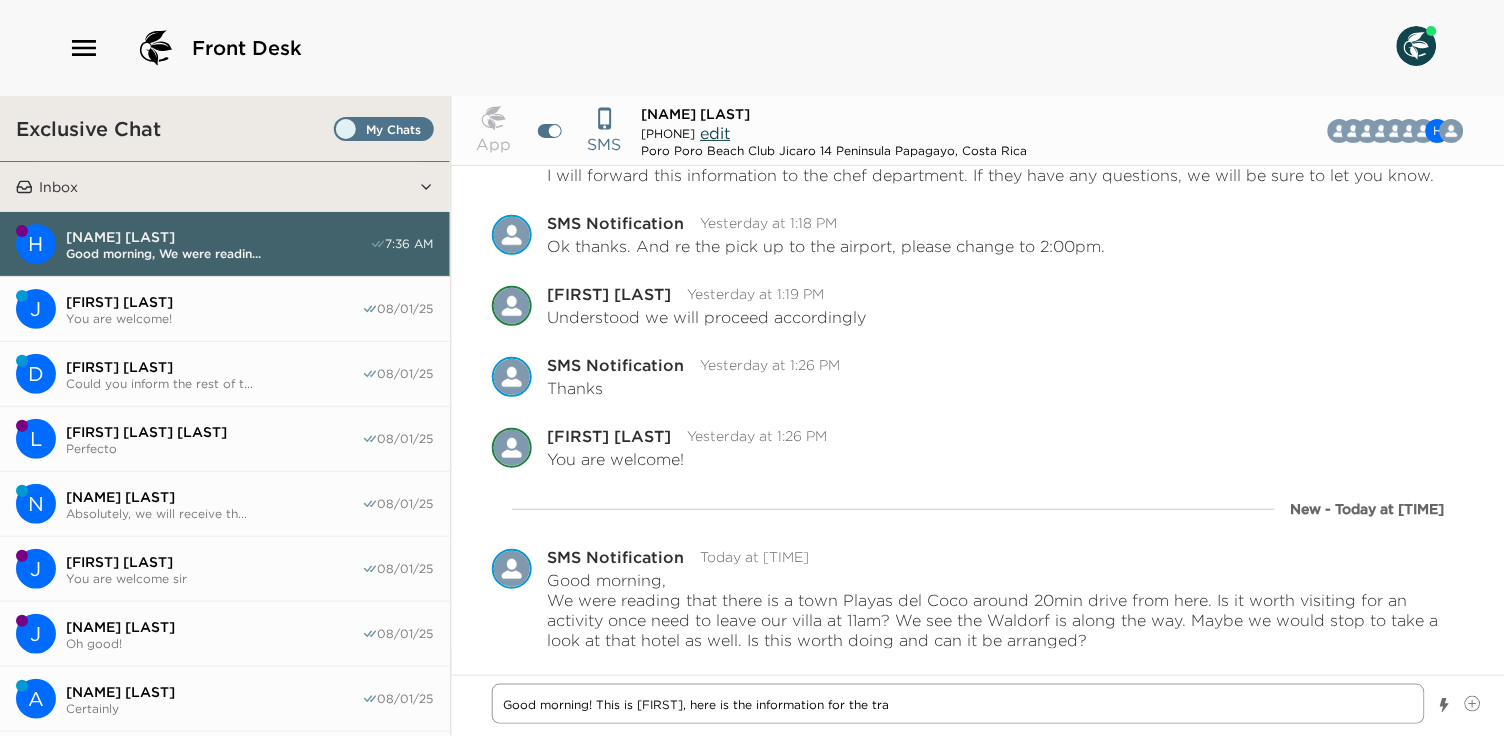 type on "x" 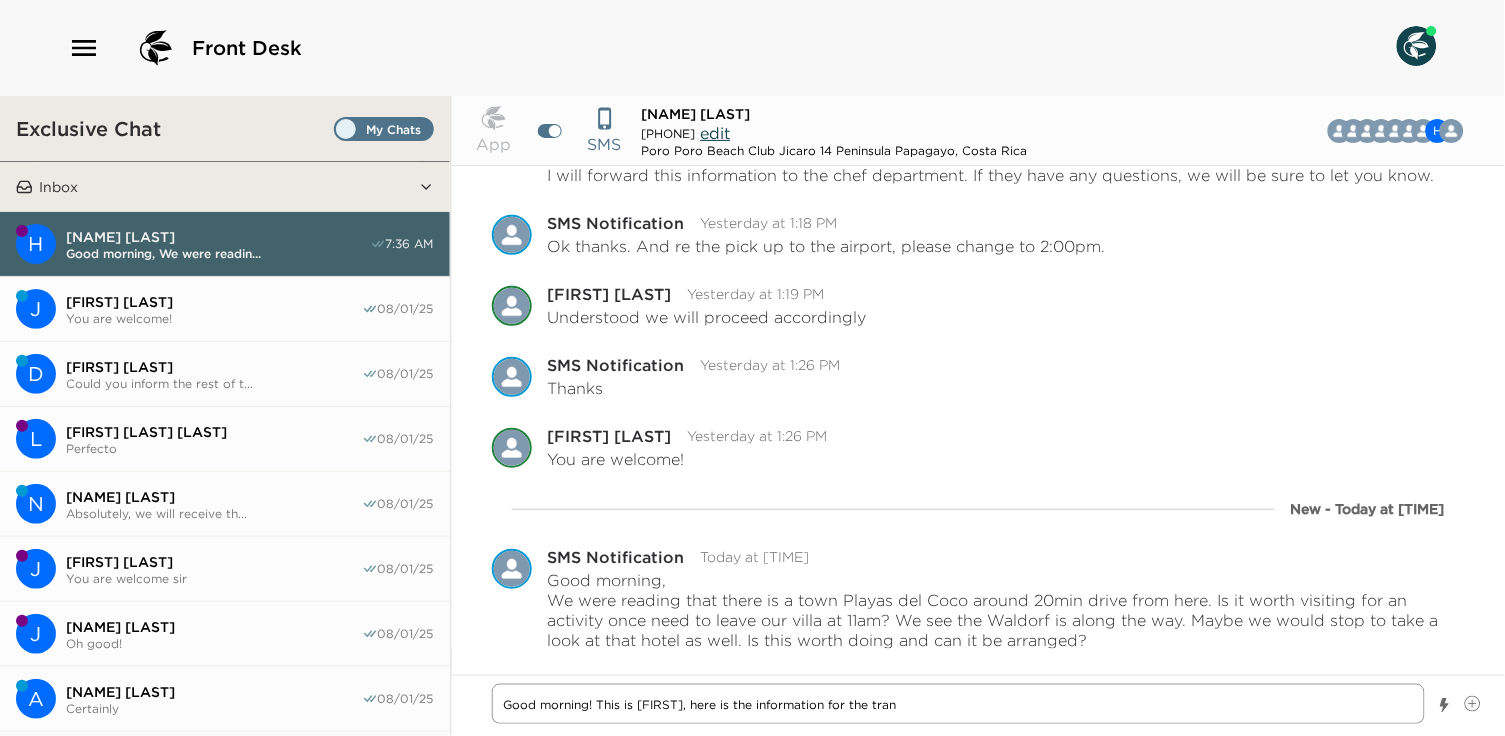 type on "x" 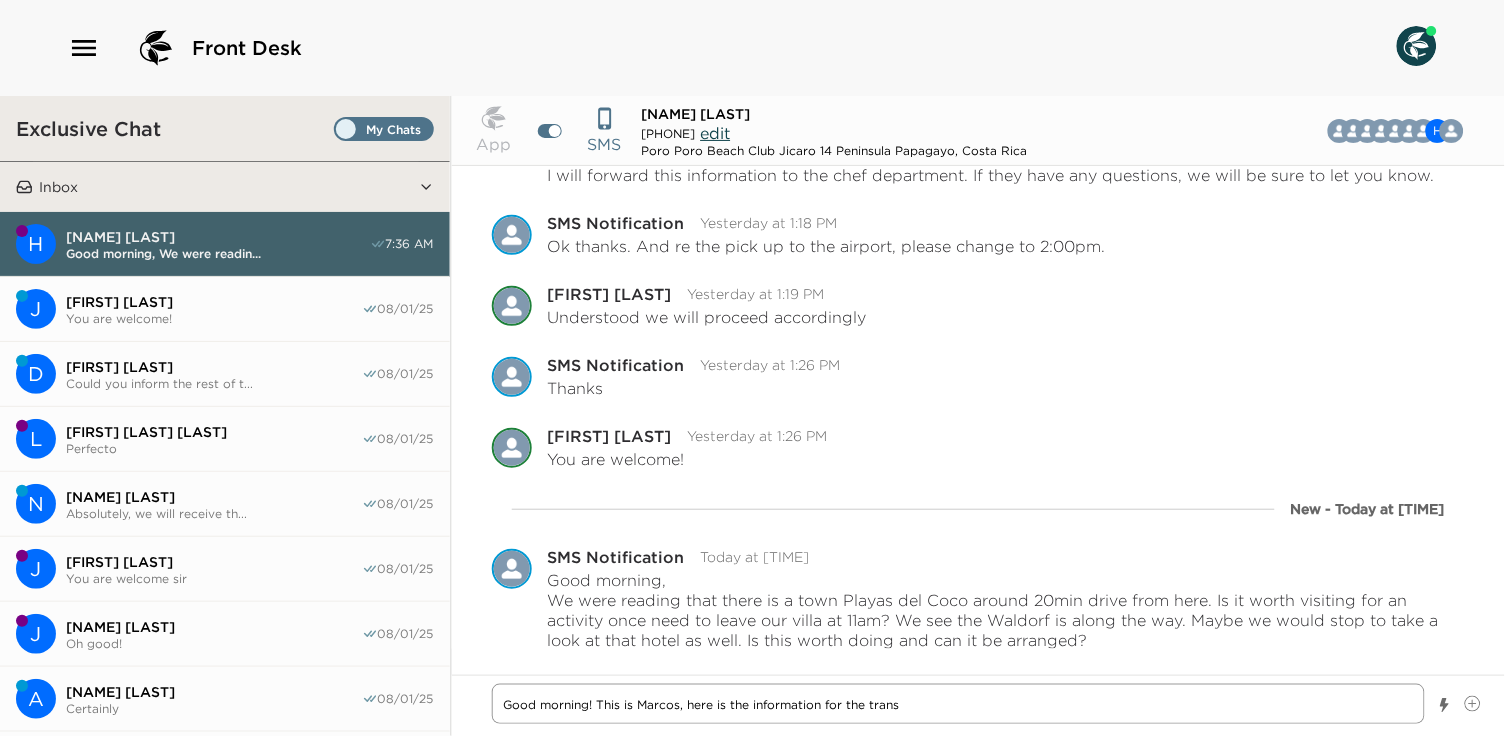 type on "x" 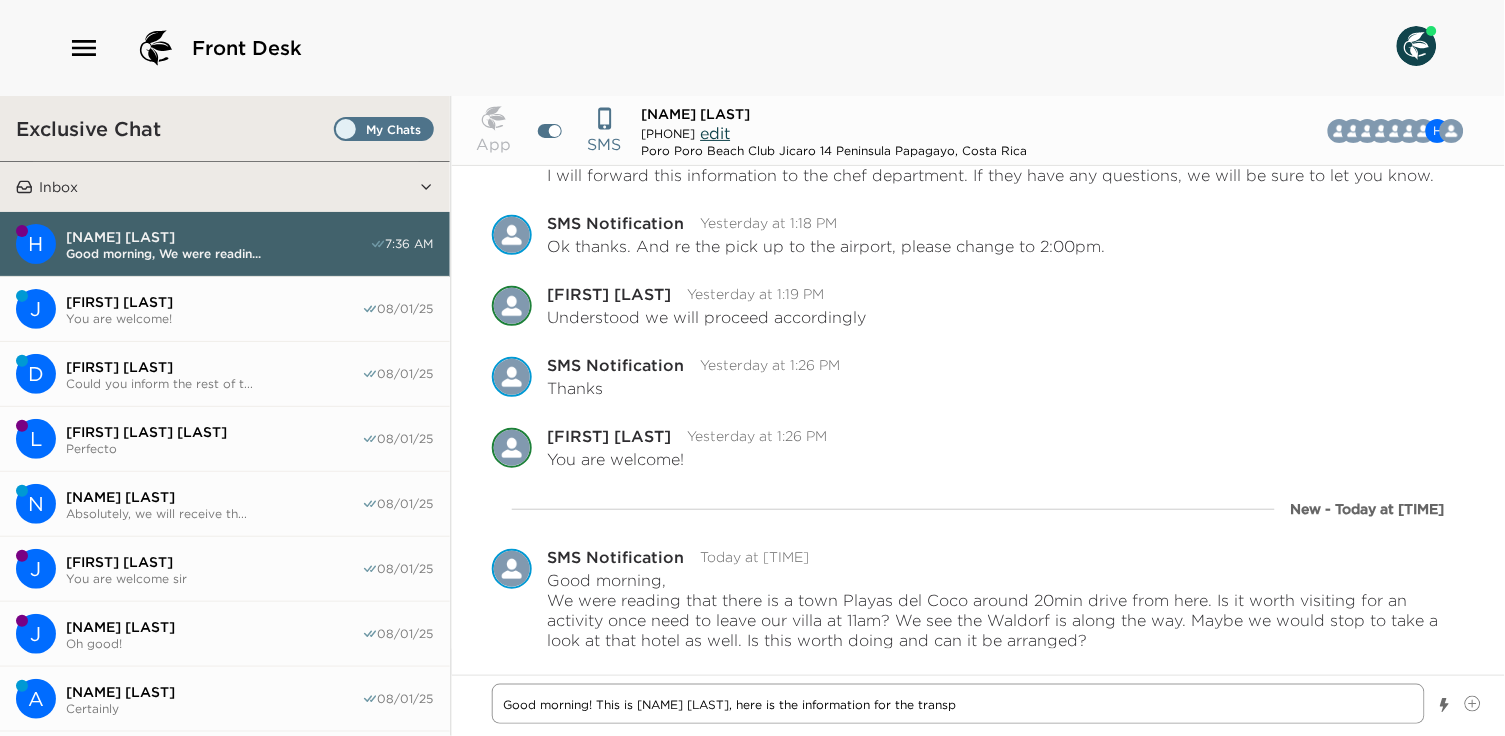 type on "x" 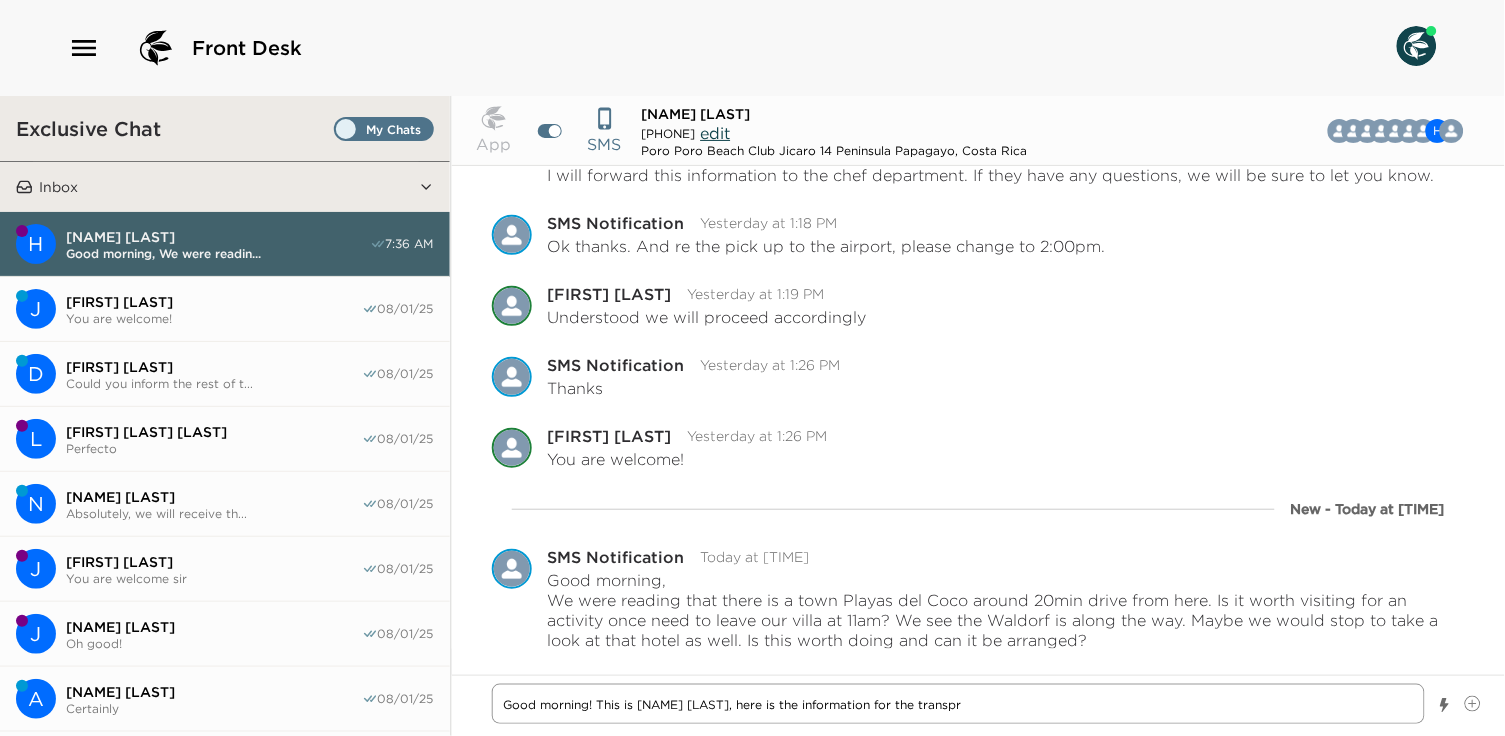 type on "x" 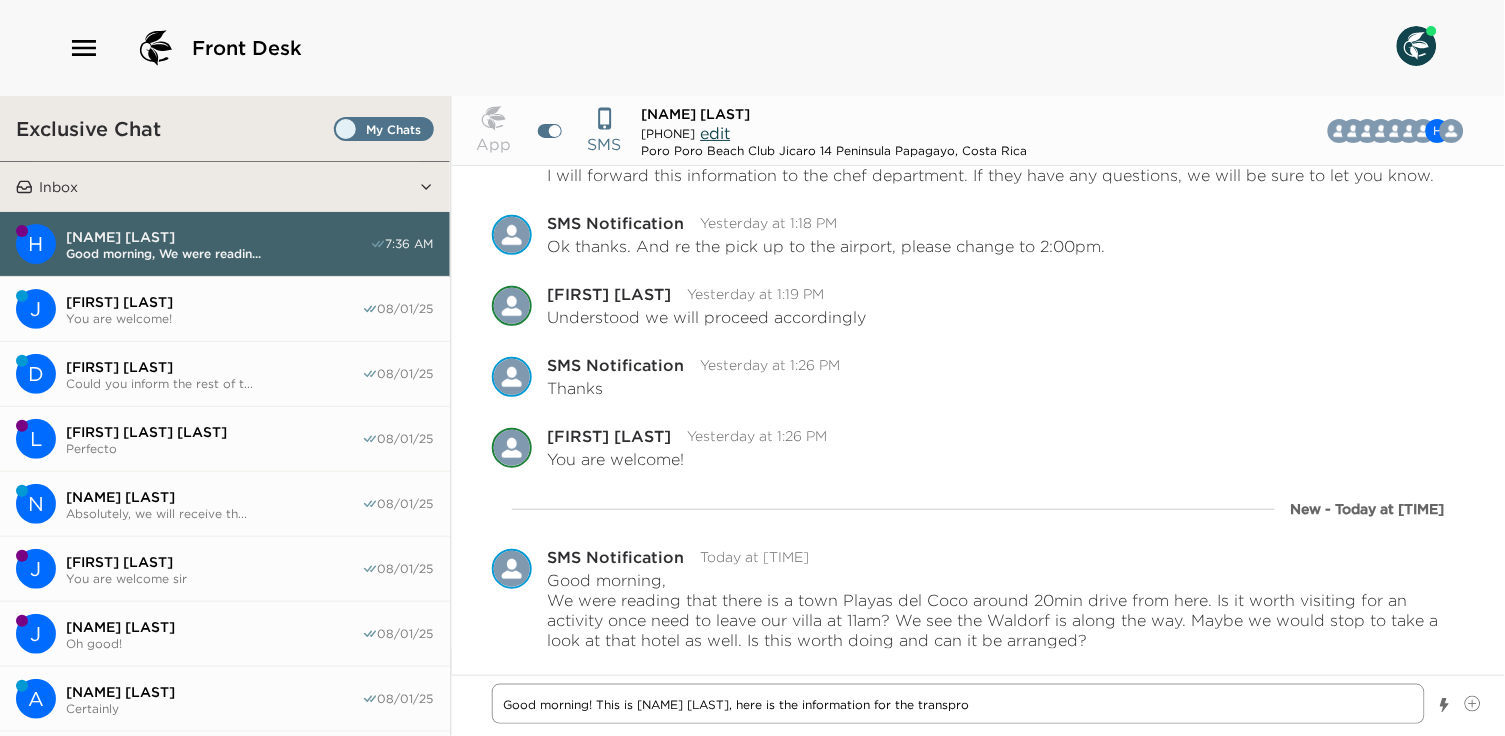 type on "x" 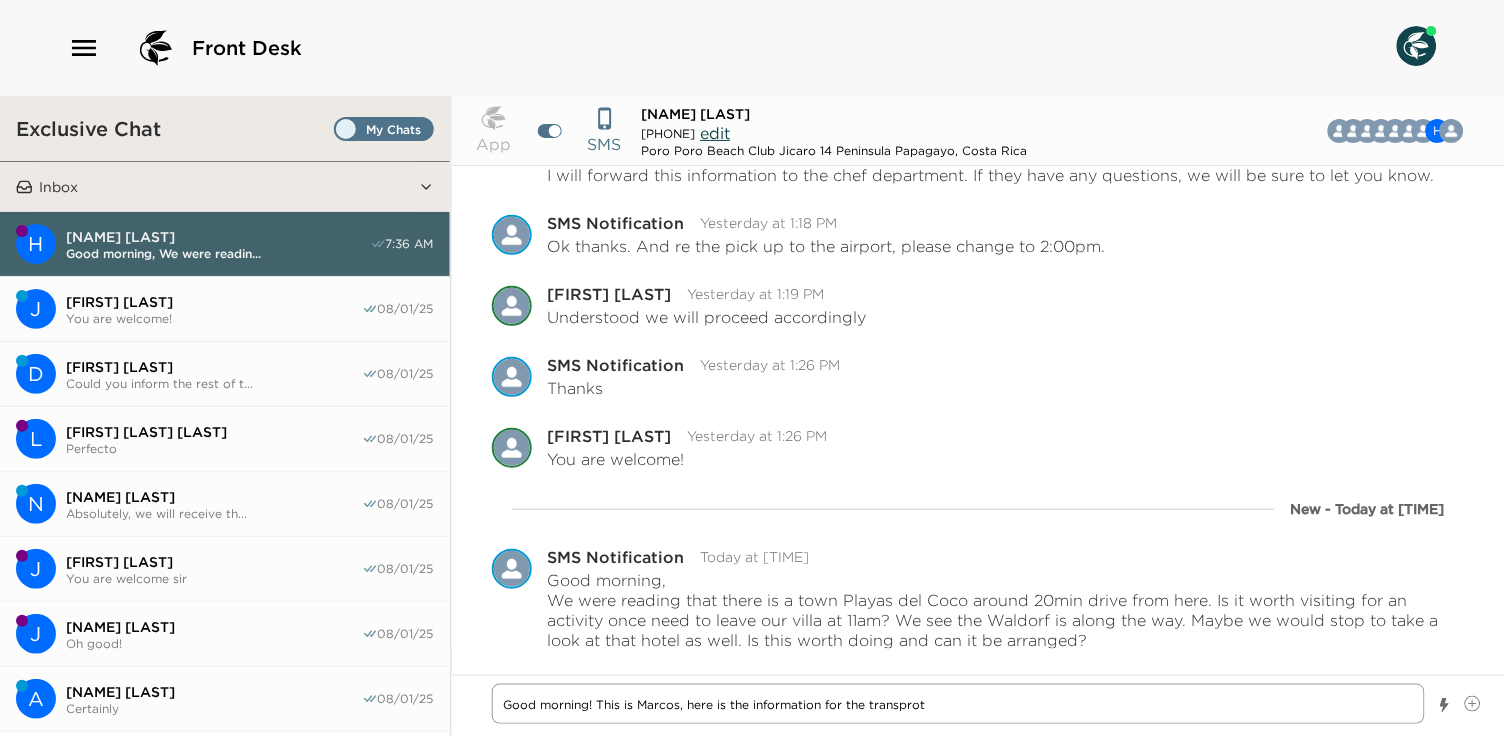 type on "x" 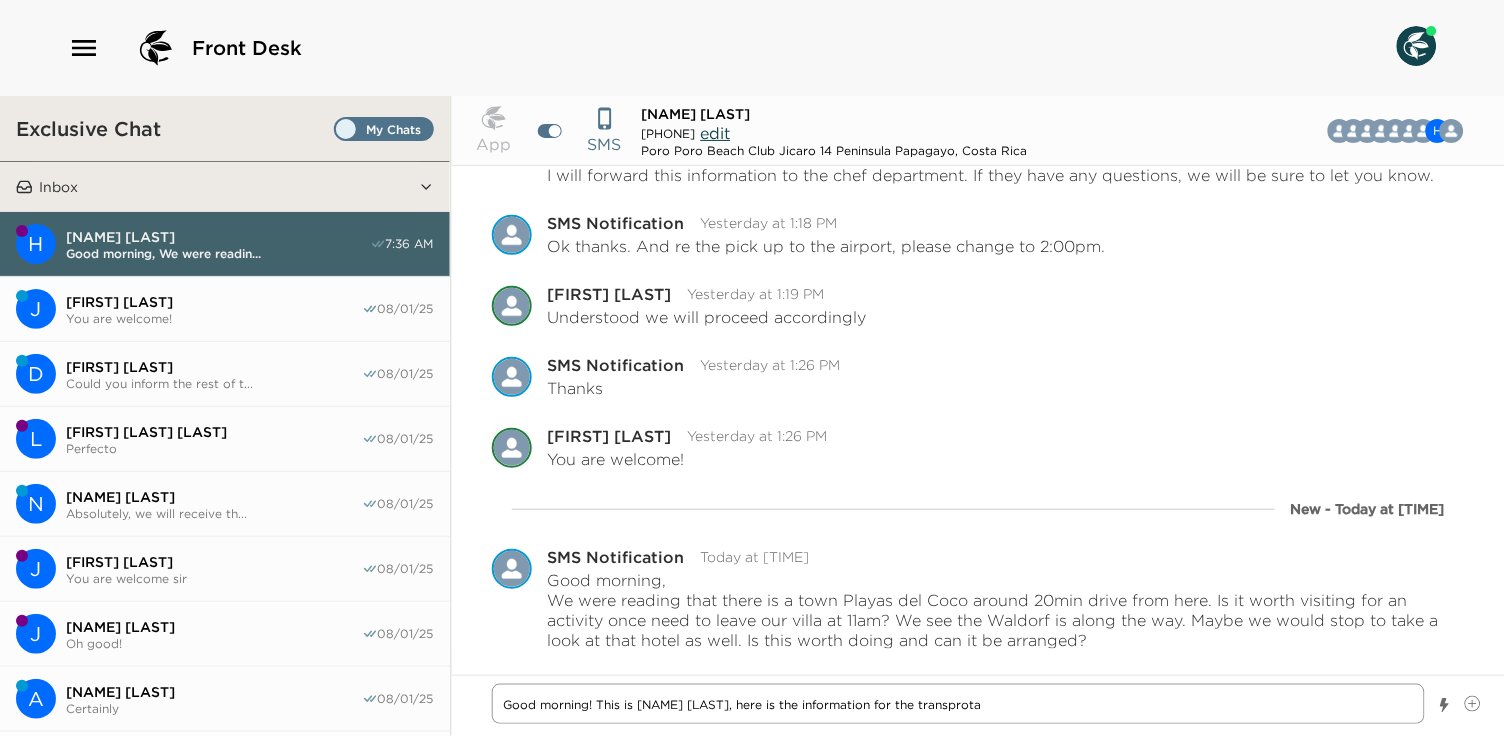 type on "x" 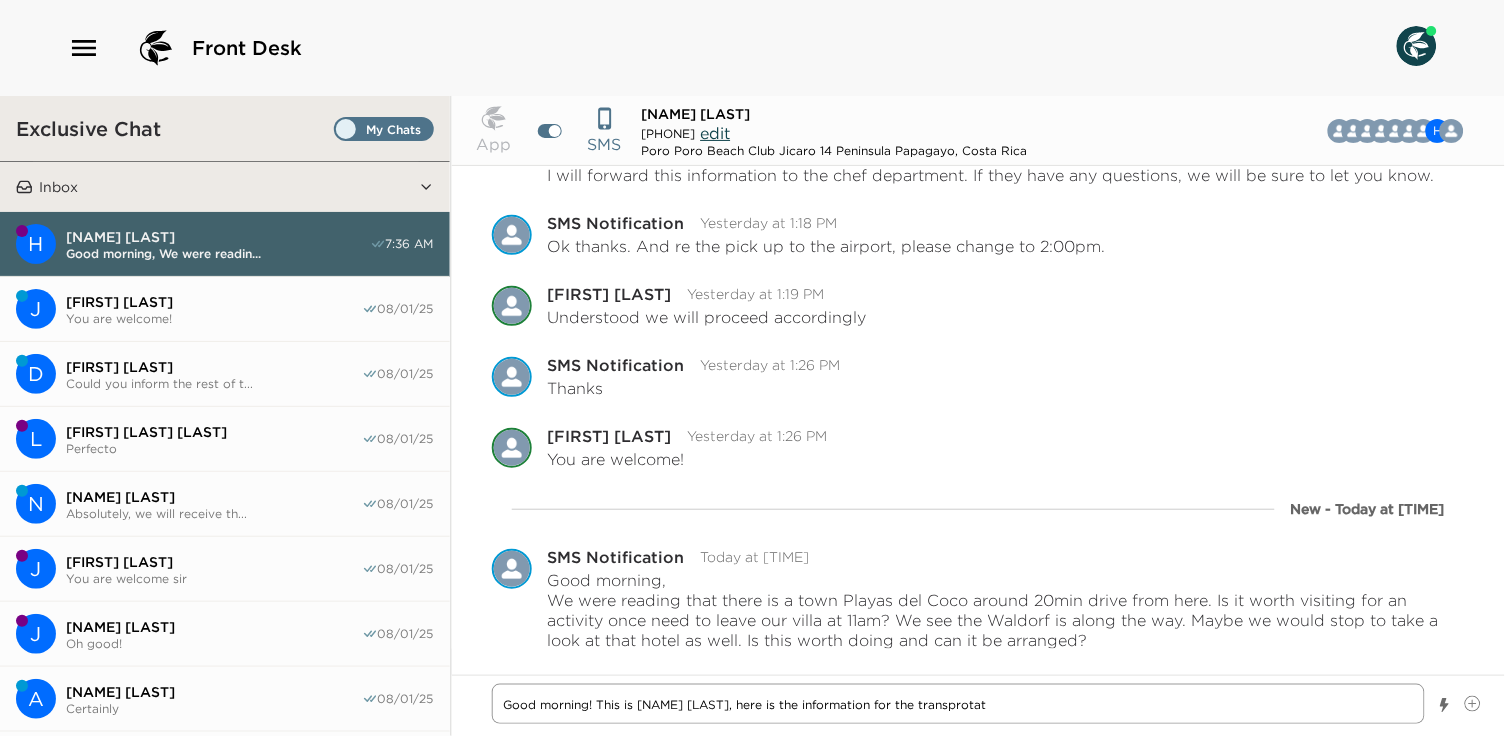 type on "x" 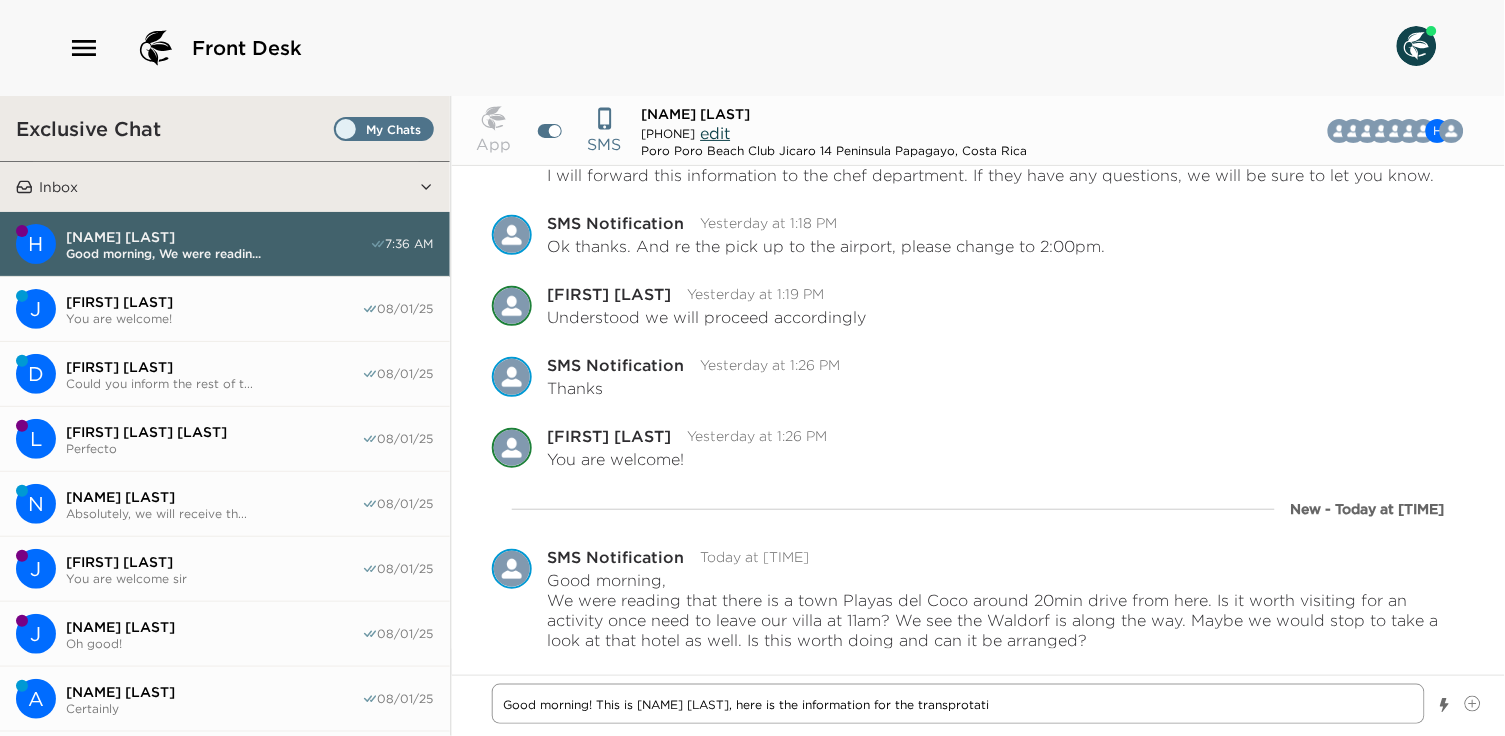 type on "x" 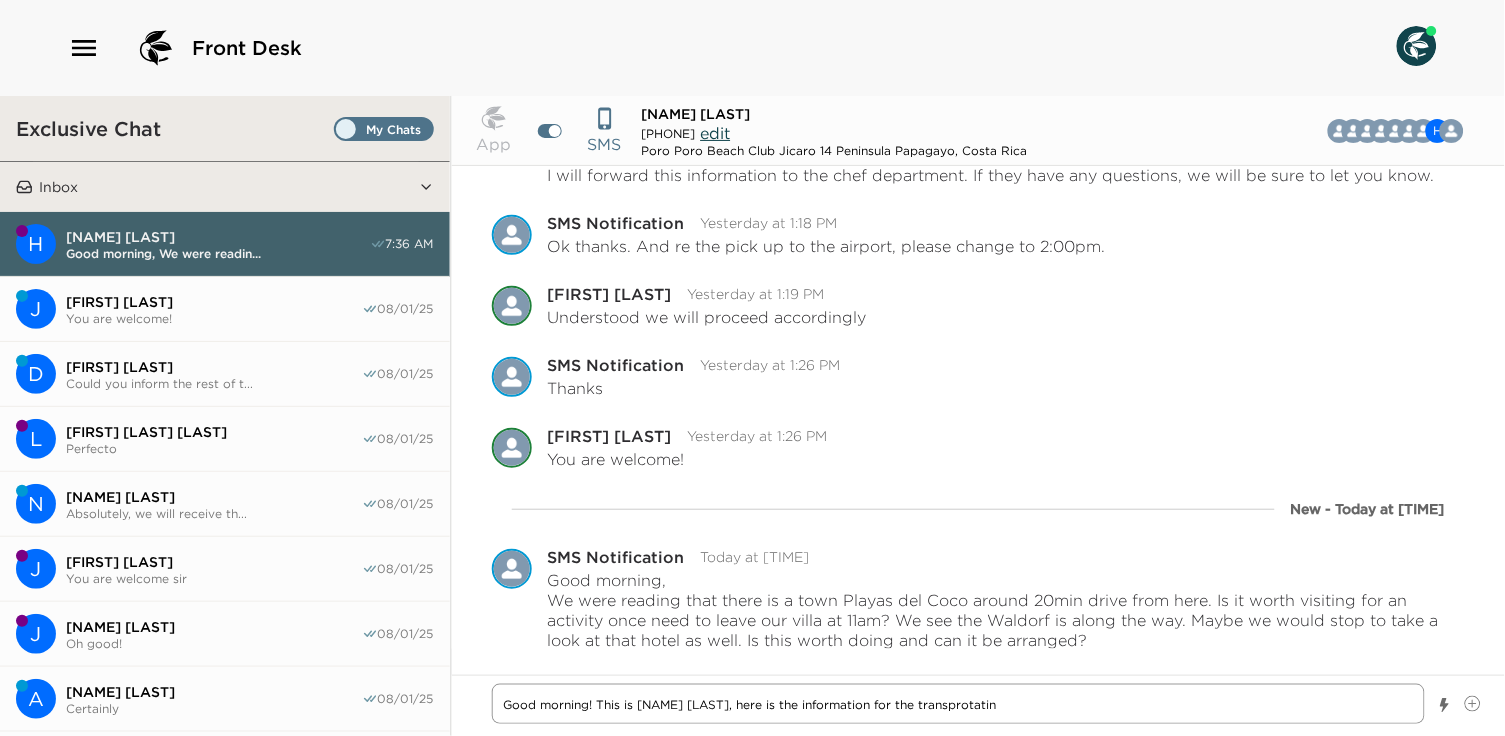 type on "x" 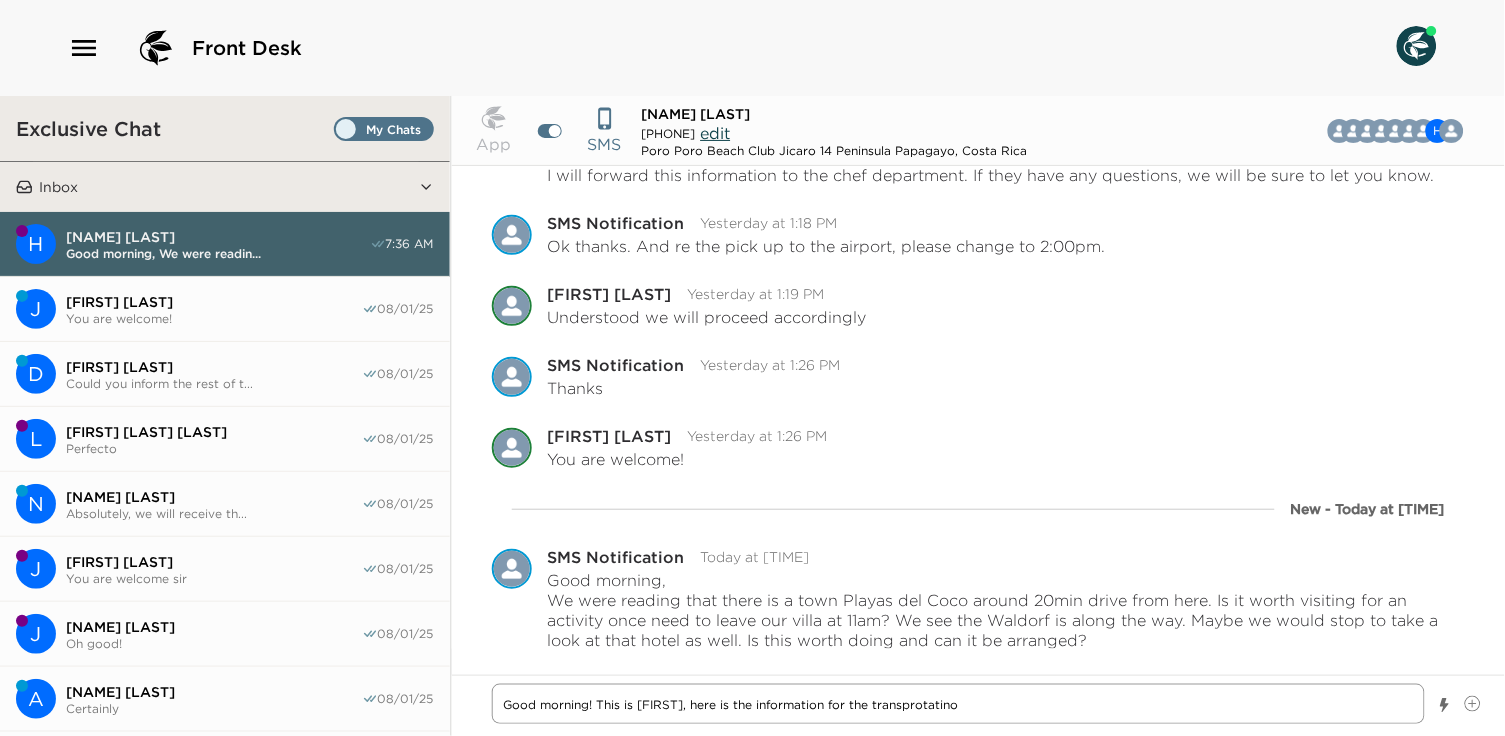 type on "x" 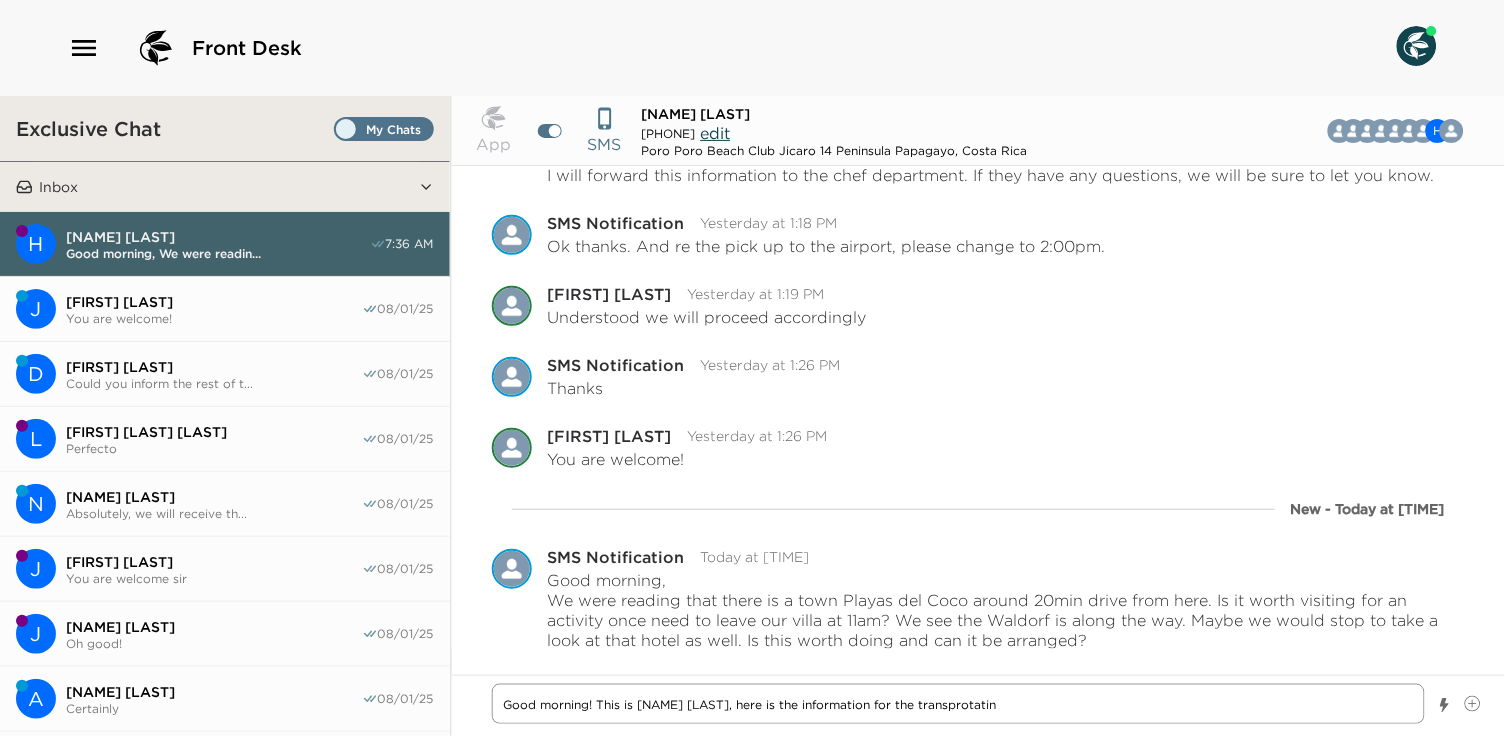 type on "x" 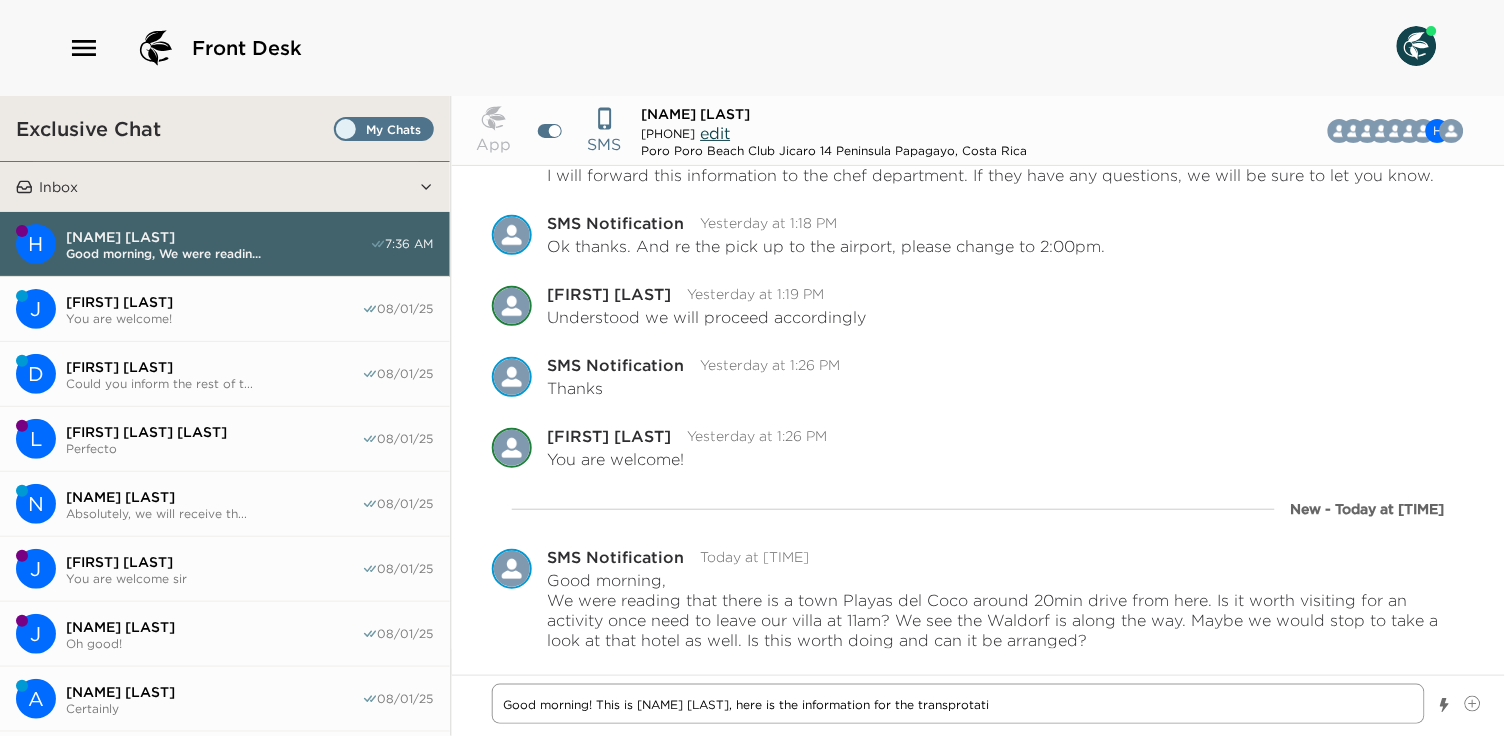 type on "x" 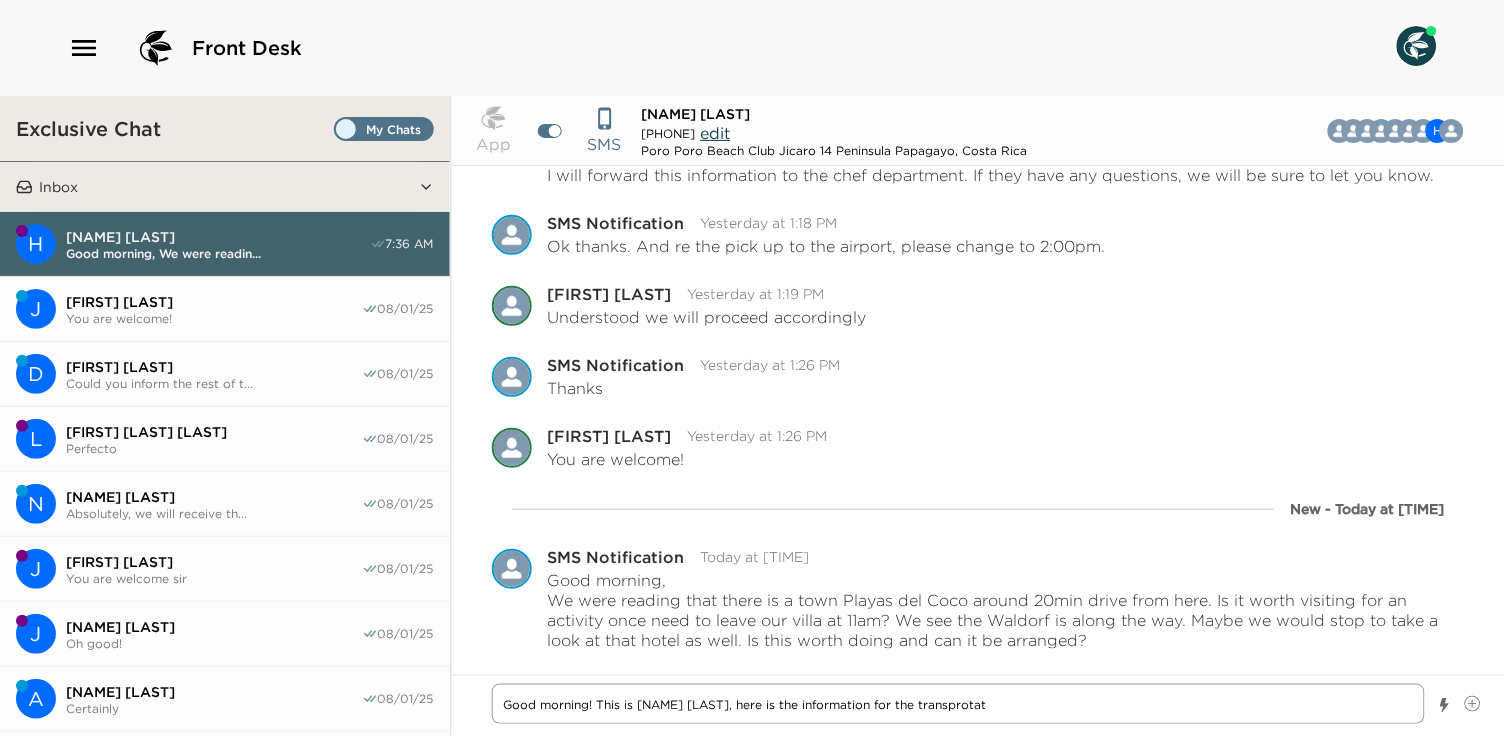 type on "x" 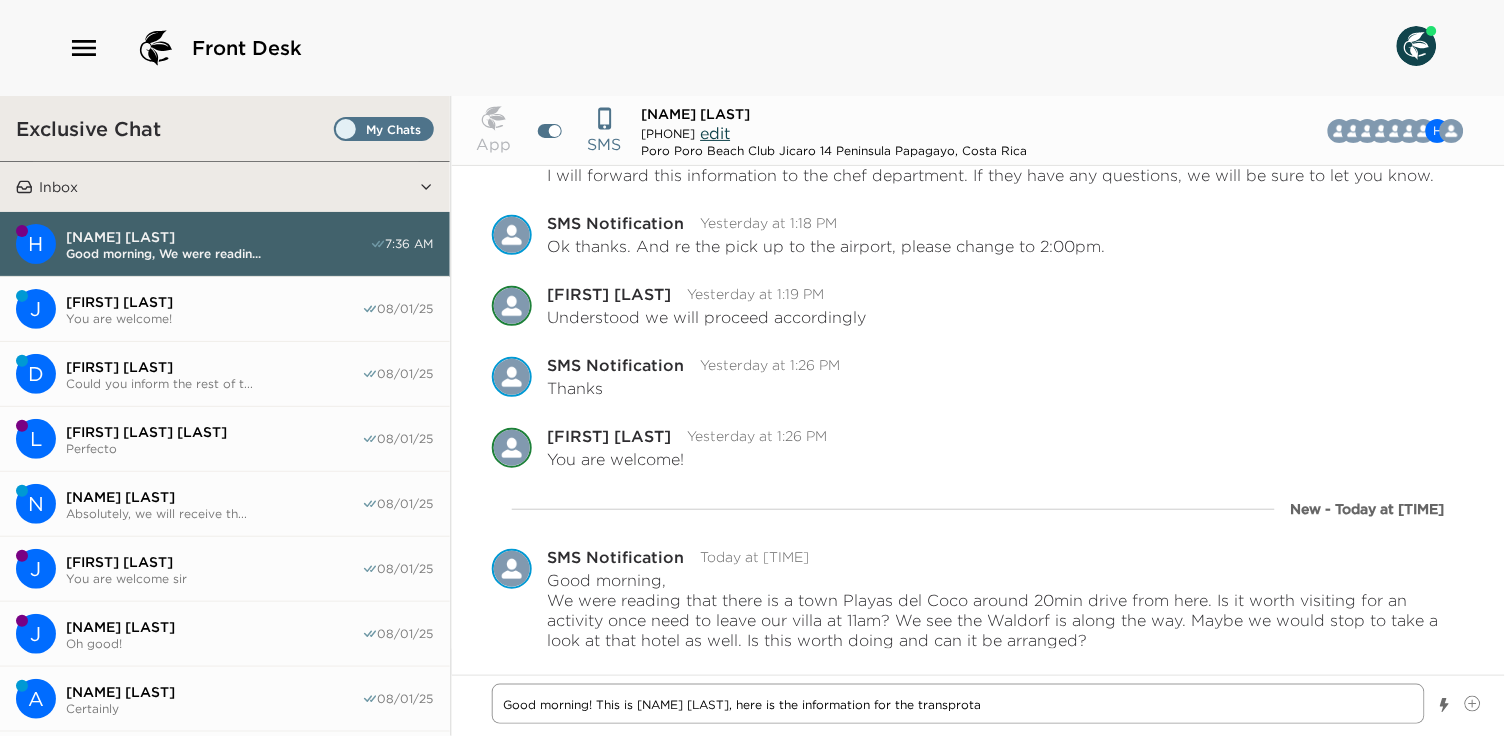 type on "x" 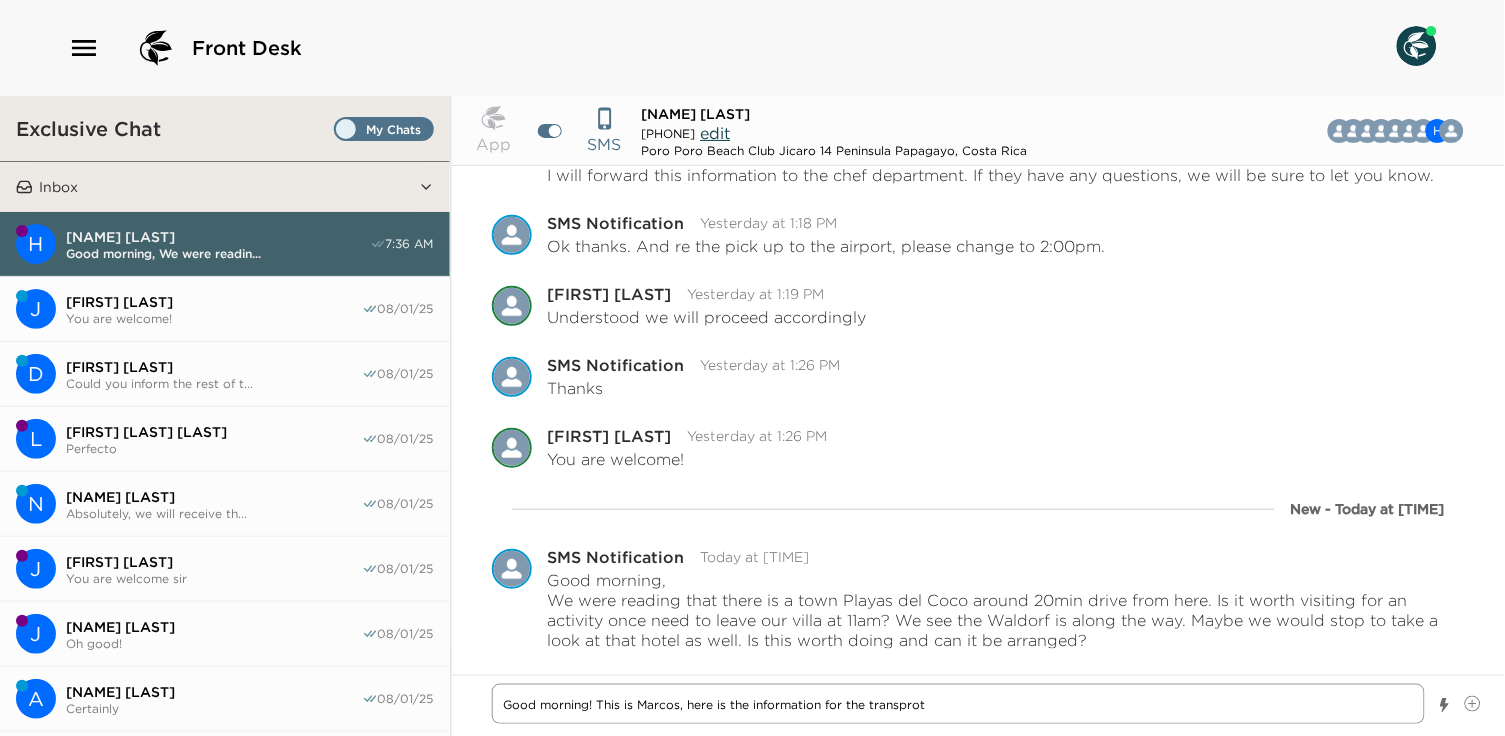 type on "x" 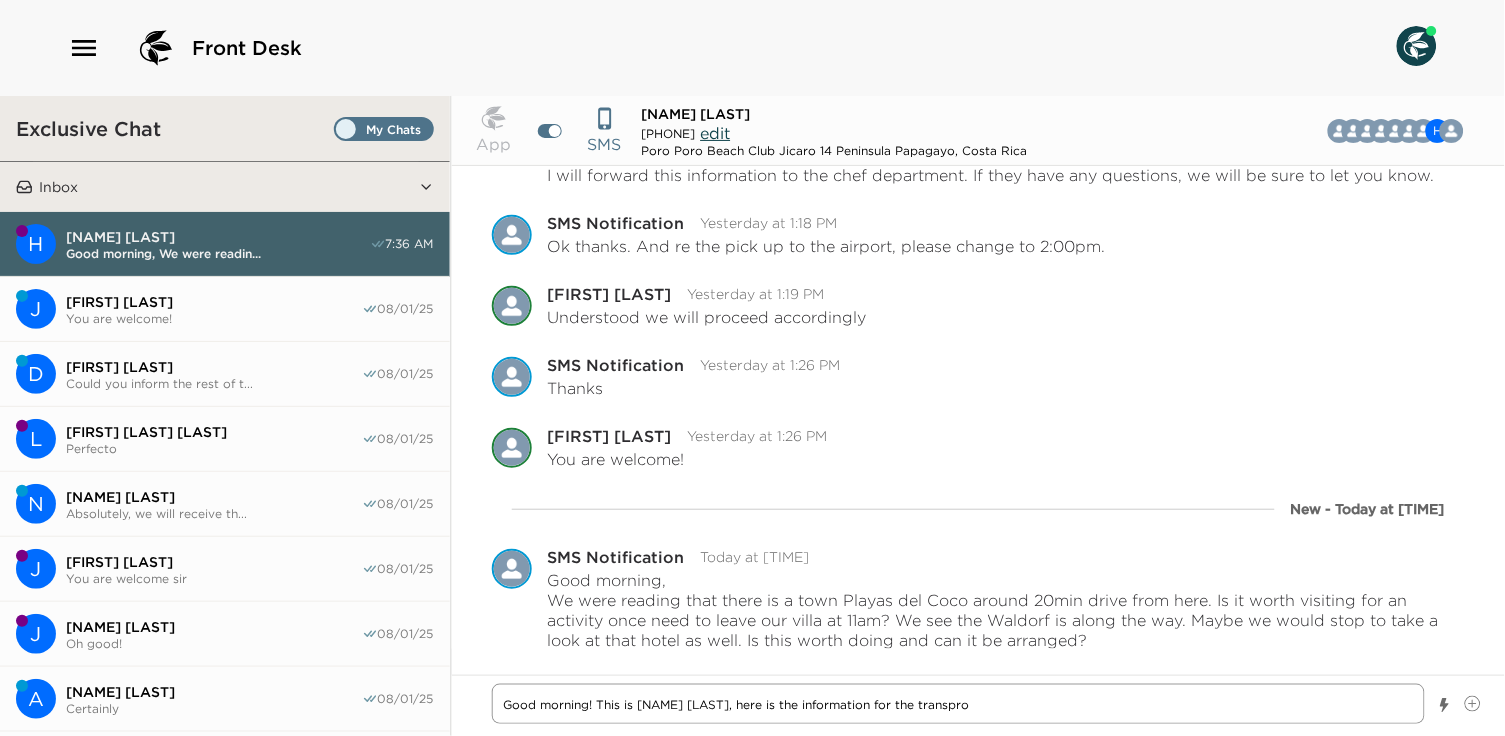 type on "x" 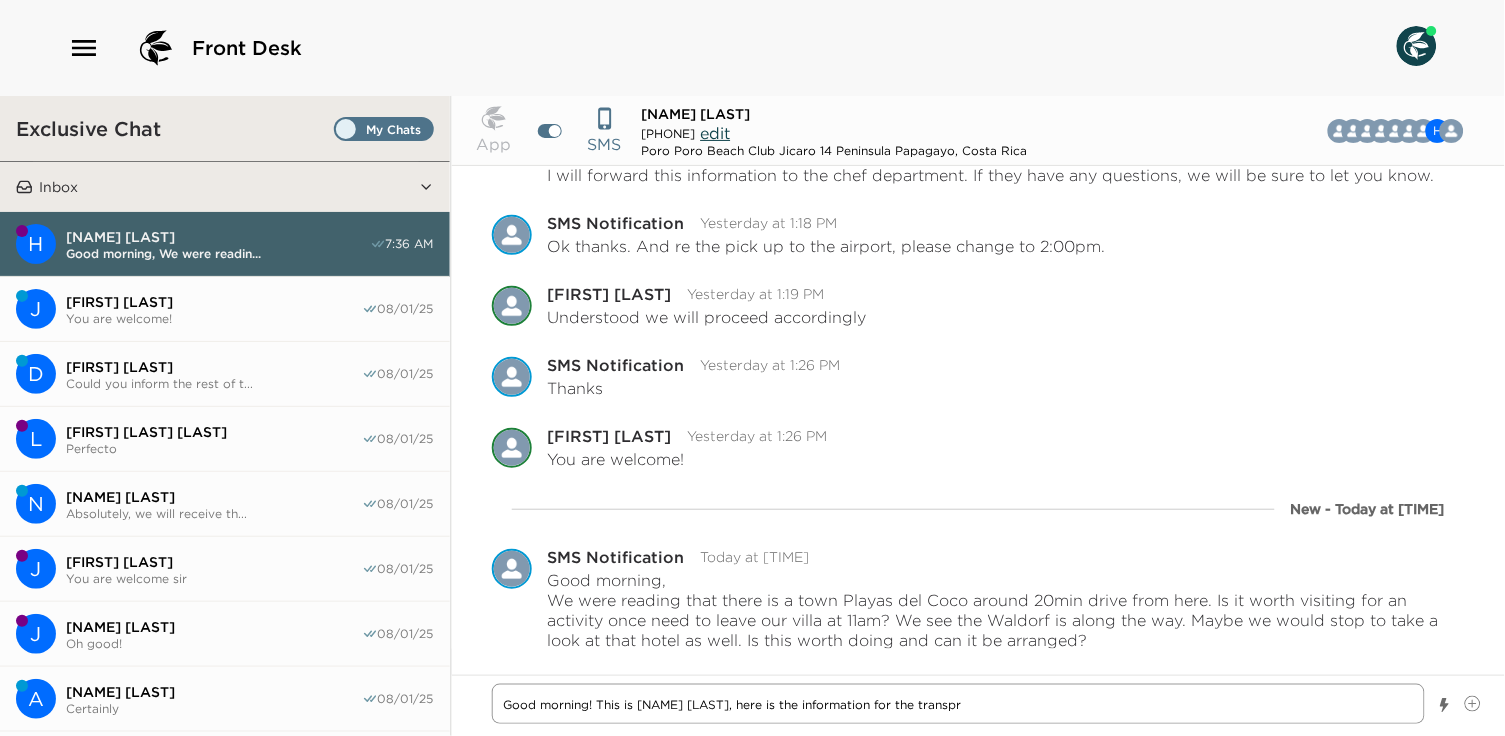 type on "x" 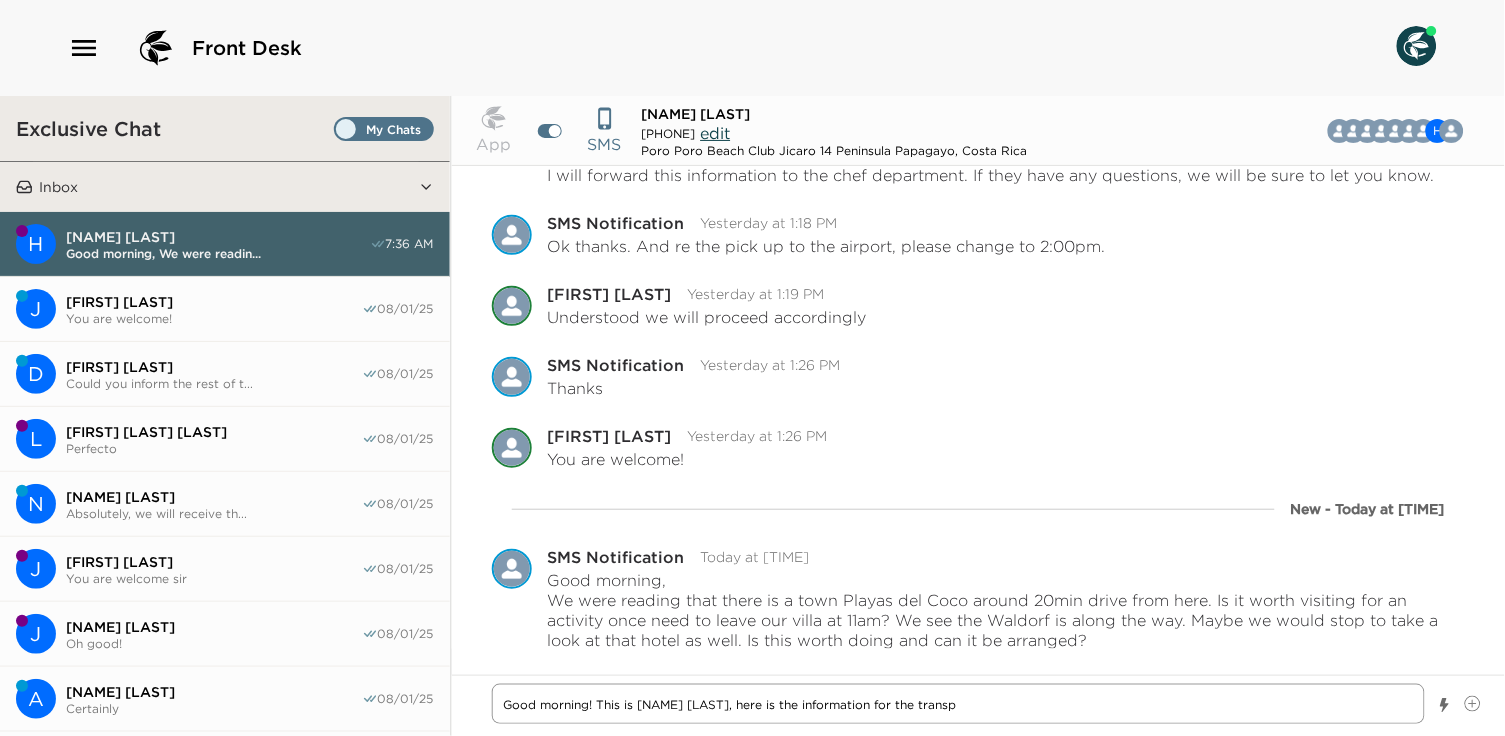 type on "x" 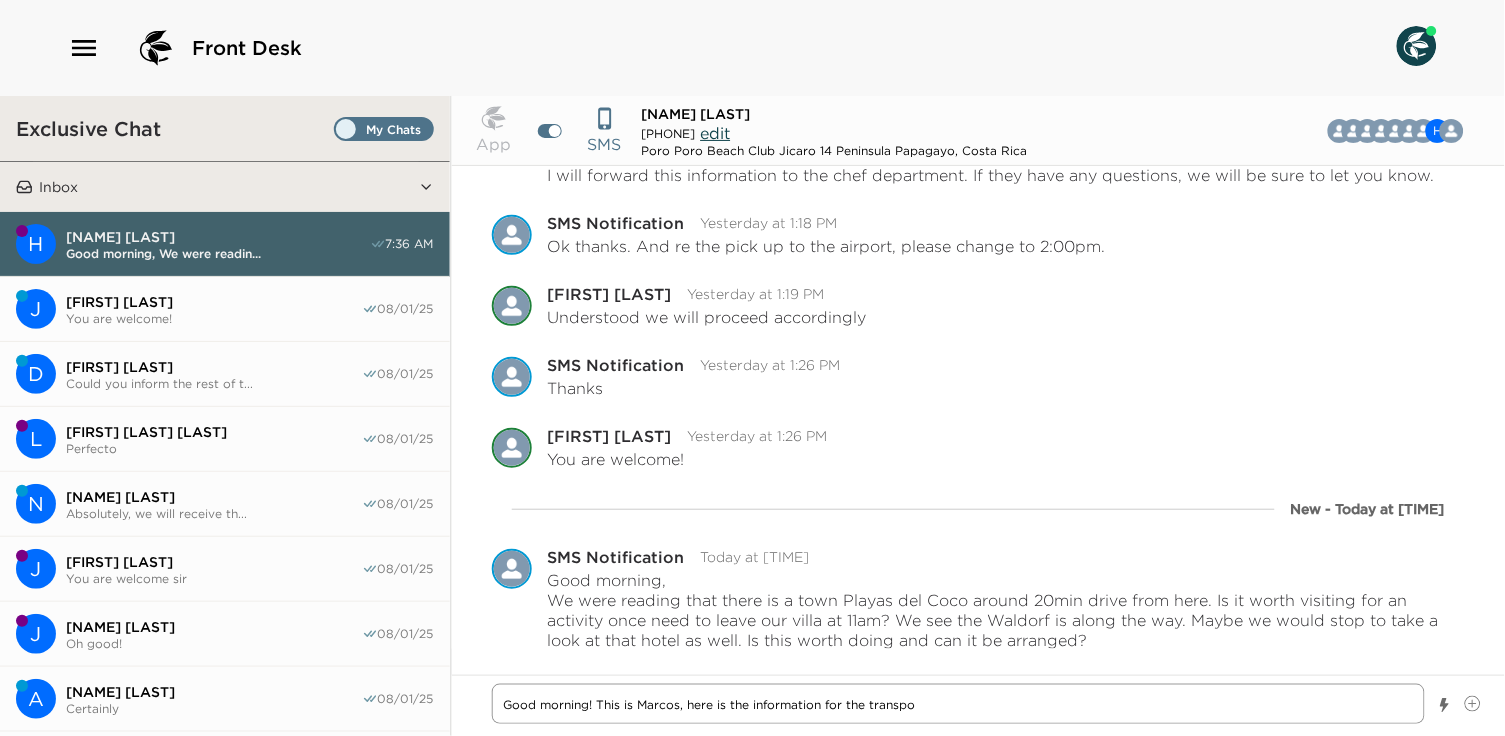 type on "x" 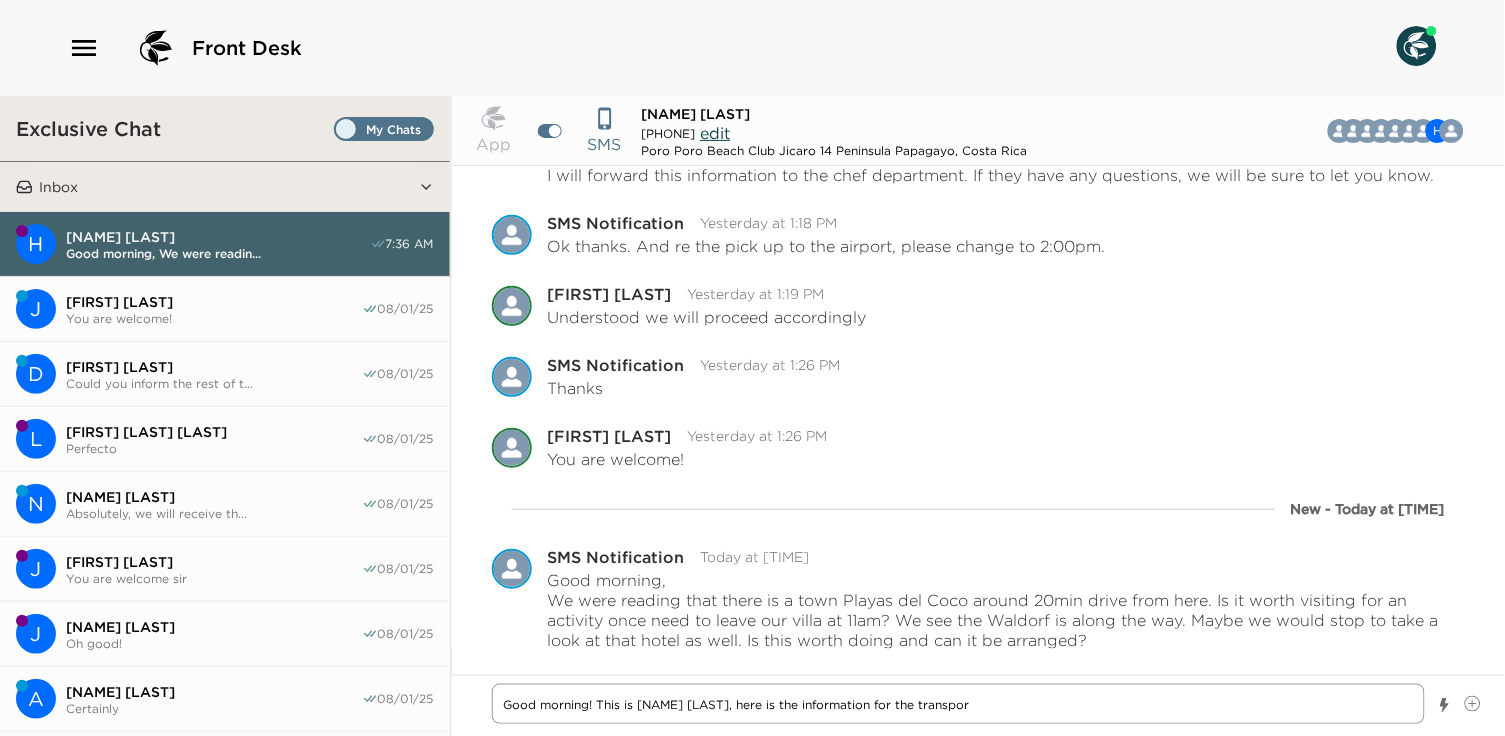 type on "x" 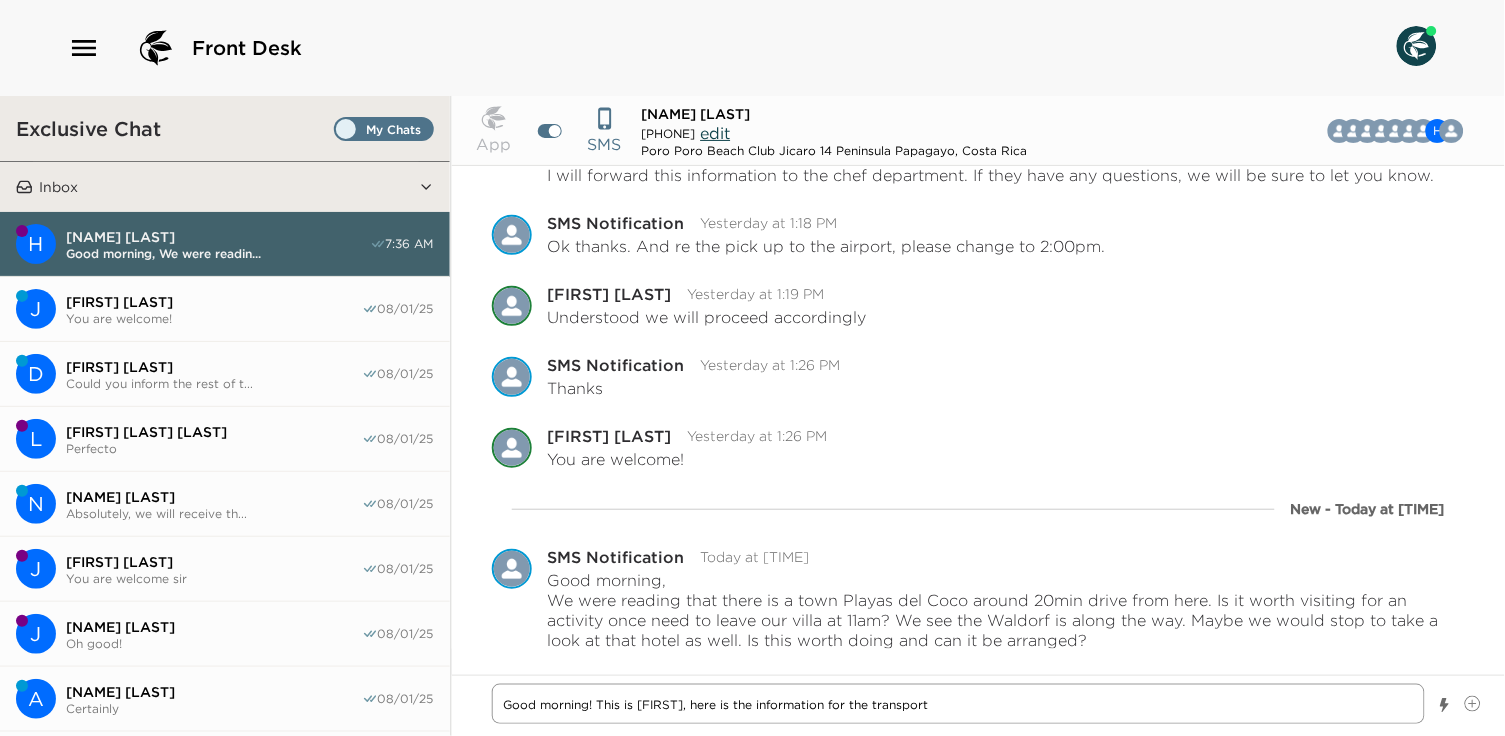 type on "x" 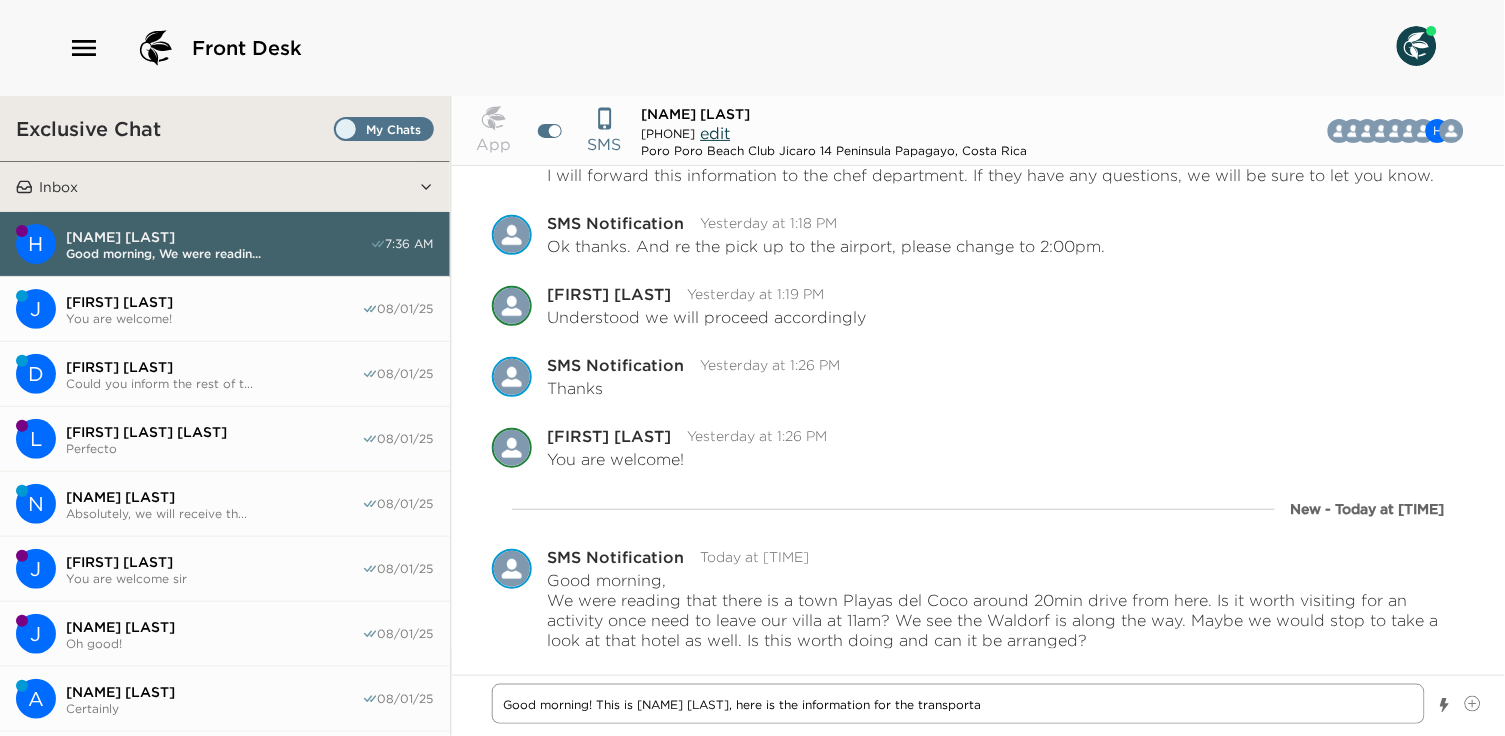 type on "x" 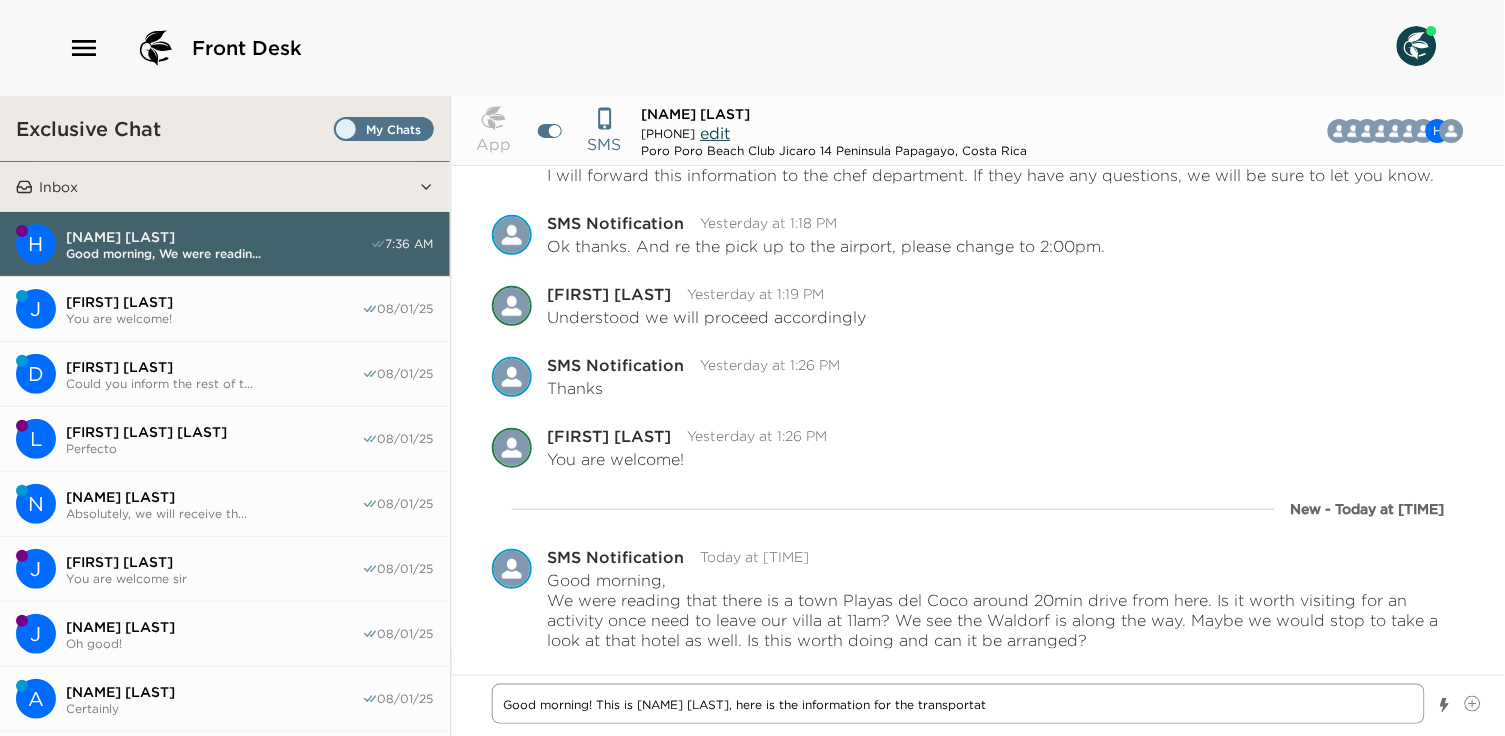 type on "x" 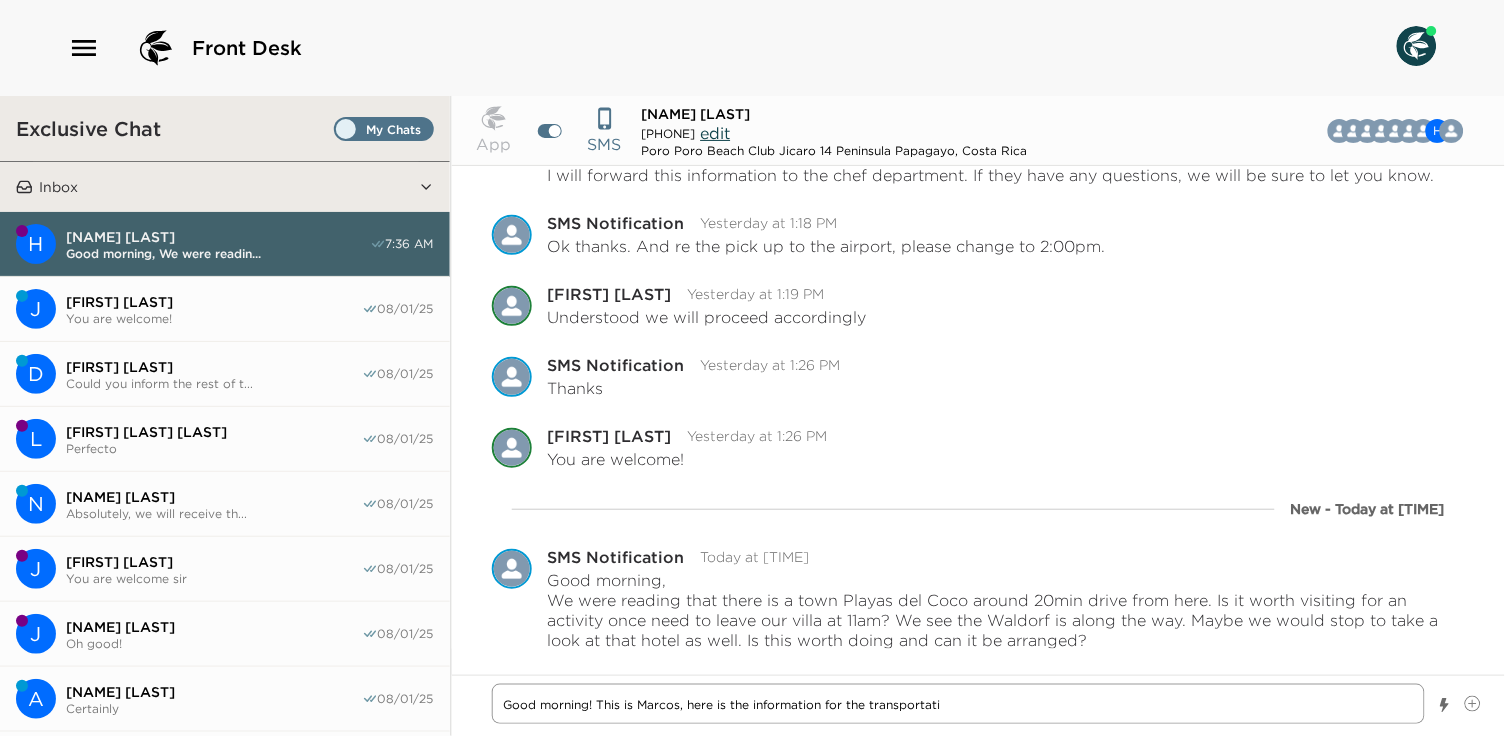 type on "x" 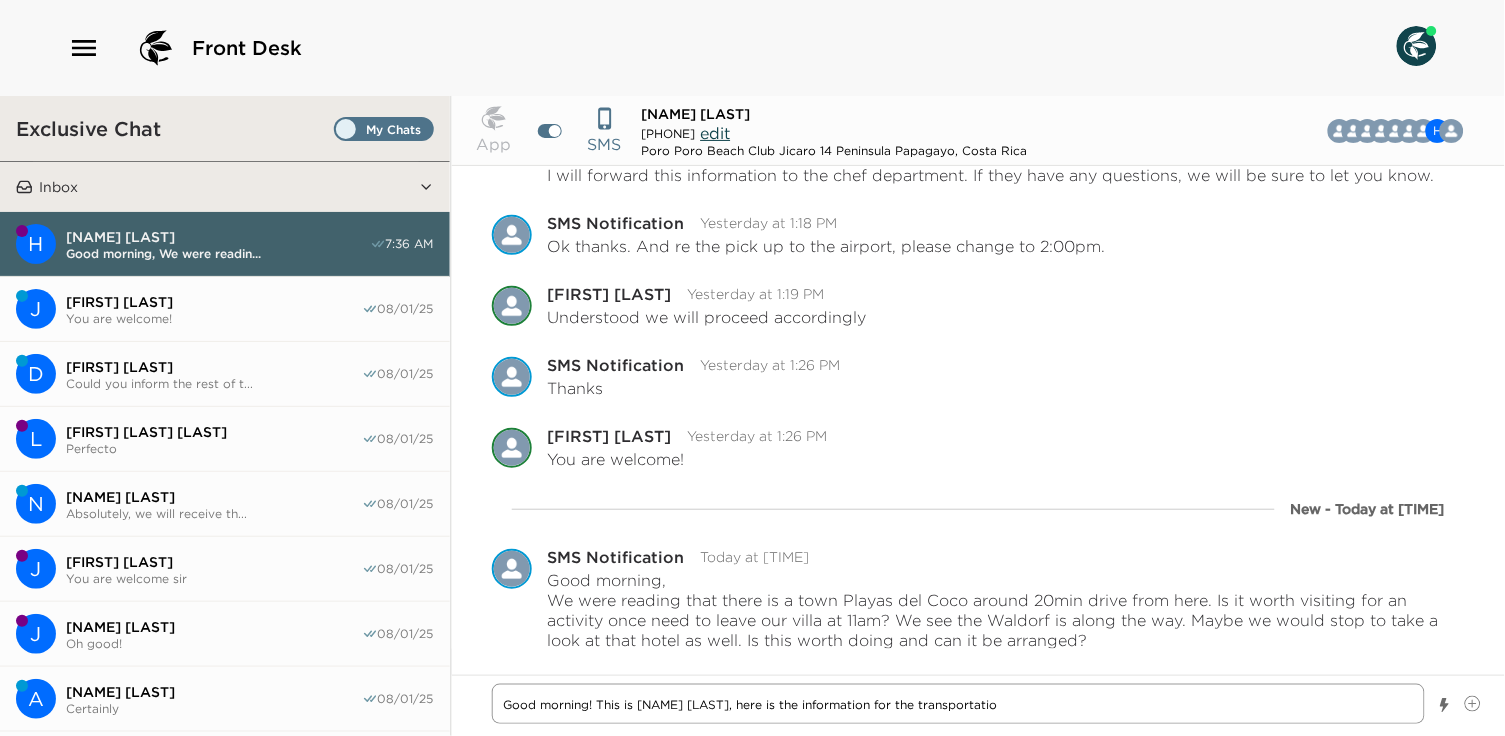 type on "x" 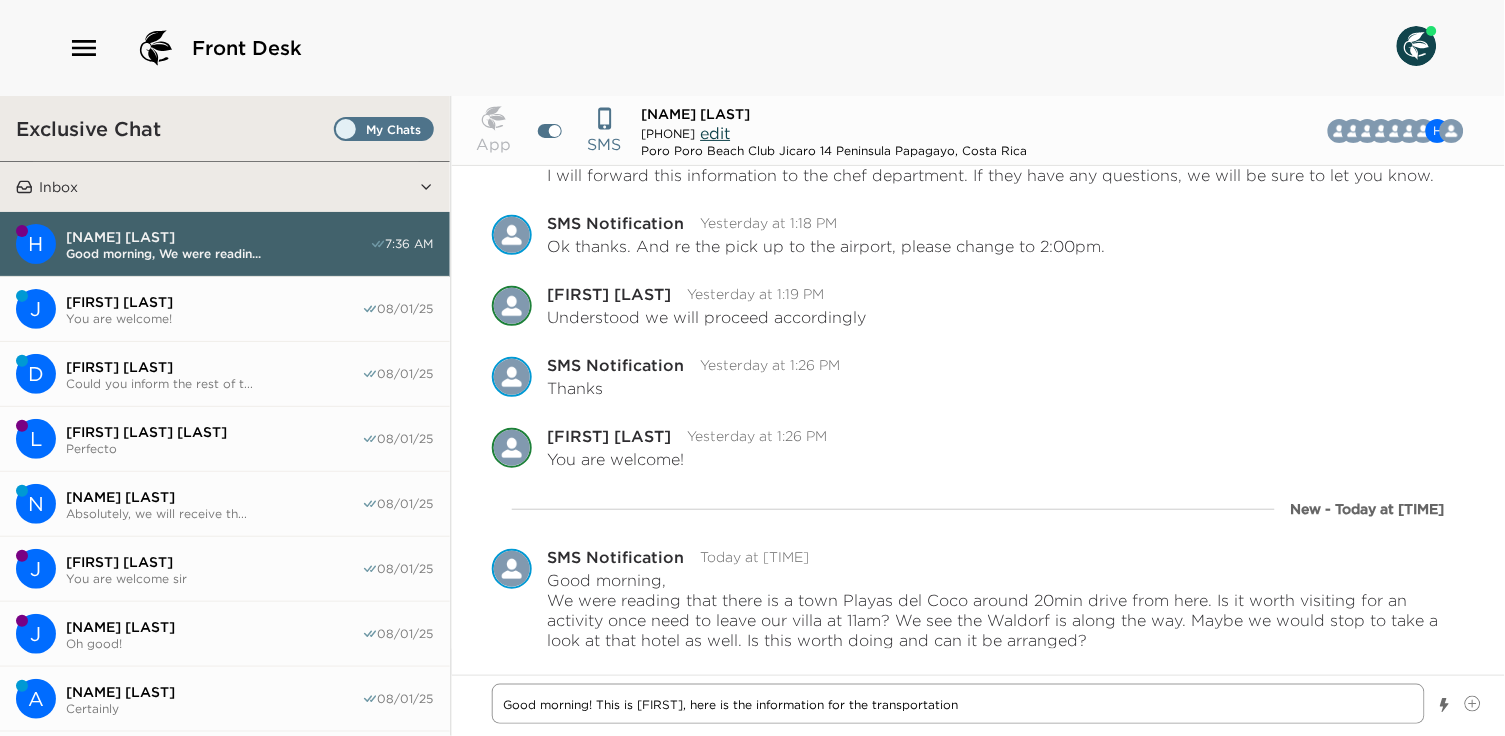 type on "x" 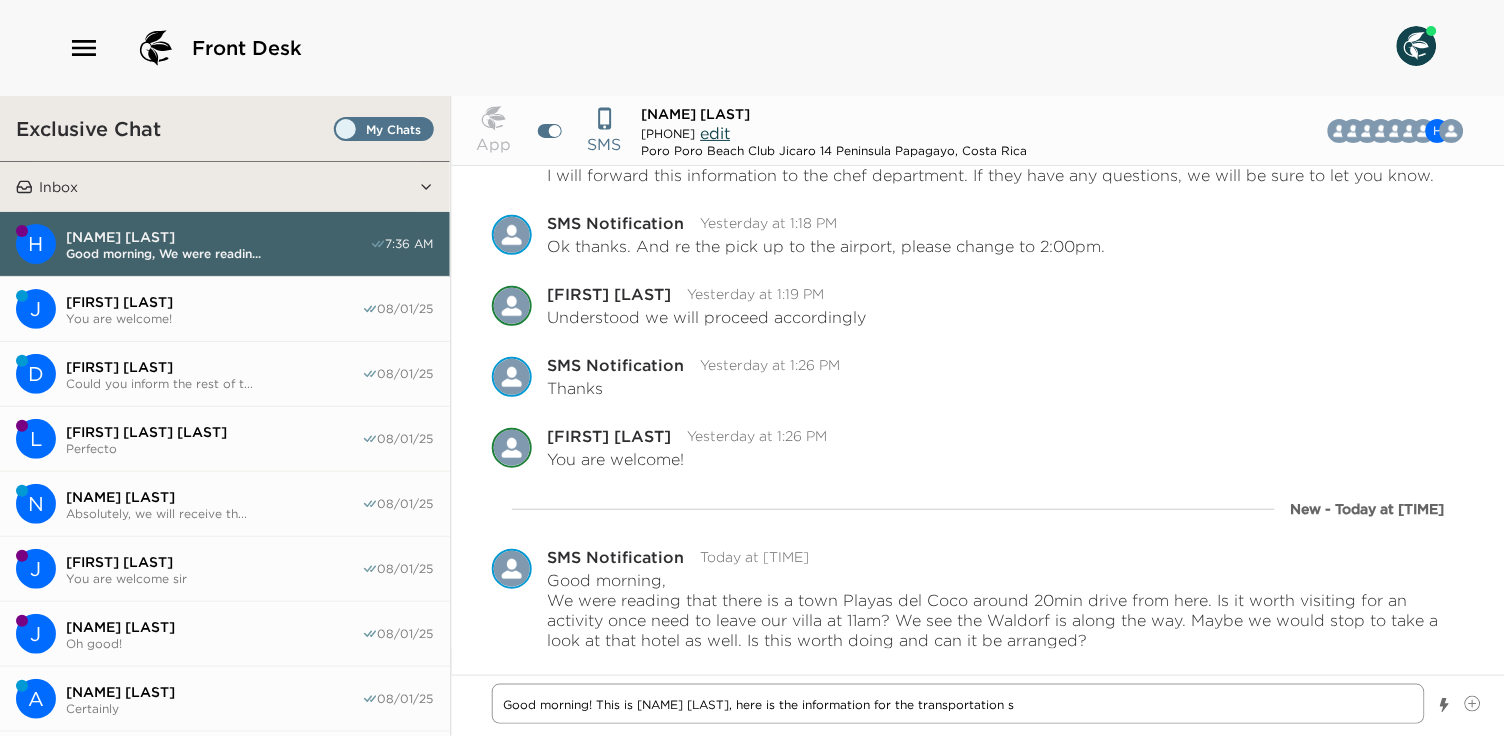type on "x" 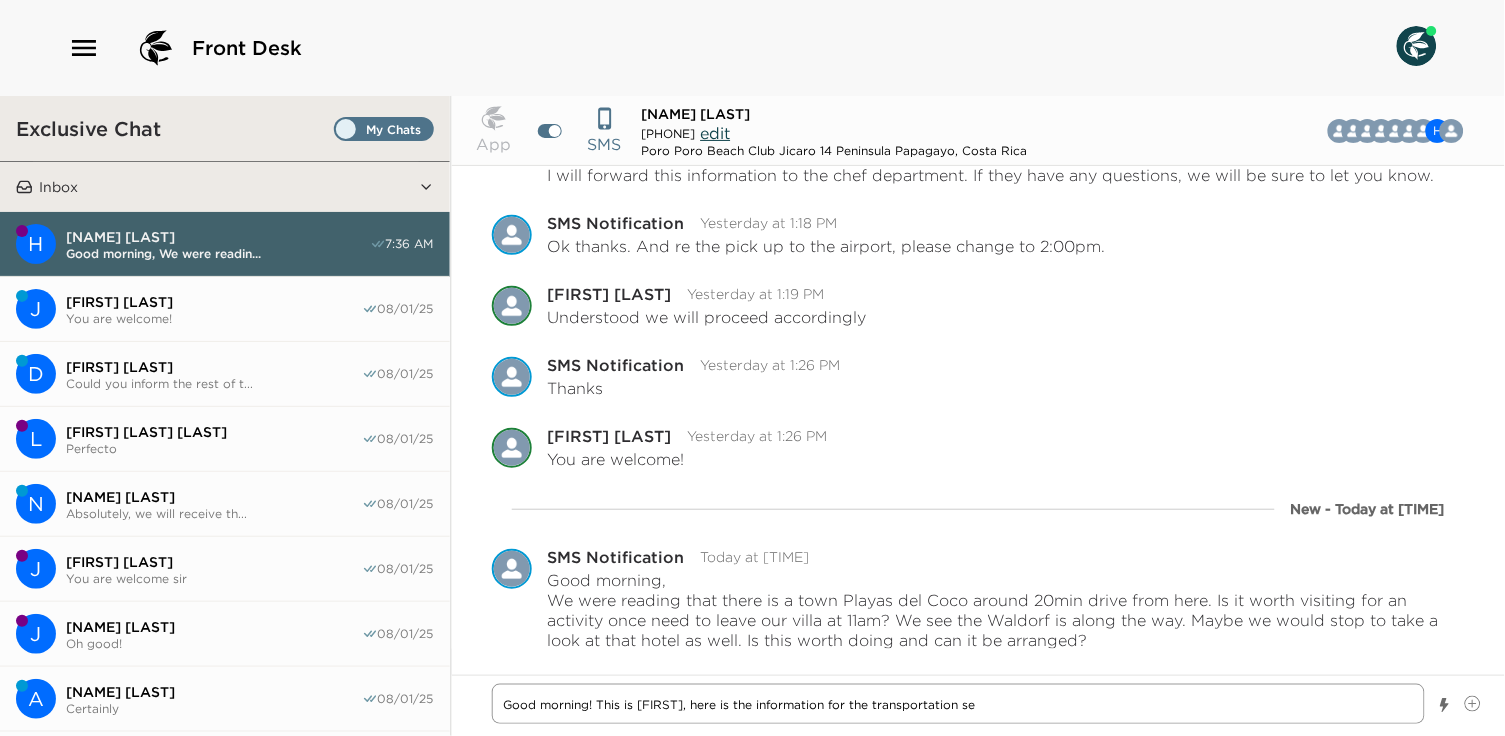 type on "x" 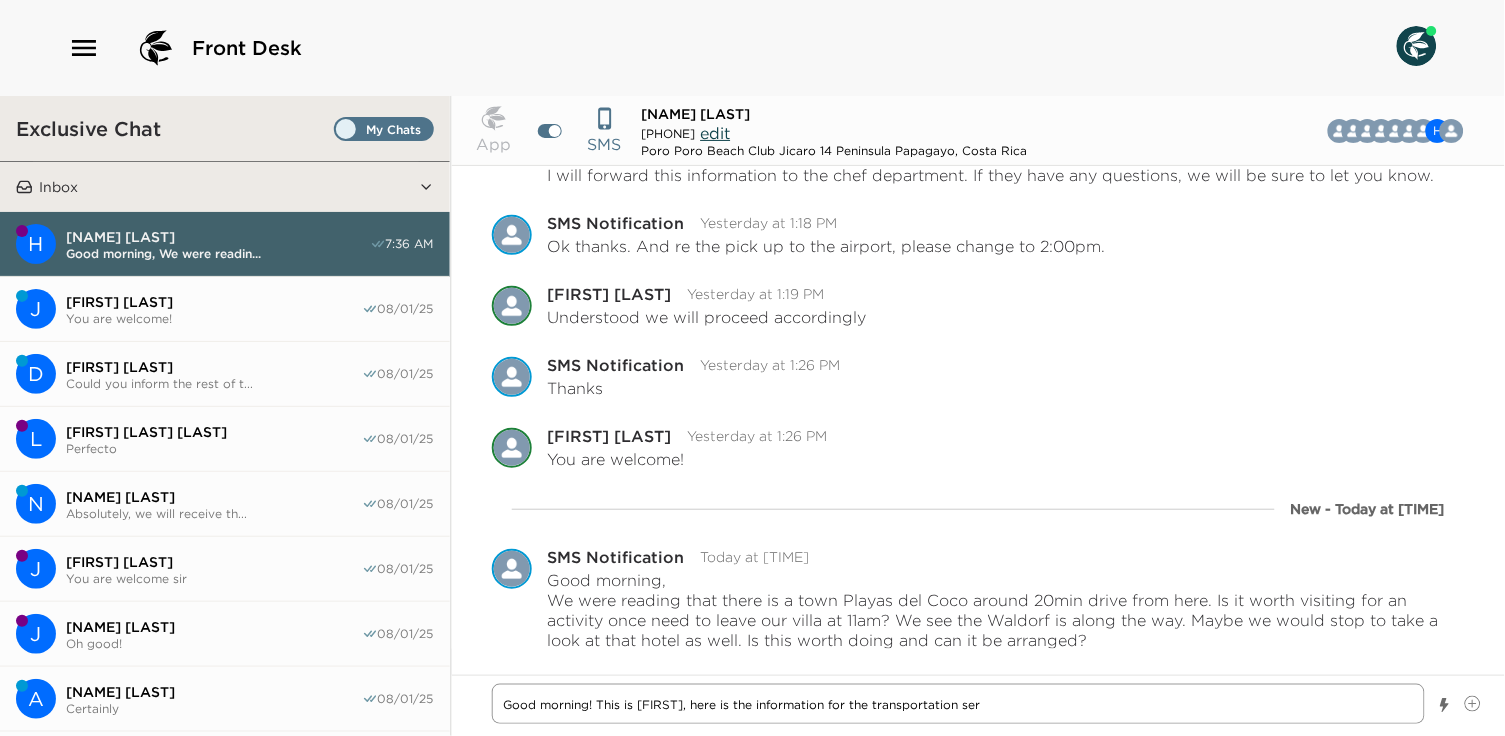 type on "x" 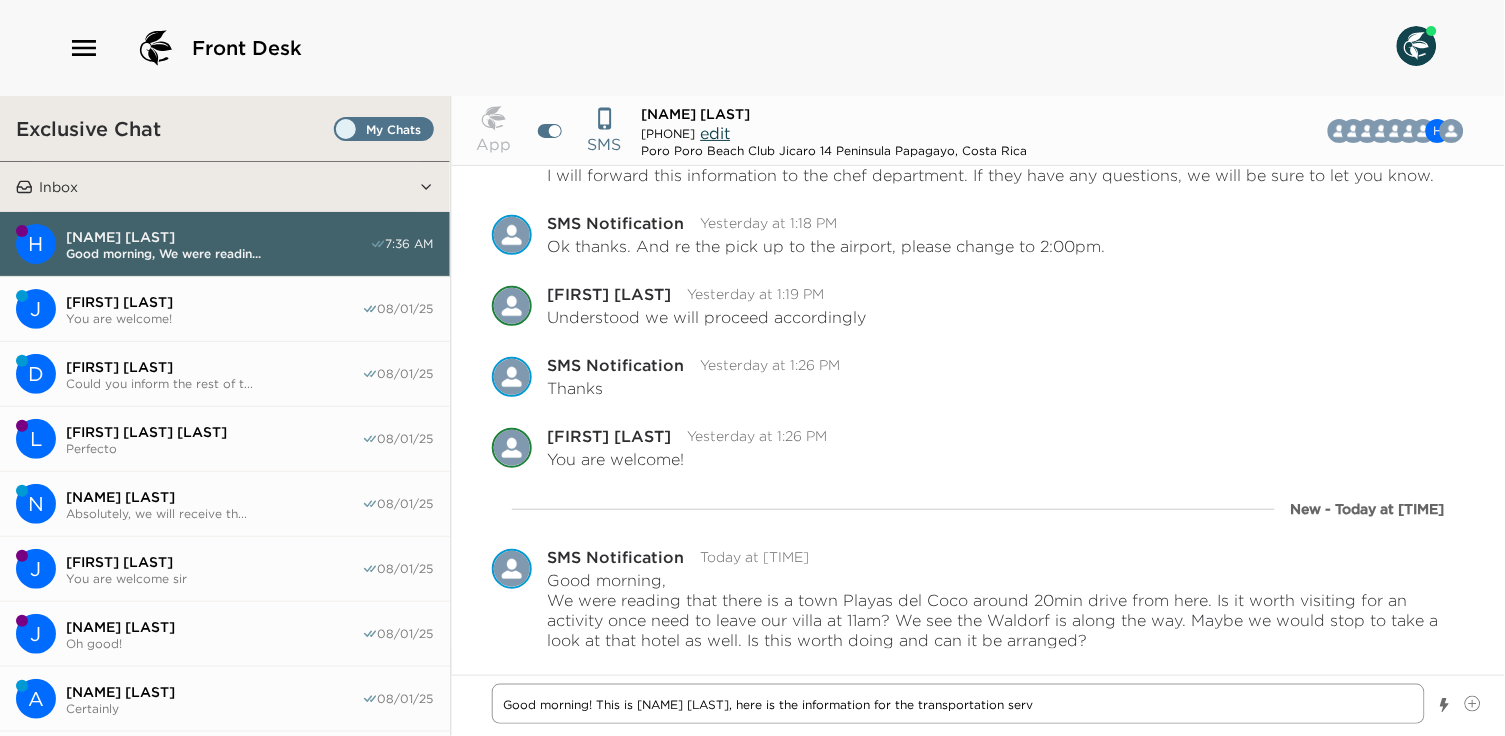 type on "x" 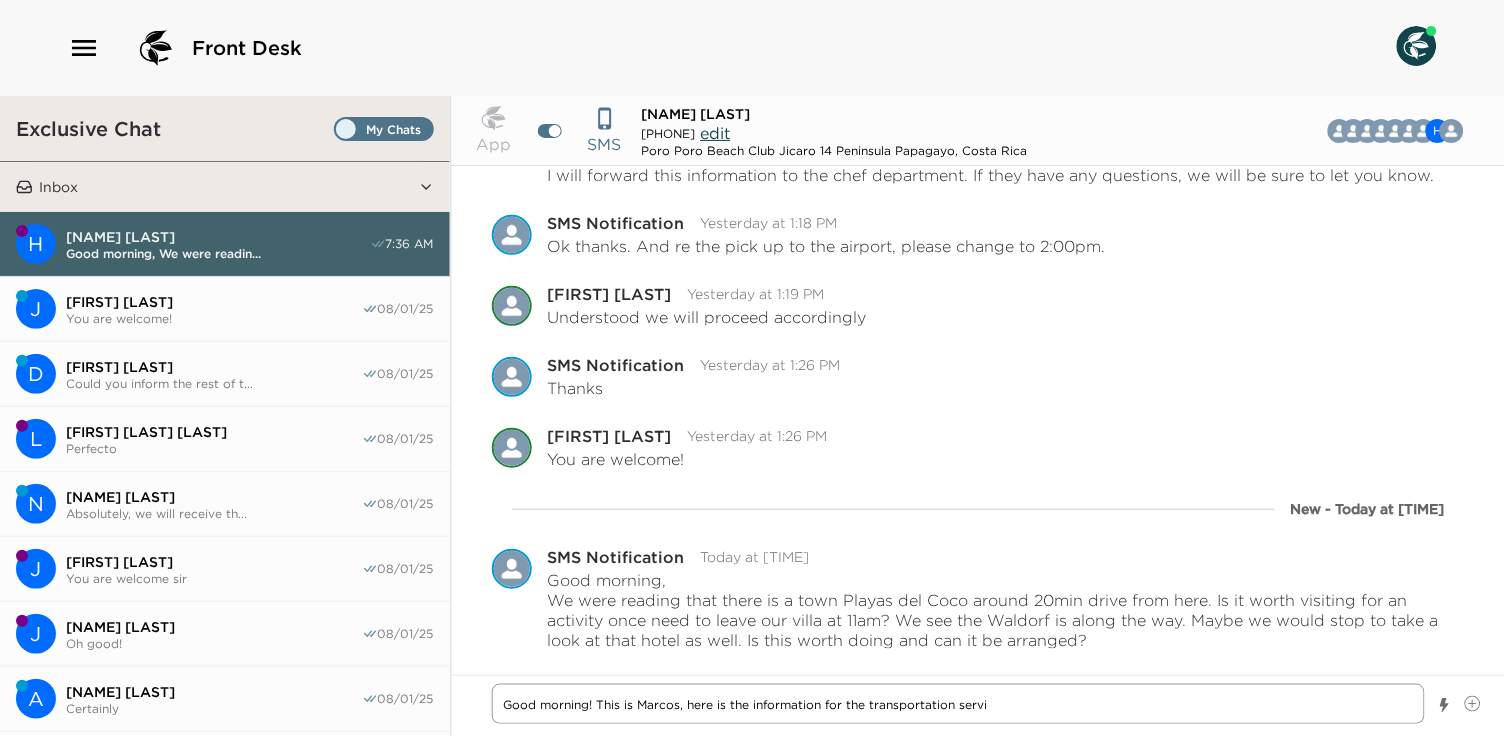 type on "x" 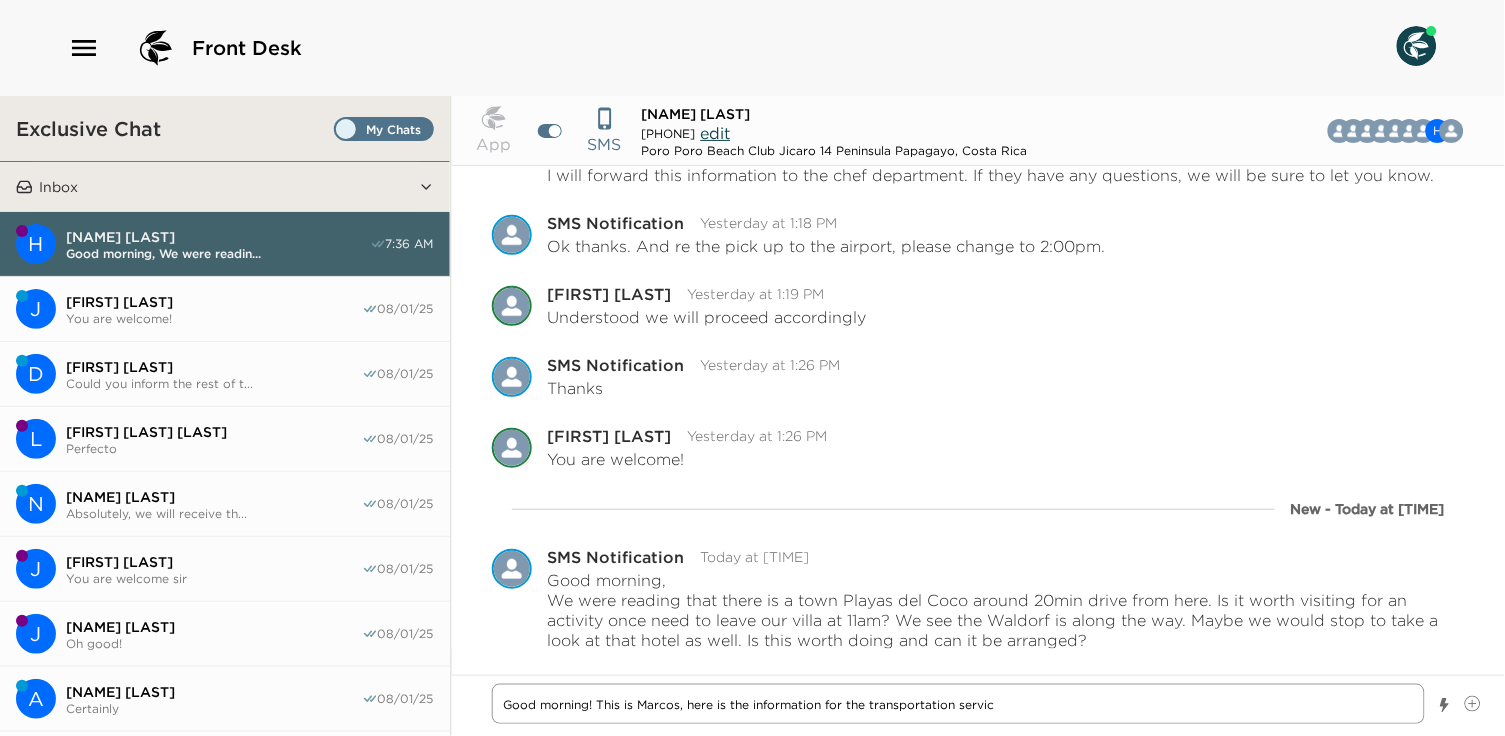 type 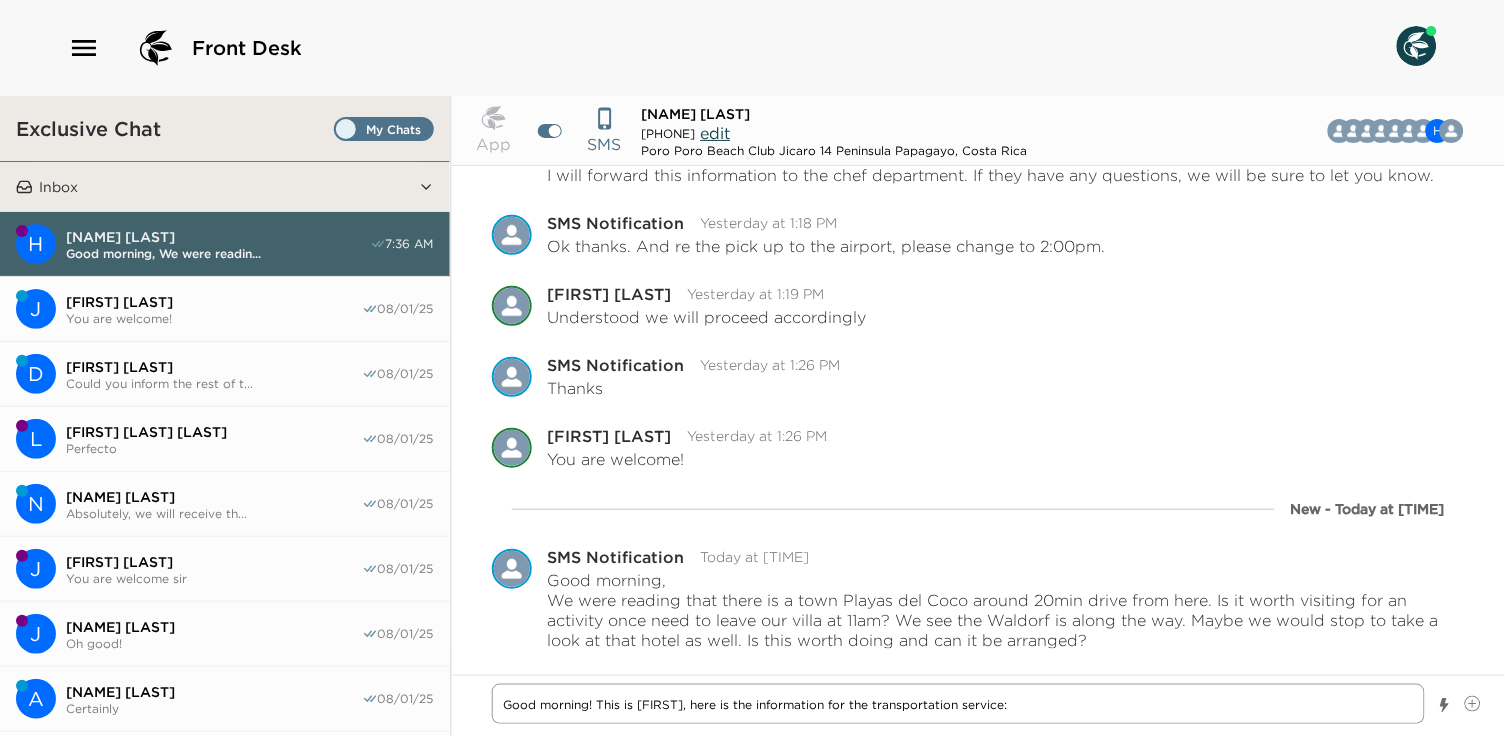 paste on "Private transportation to Coco Beach town or Tamarindo Beach town: Private transportation will pick you up at your villa and take you either to Coco ( 1 hour away) or Tamarindo (1.5 hours away). Over there you will be able to enjoy restaurants, supermarkets, souvenir shops, cloth shops, and the beach. The driver will wait for you and help you with recommendations. Finally, the driver will bring you back to the property. This service has a cost of [PRICE] USD + taxes to Coco Beach (6 hours time frame) and Tamarindo is [PRICE] USD + taxes (8 hours time frame) round trip. An additional charge of [PRICE] USD per hour will be added in case you want to stay longer than the time frame." 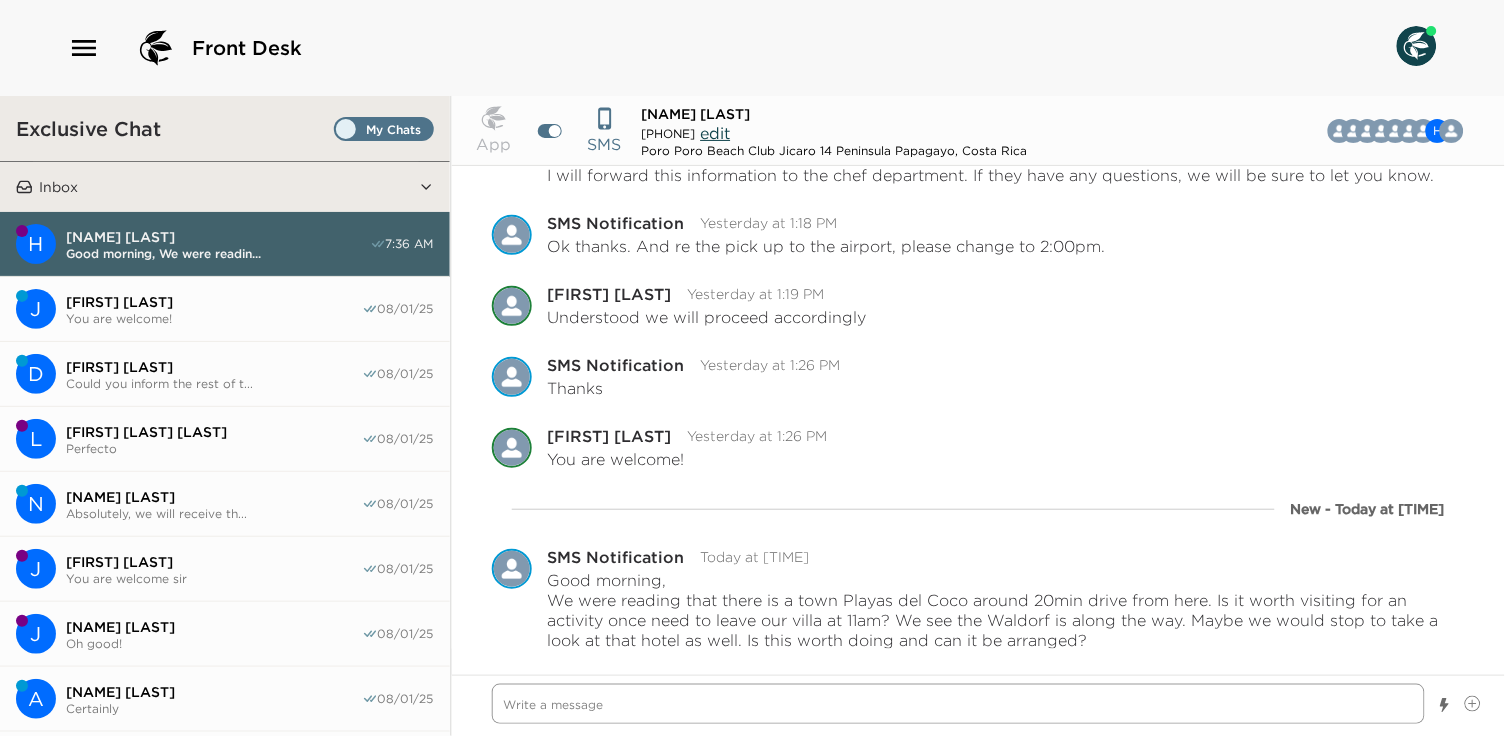 scroll, scrollTop: 16675, scrollLeft: 0, axis: vertical 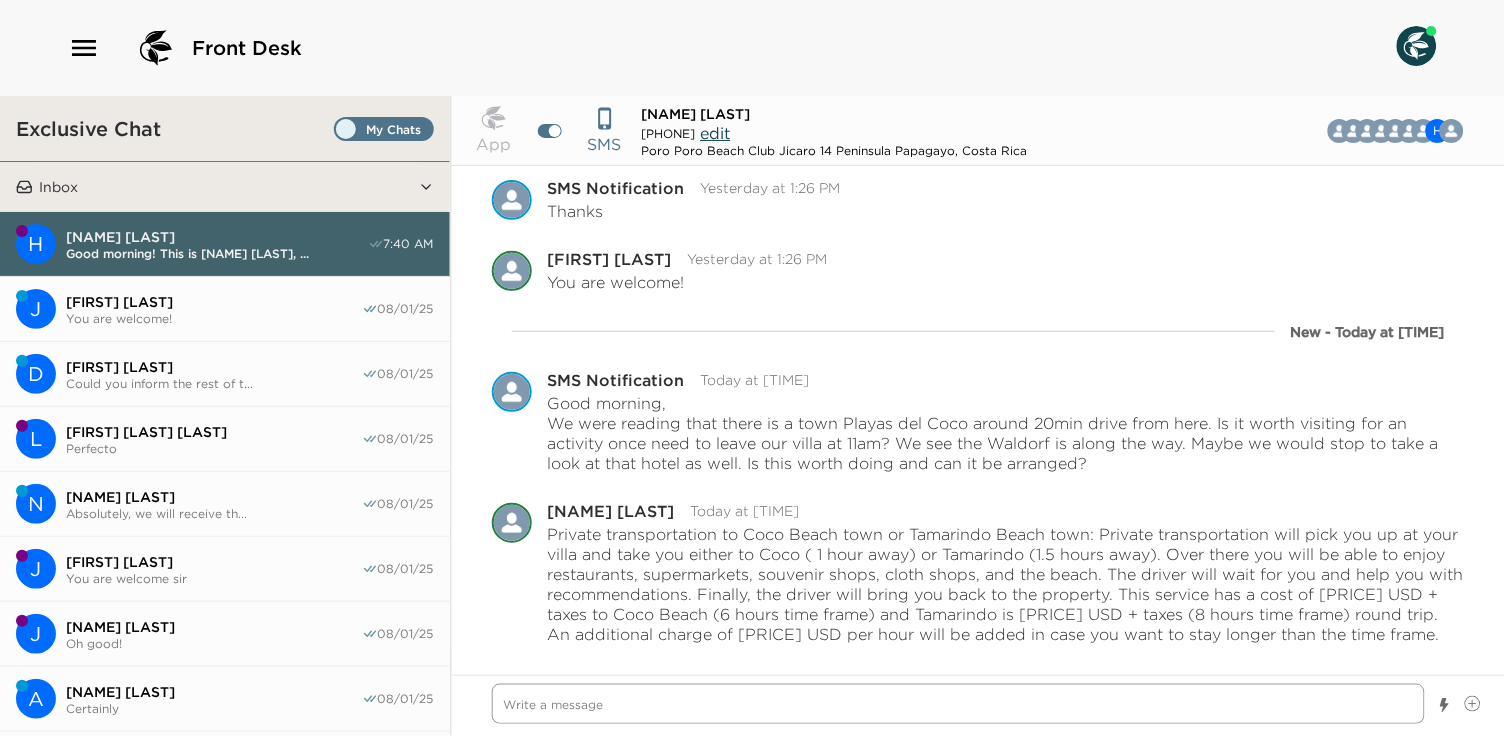 click at bounding box center [959, 704] 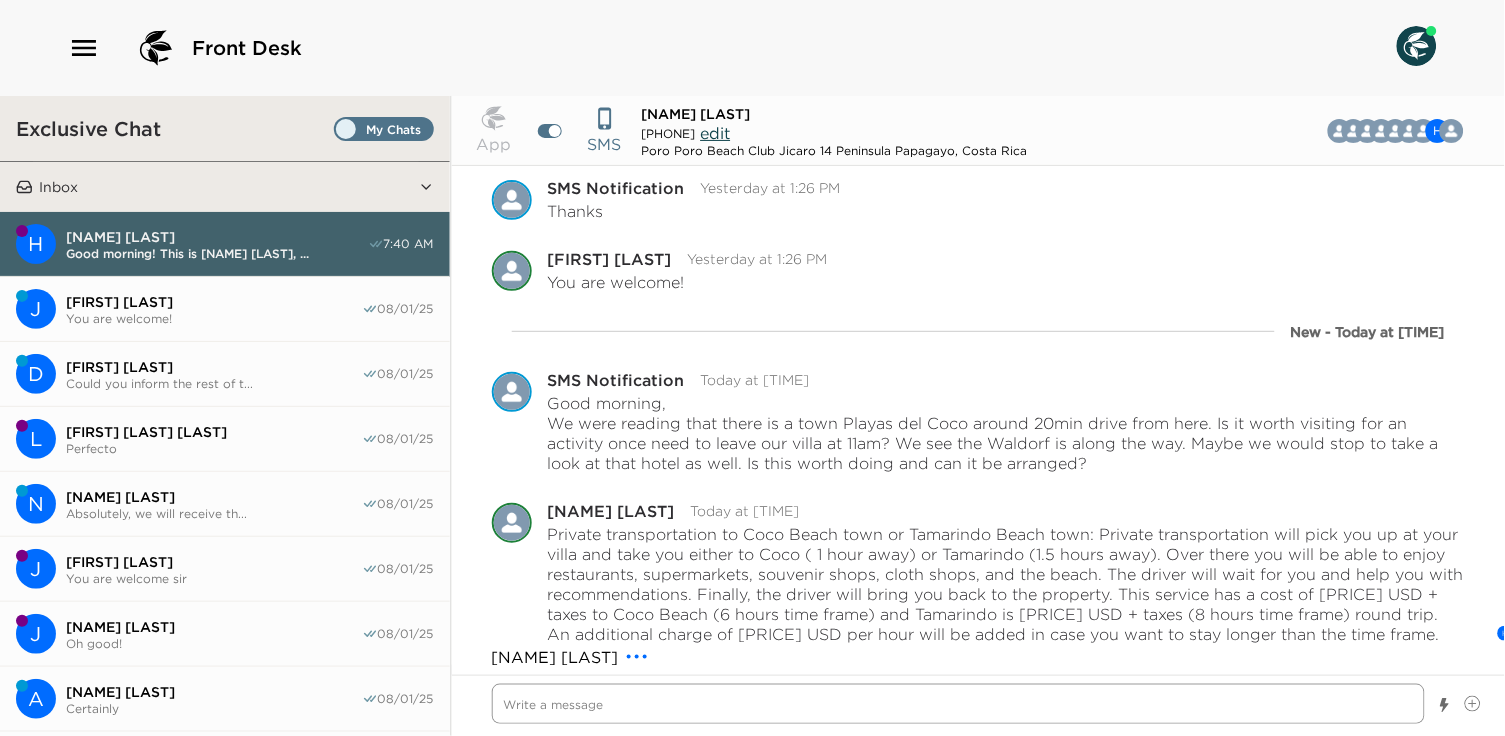 click at bounding box center [959, 704] 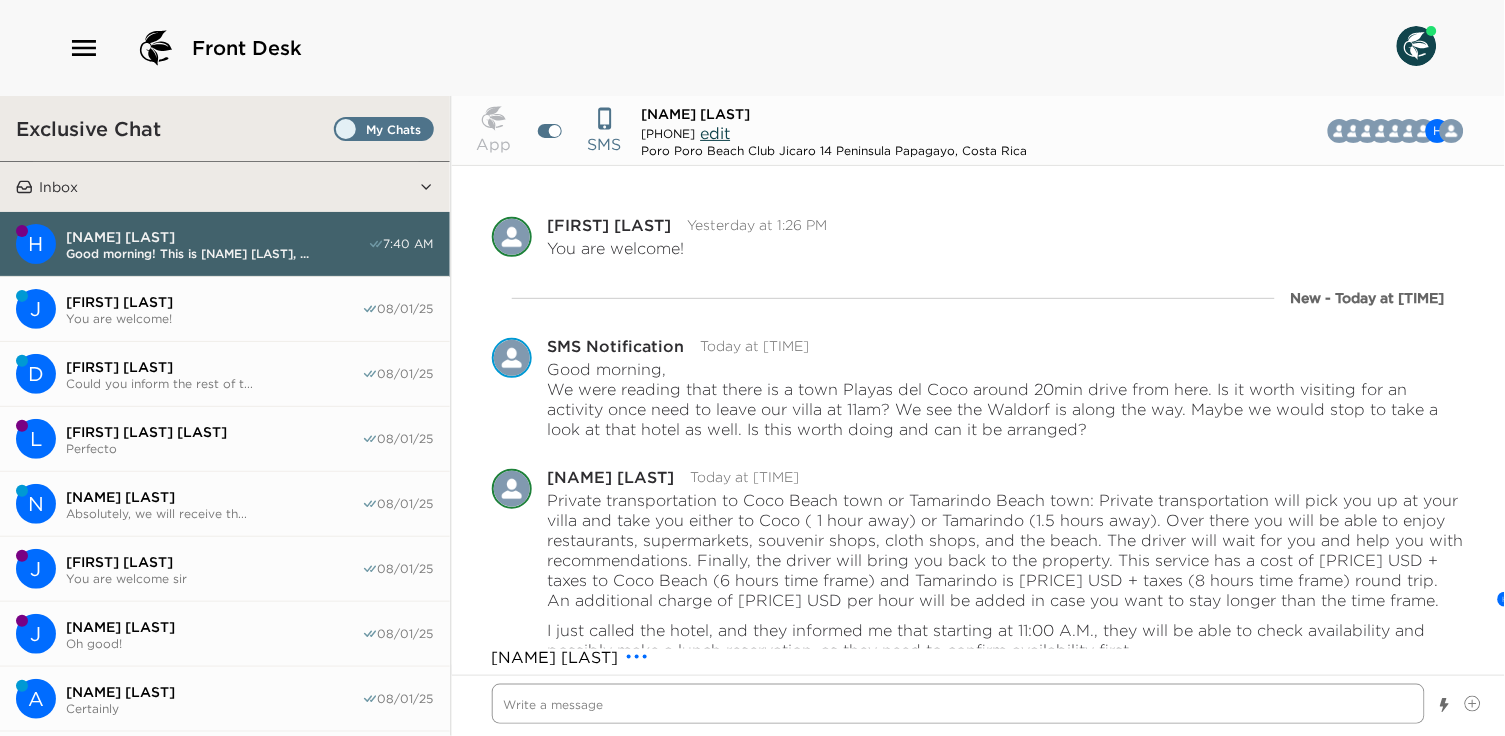 scroll, scrollTop: 16725, scrollLeft: 0, axis: vertical 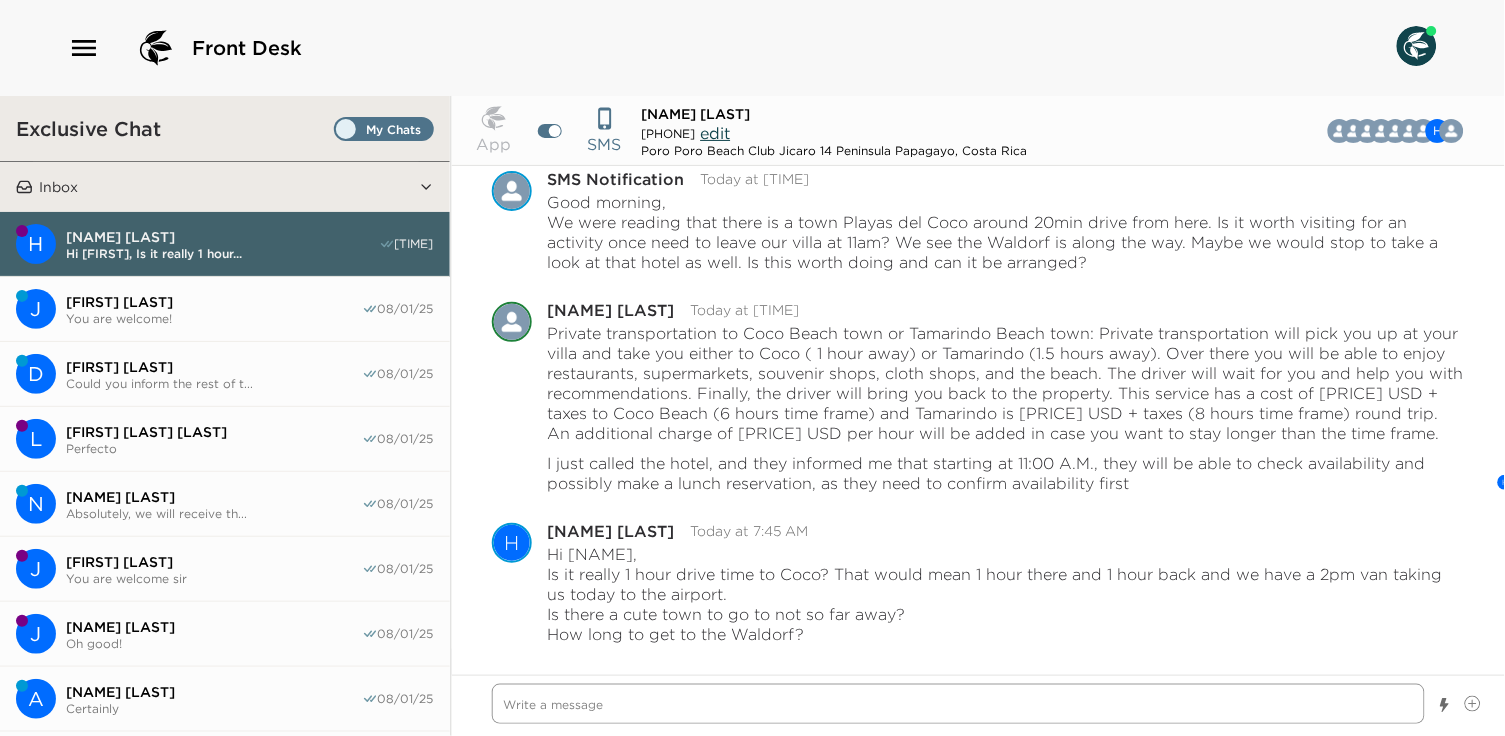 click at bounding box center [959, 704] 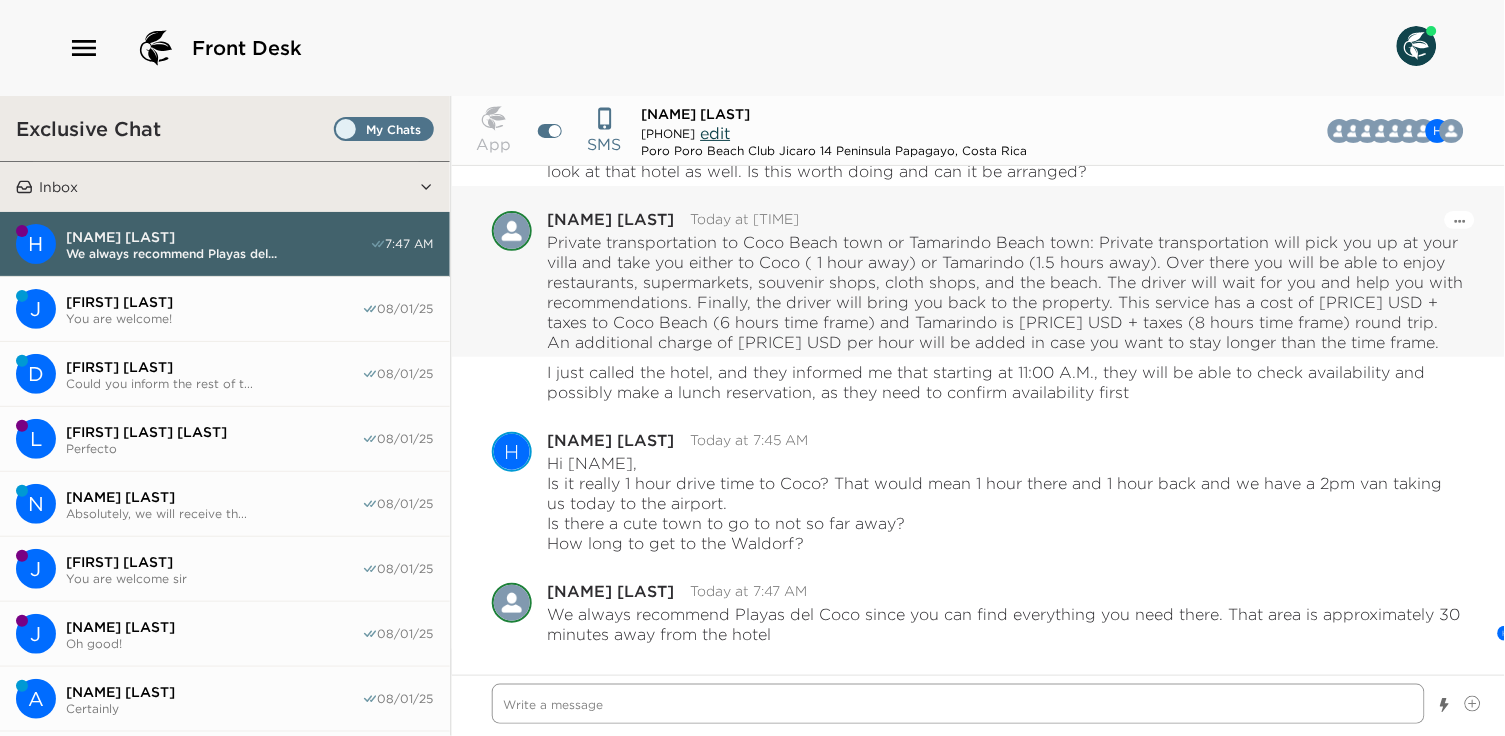scroll, scrollTop: 16965, scrollLeft: 0, axis: vertical 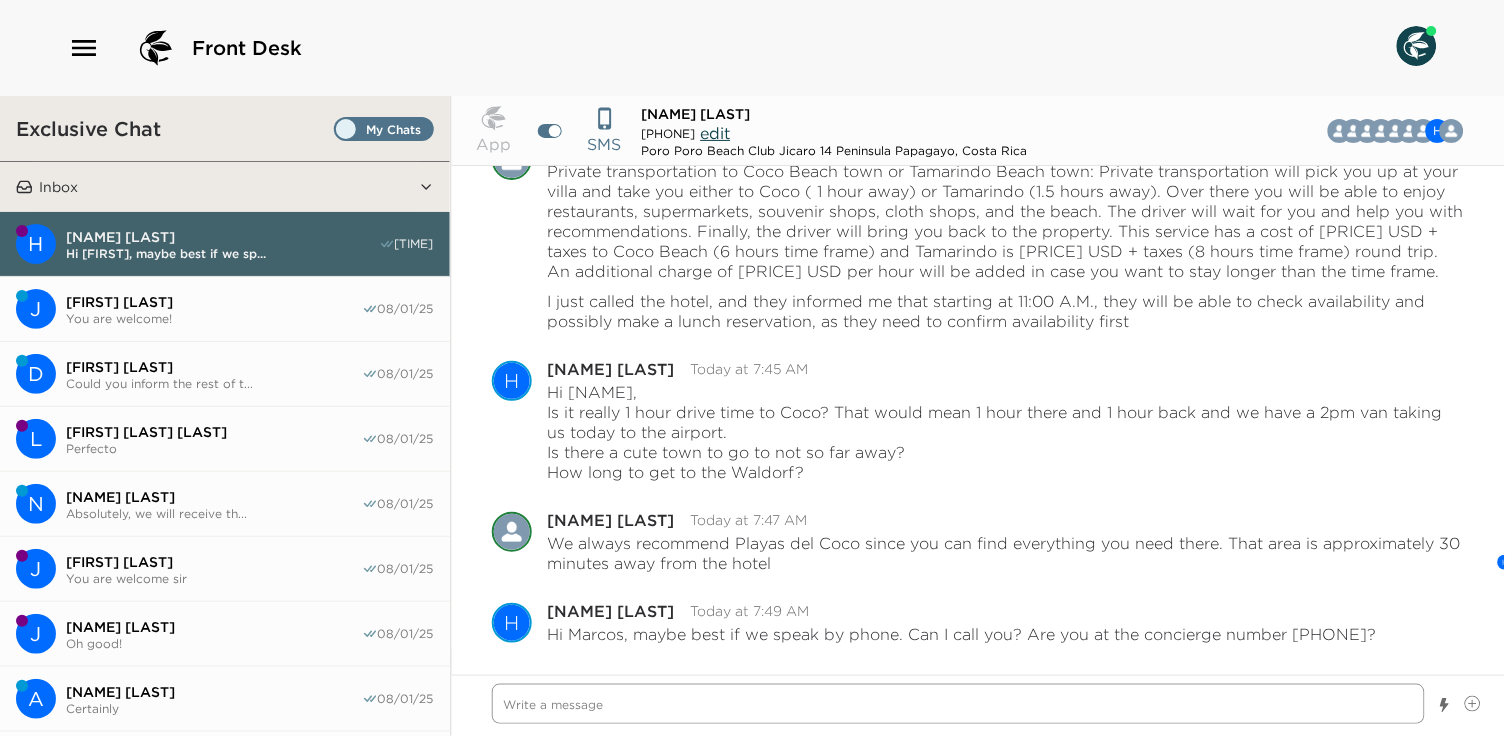 click at bounding box center (959, 704) 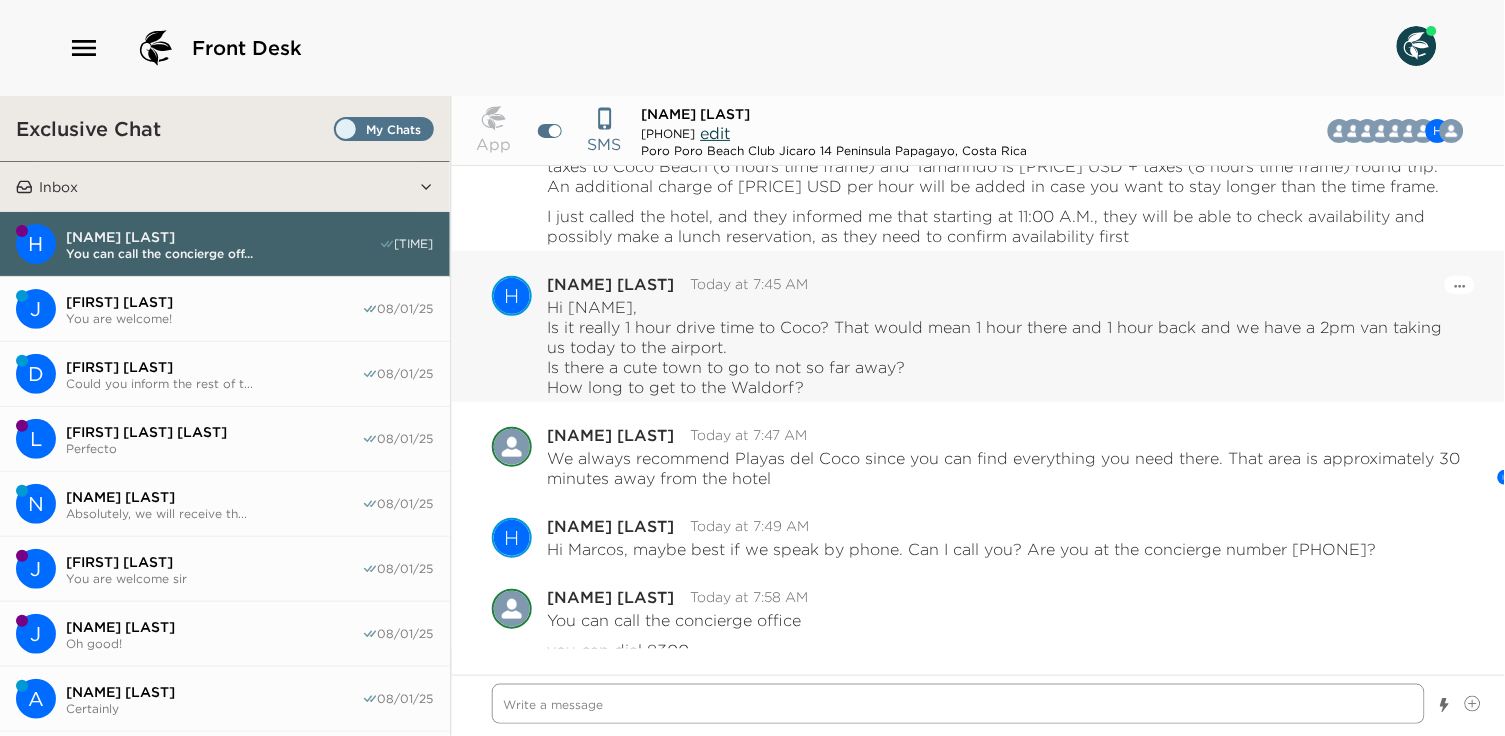 scroll, scrollTop: 17136, scrollLeft: 0, axis: vertical 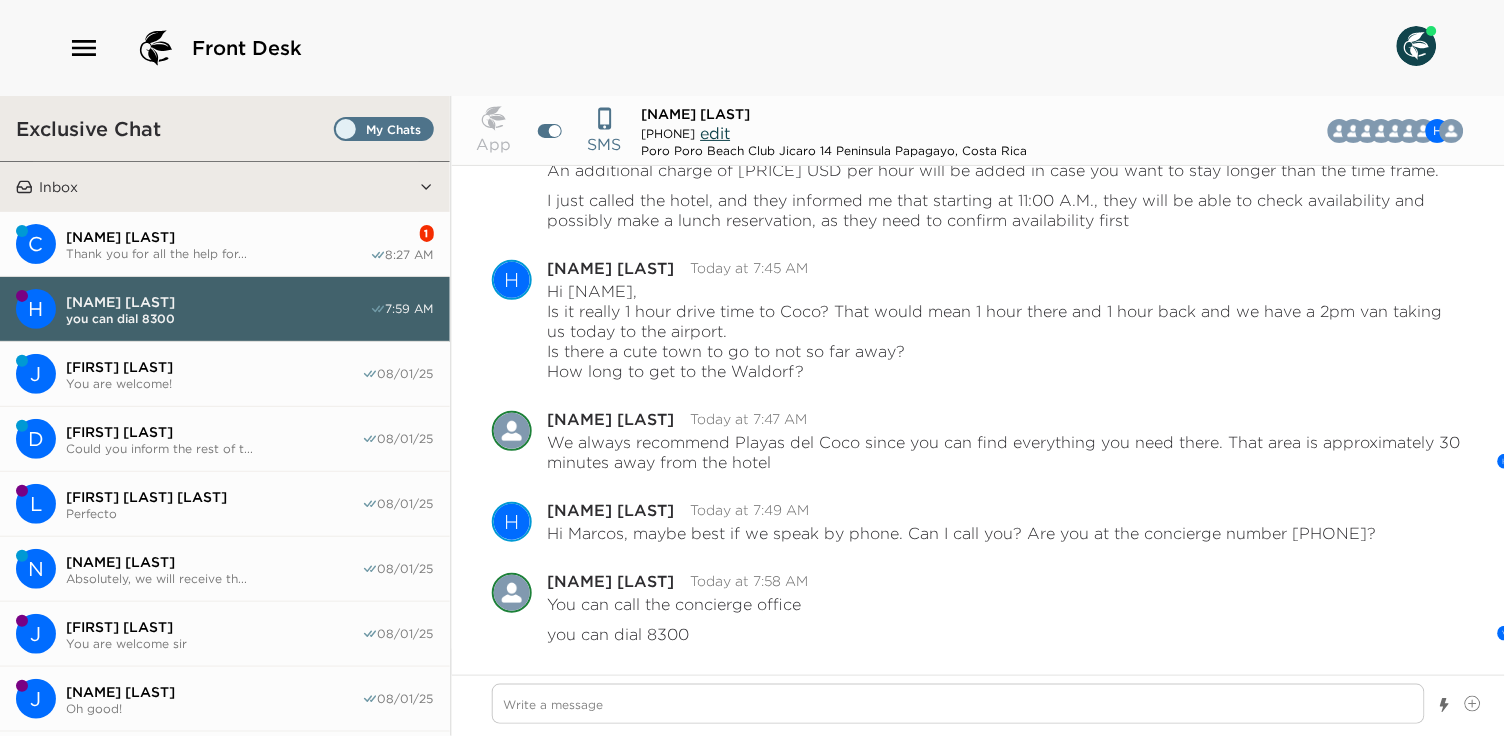 click on "Thank you for all the help for..." at bounding box center [218, 253] 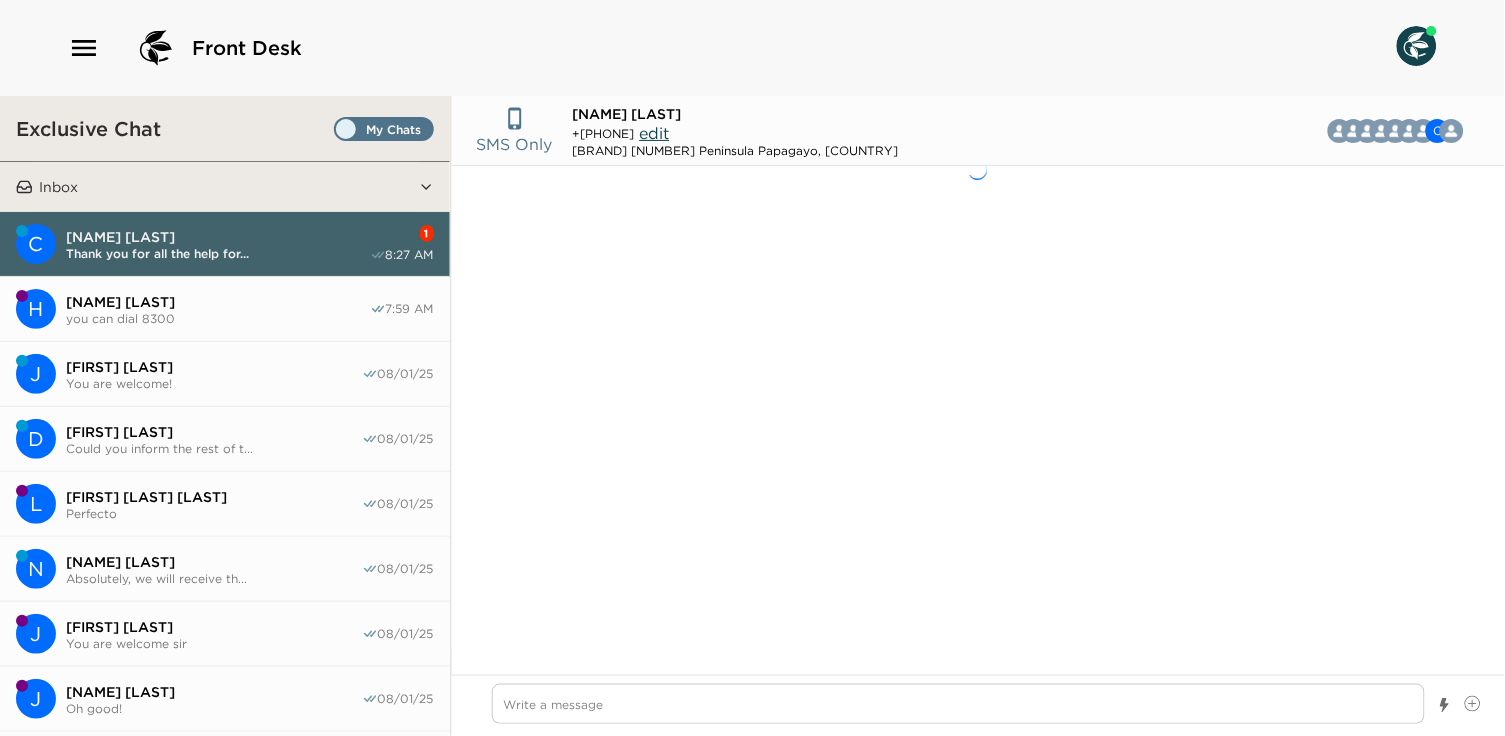 scroll, scrollTop: 3164, scrollLeft: 0, axis: vertical 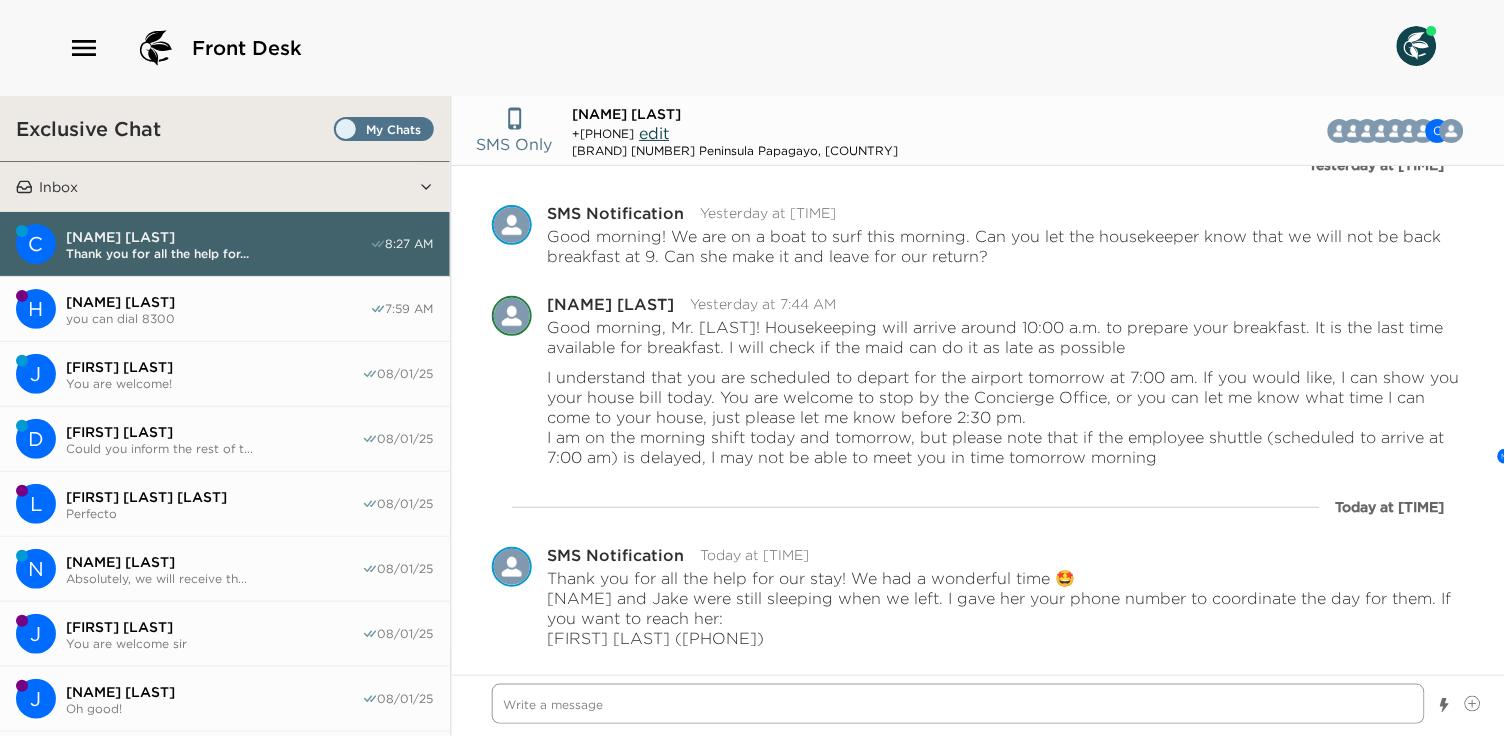 click at bounding box center [959, 704] 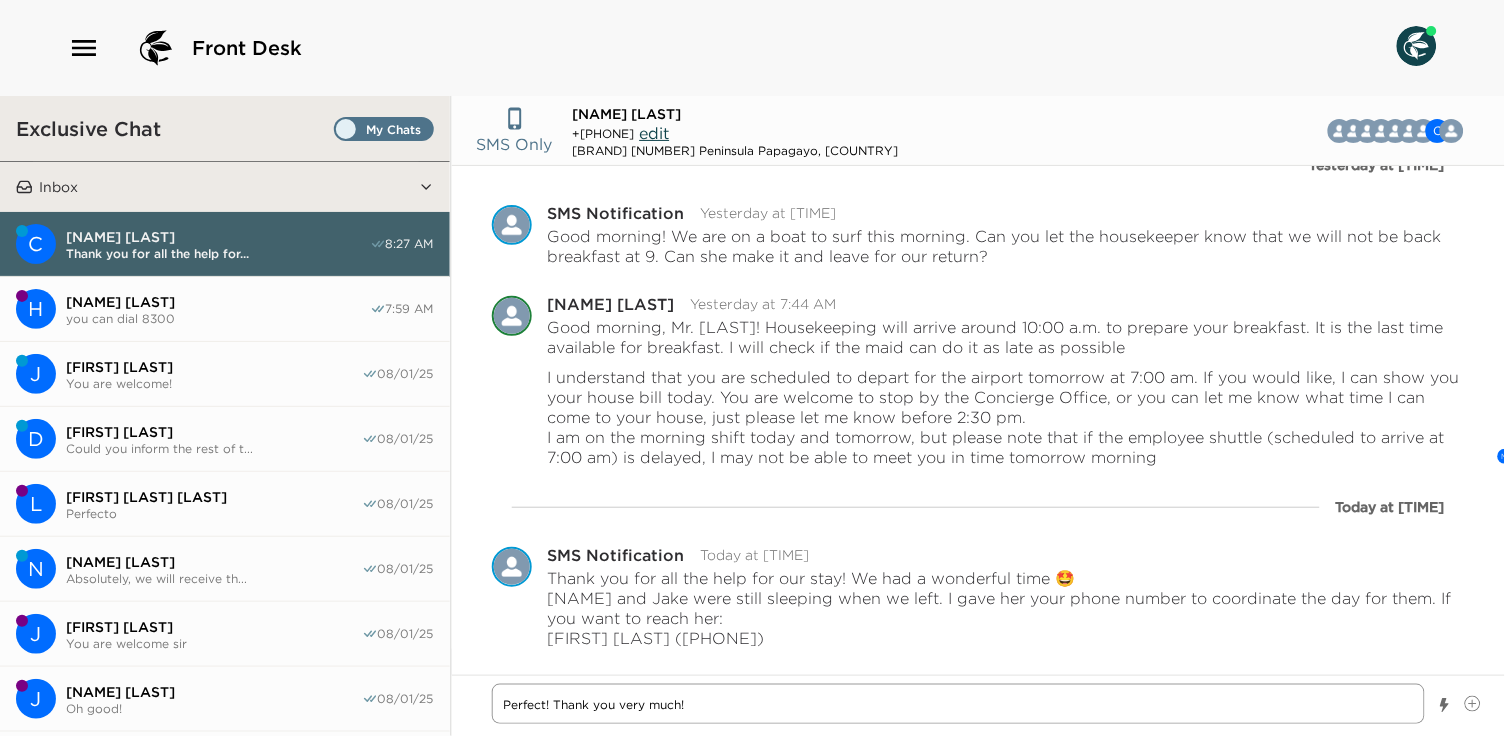 click on "Perfect! Thank you very much!" at bounding box center [959, 704] 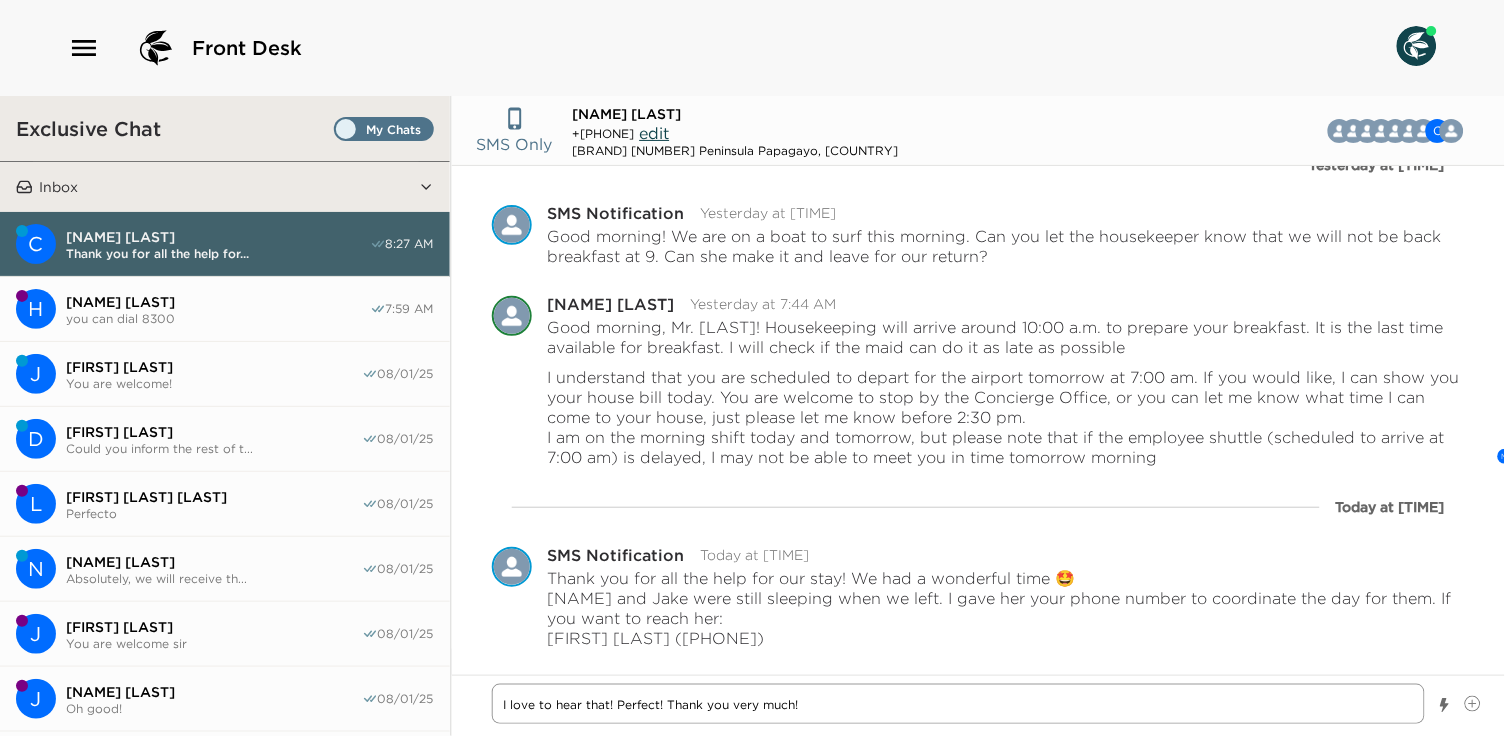 click on "I love to hear that! Perfect! Thank you very much!" at bounding box center [959, 704] 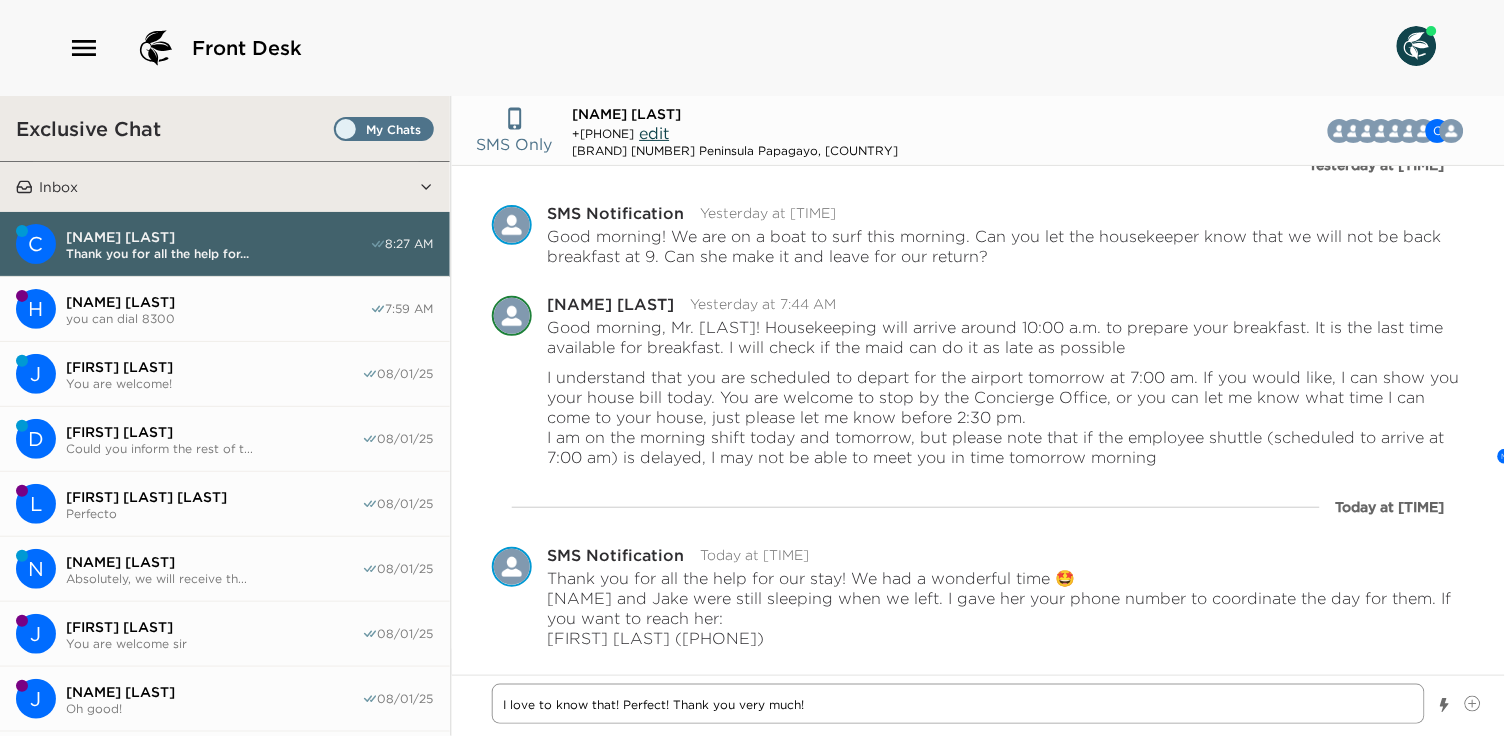 click on "I love to know that! Perfect! Thank you very much!" at bounding box center (959, 704) 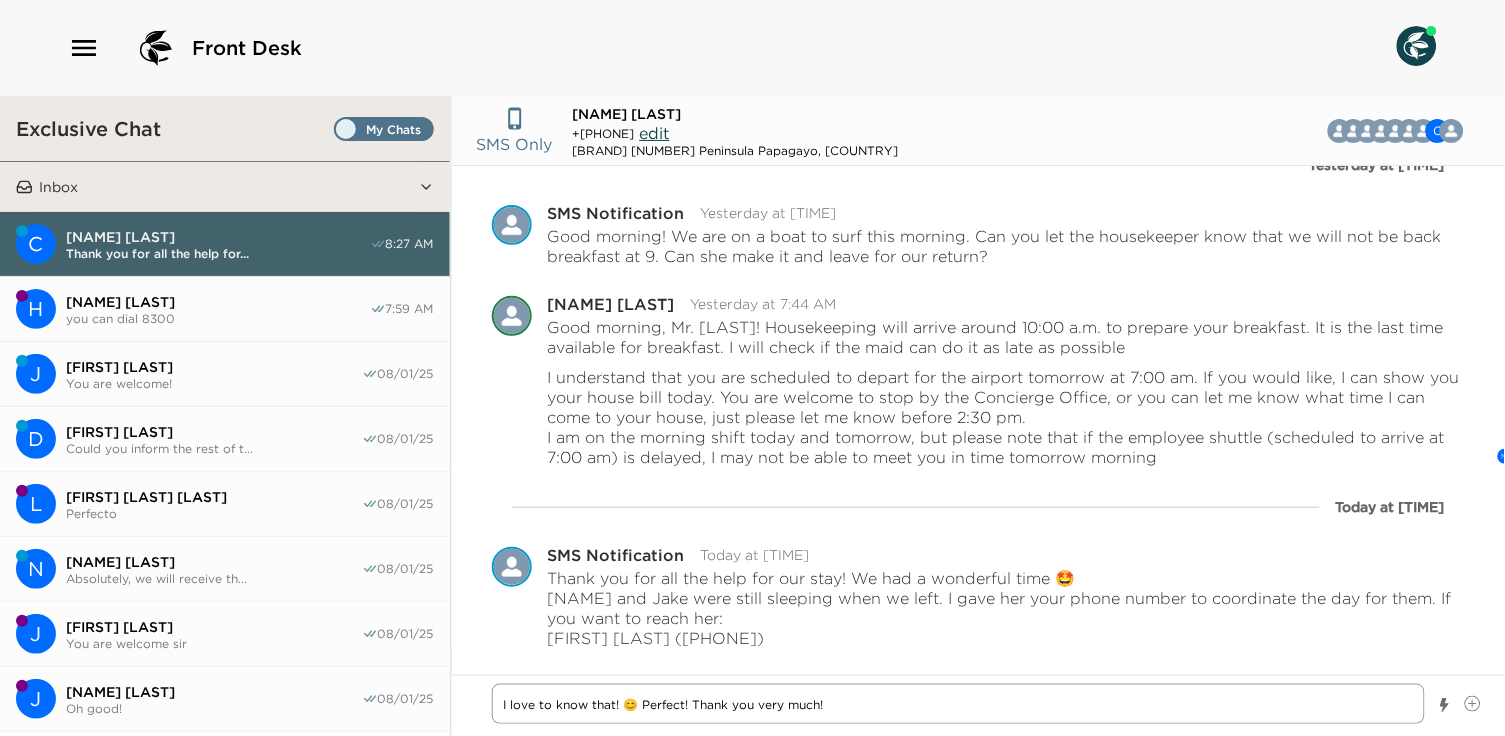 click on "I love to know that! 😊 Perfect! Thank you very much!" at bounding box center (959, 704) 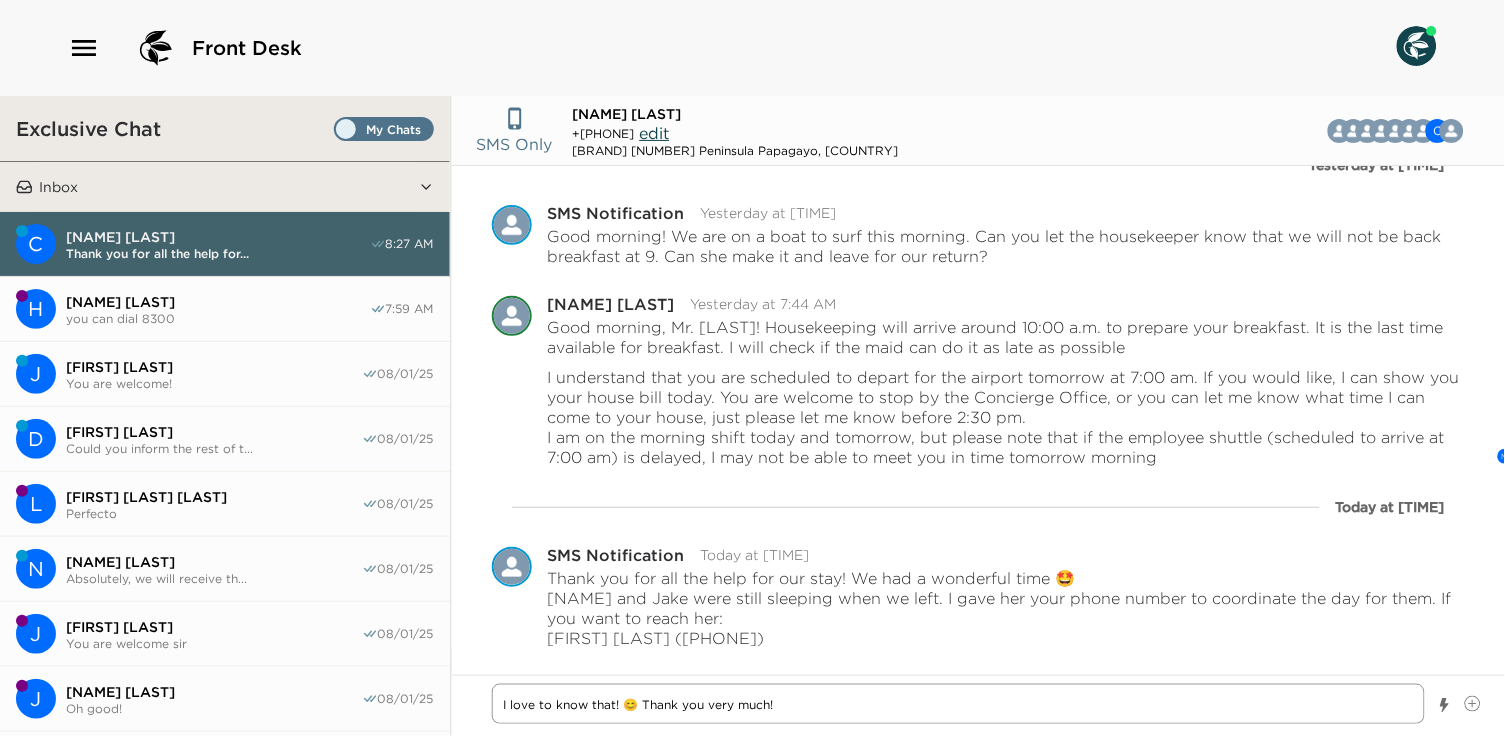 click on "I love to know that! 😊 Thank you very much!" at bounding box center (959, 704) 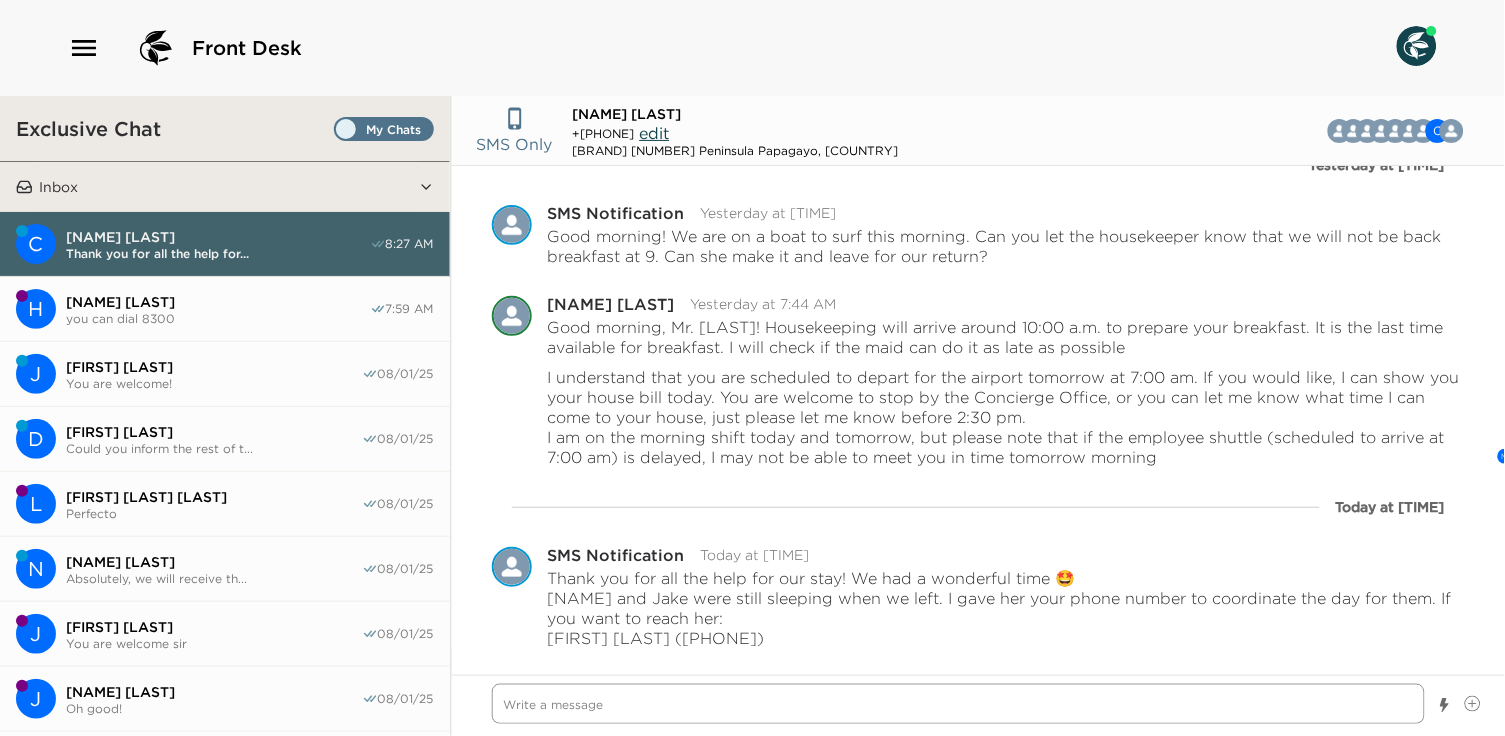 scroll, scrollTop: 15221, scrollLeft: 0, axis: vertical 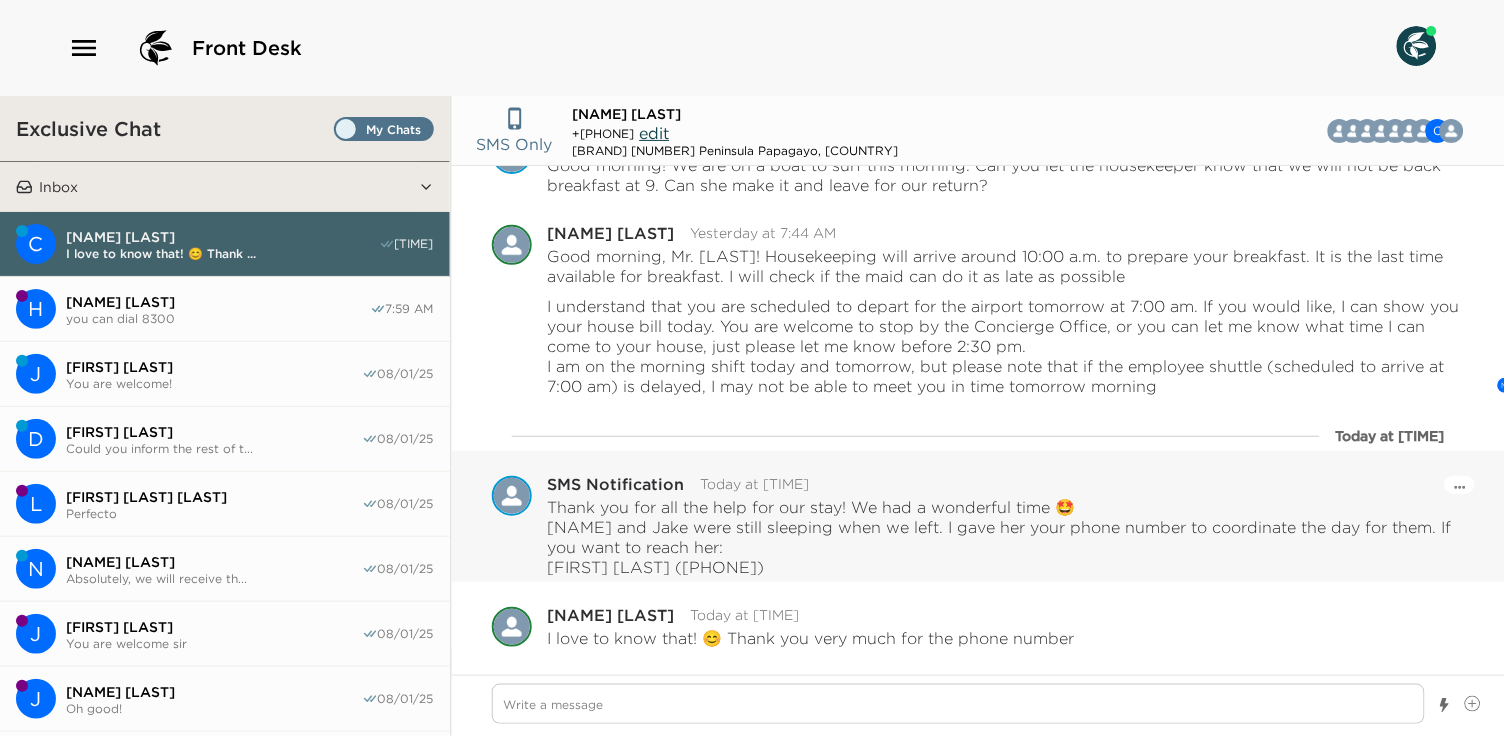 drag, startPoint x: 769, startPoint y: 561, endPoint x: 648, endPoint y: 570, distance: 121.33425 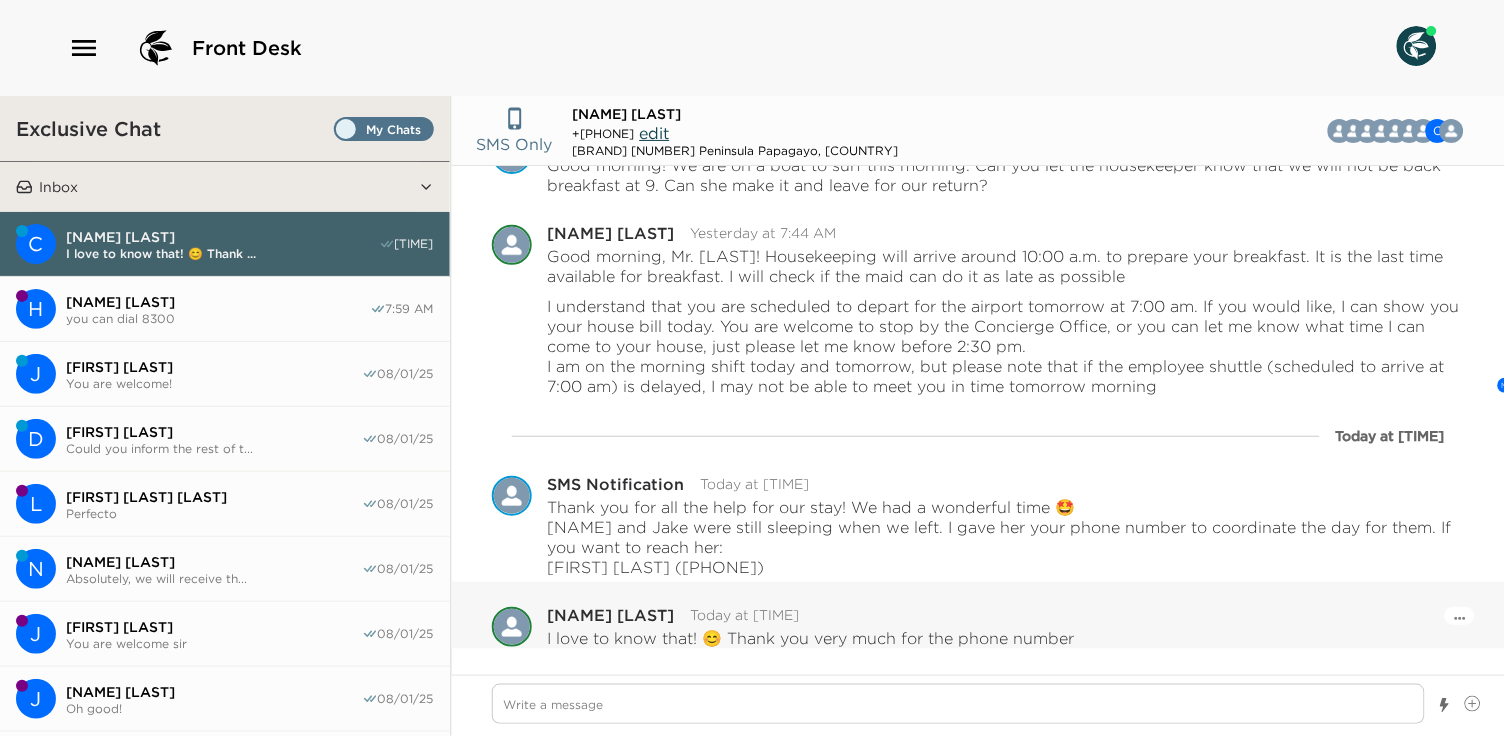 copy on "([PHONE])" 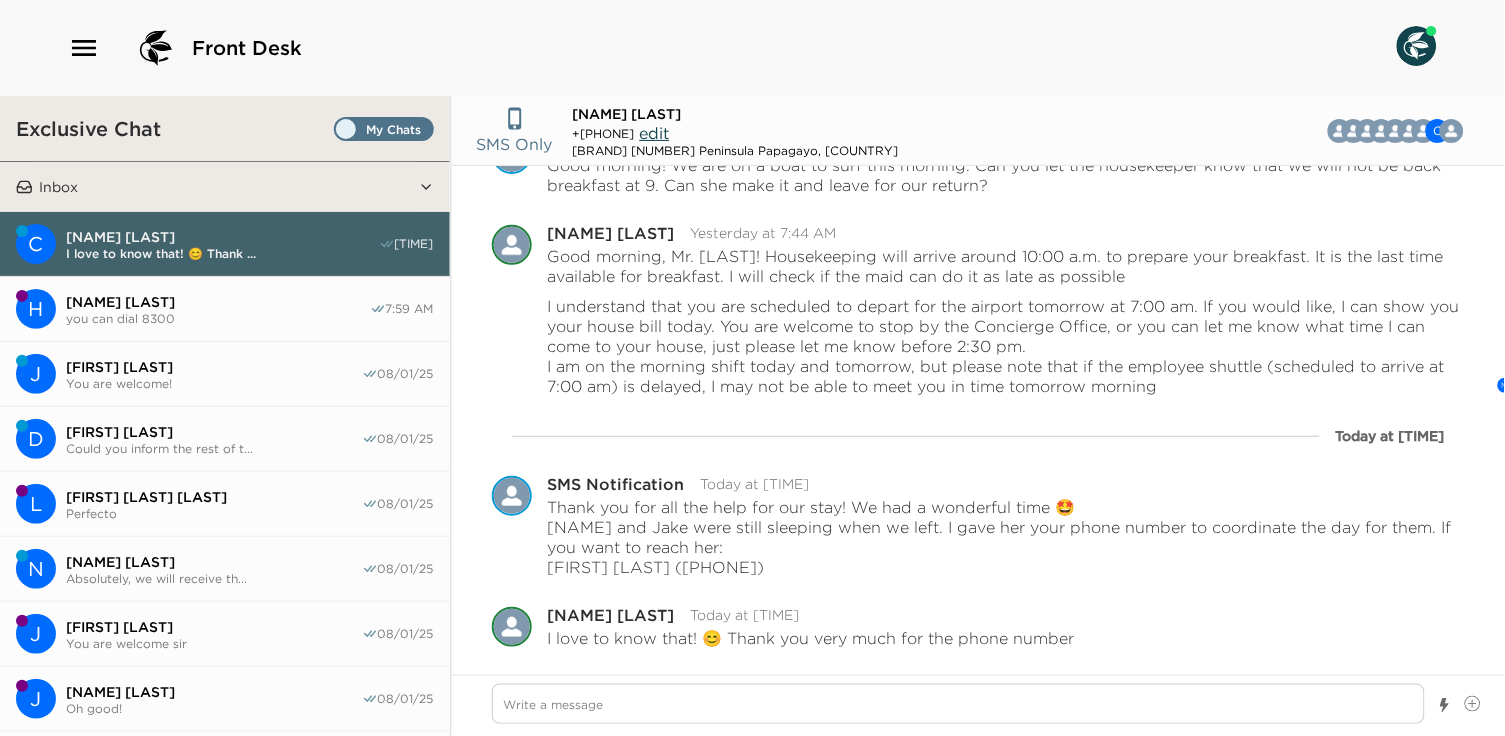 click on "Inbox" at bounding box center (226, 187) 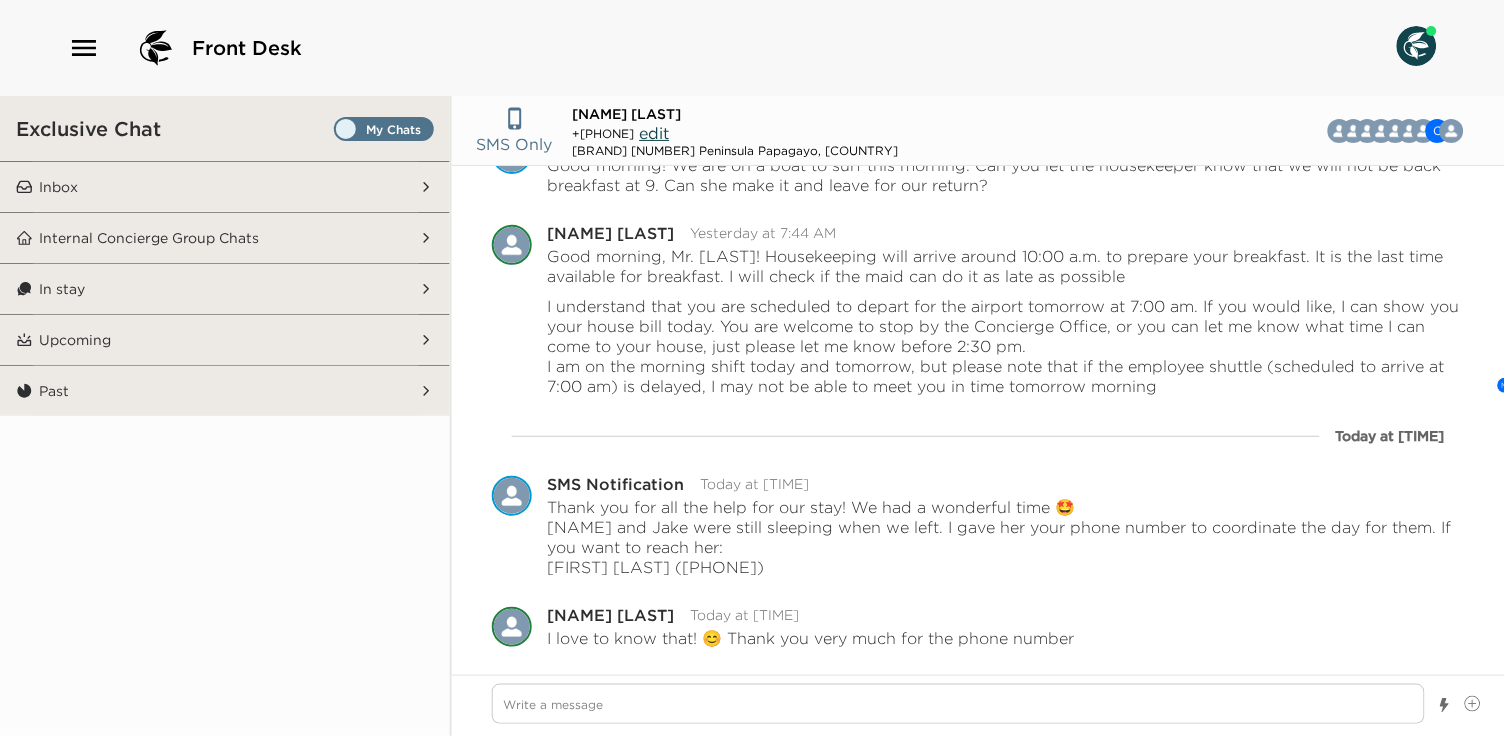 click on "In stay" at bounding box center (226, 289) 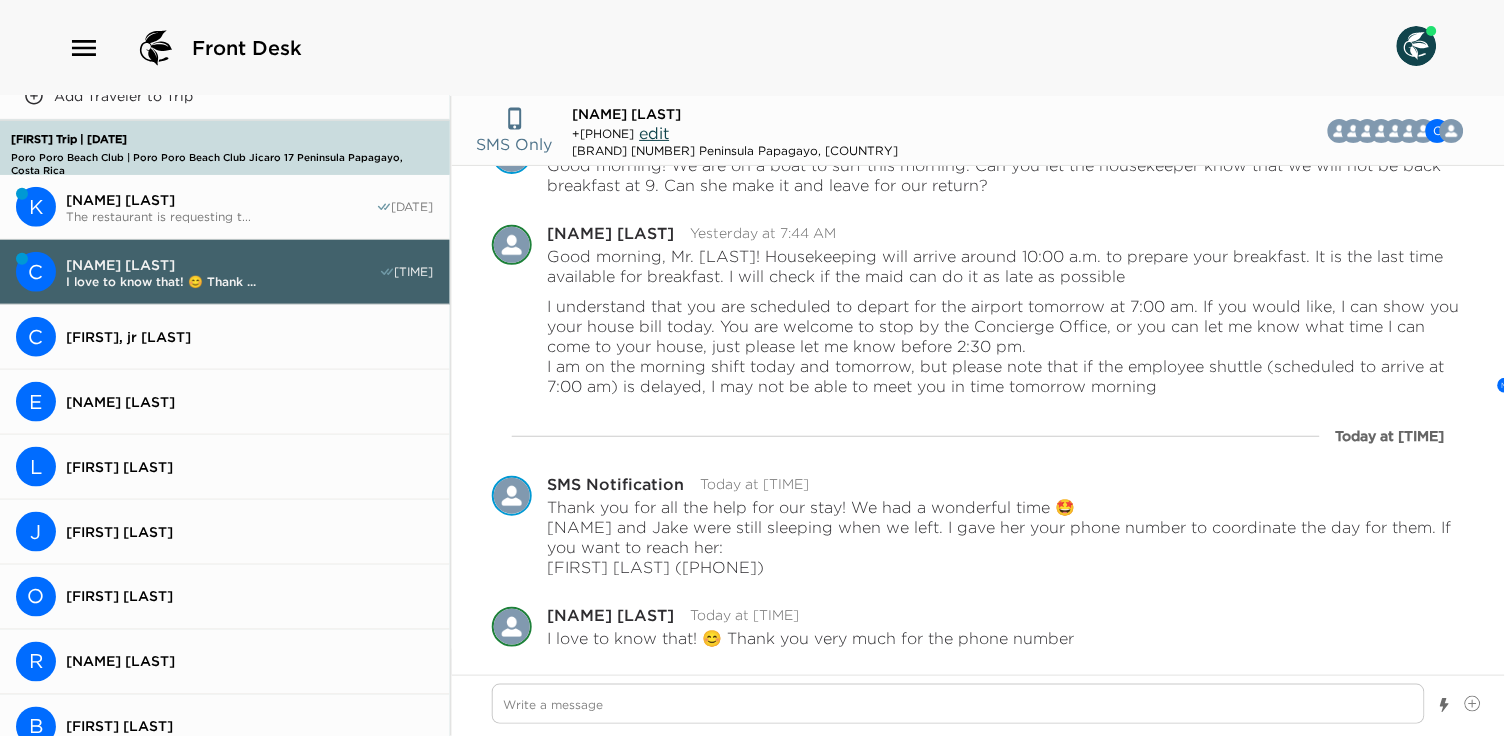 scroll, scrollTop: 372, scrollLeft: 0, axis: vertical 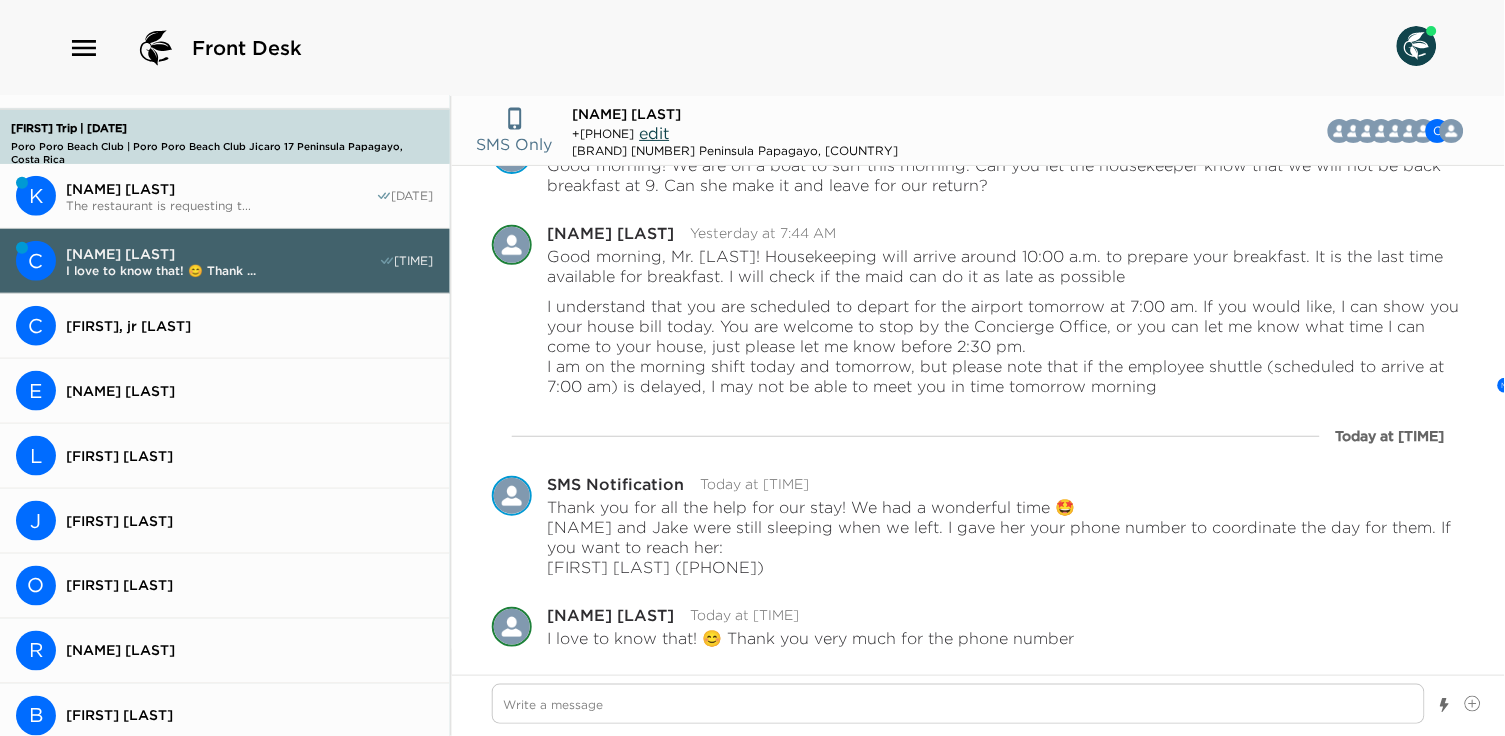click on "[FIRST] [LAST]" at bounding box center (250, 456) 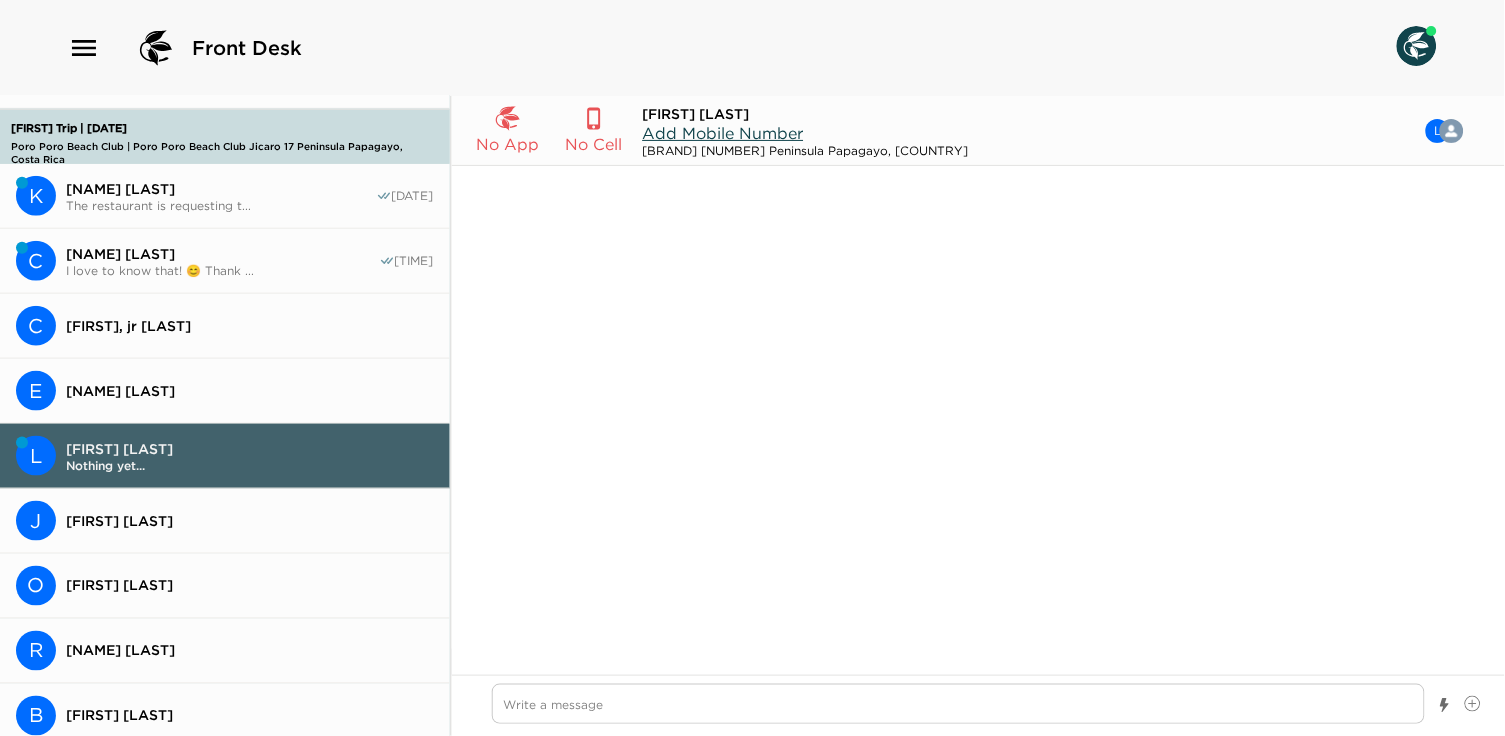 click on "Add Mobile Number" at bounding box center (723, 133) 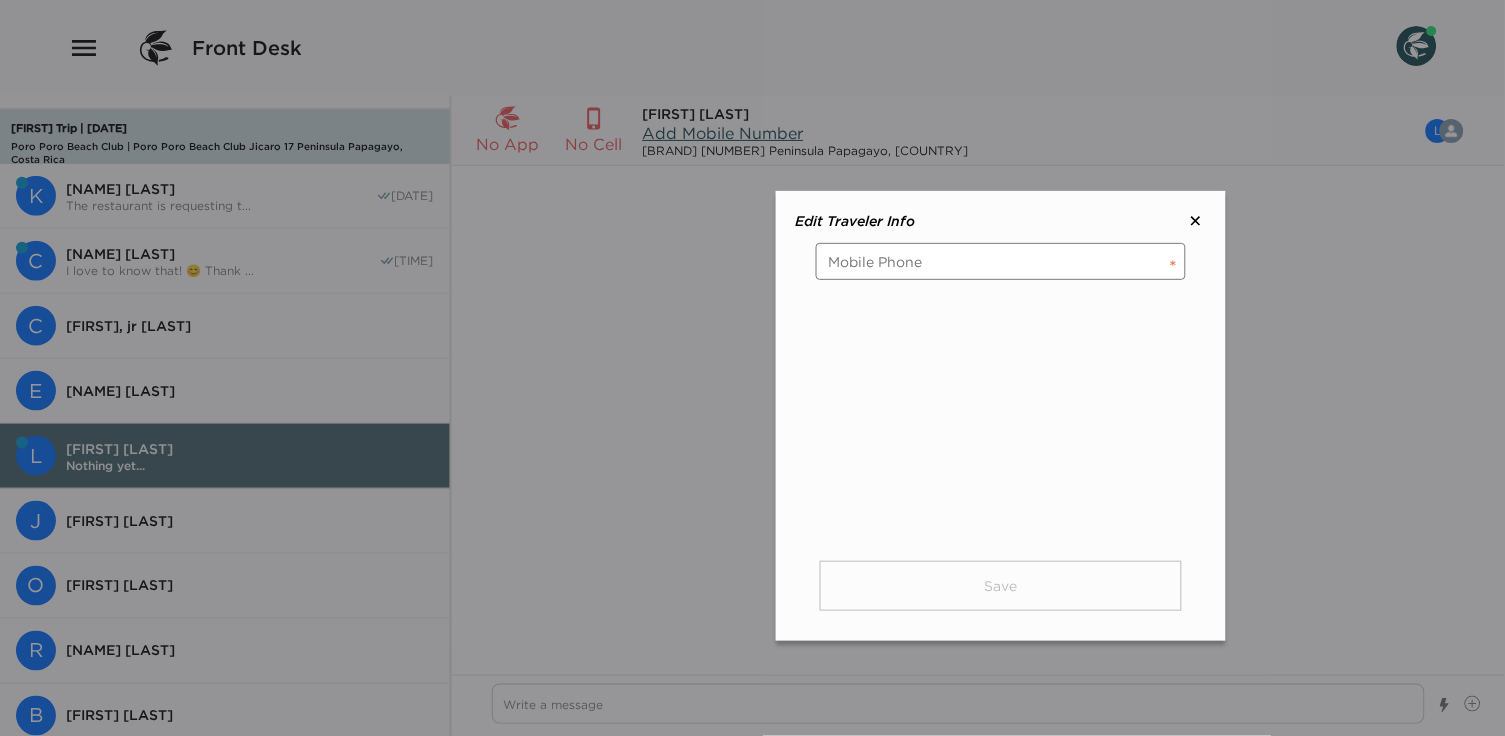 click at bounding box center (1001, 261) 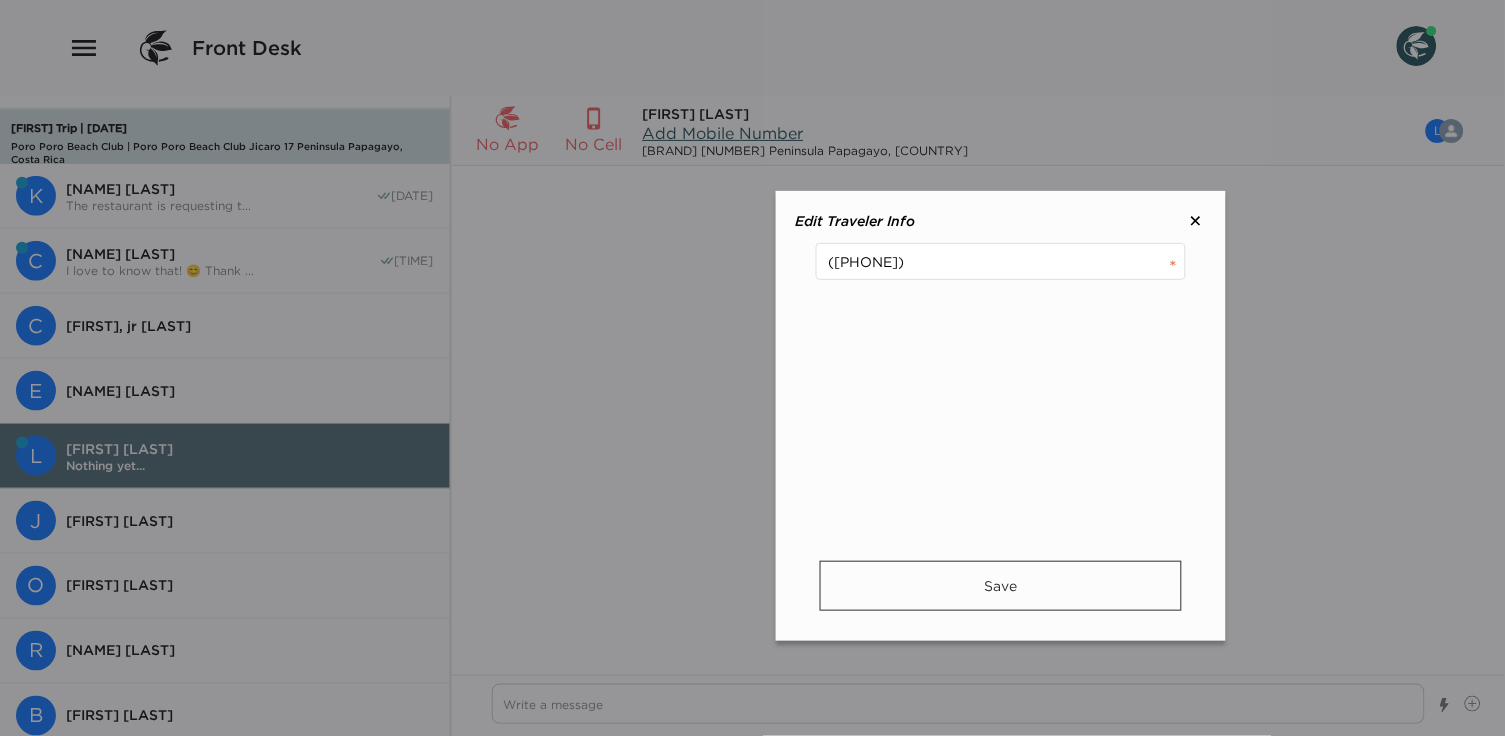 click on "Save" at bounding box center (1001, 586) 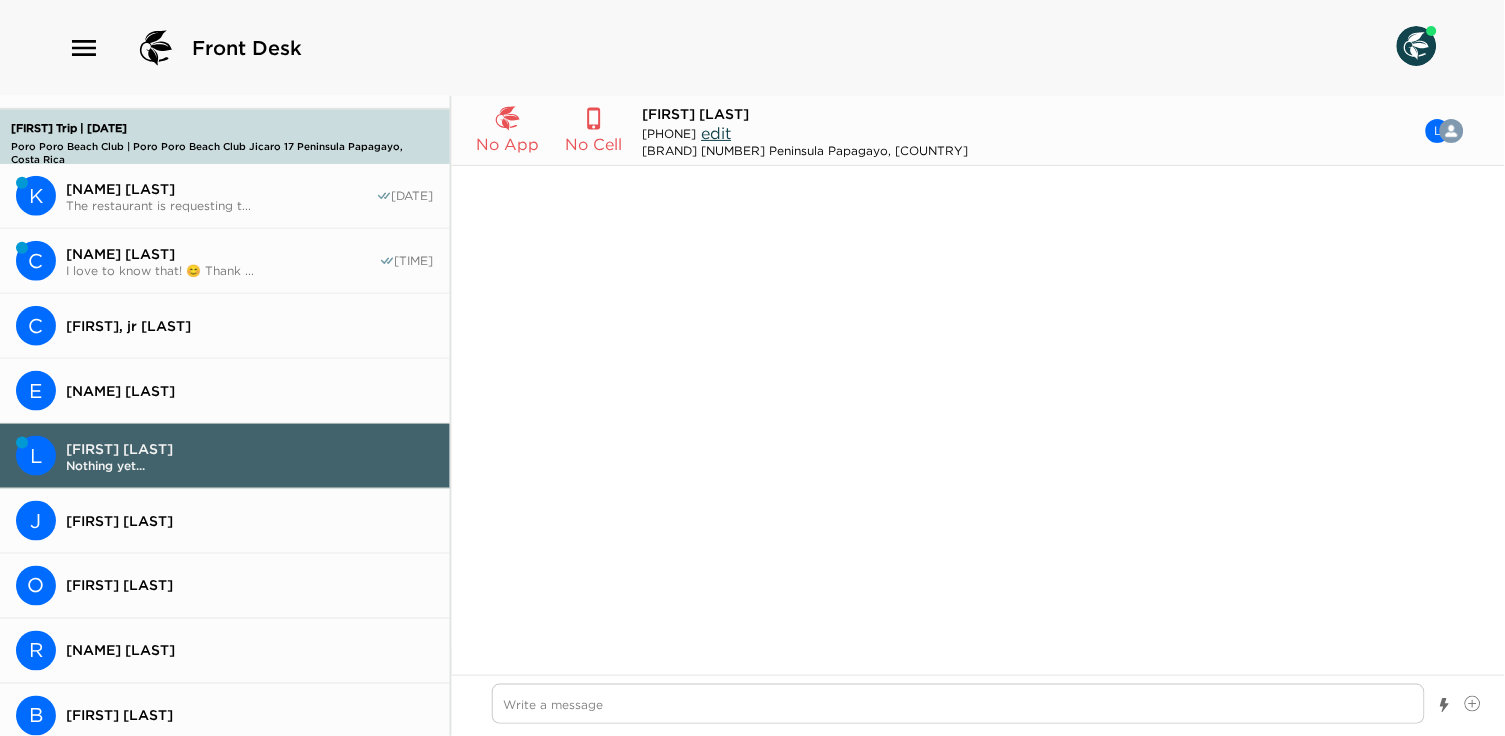 click on "[NAME] [LAST]" at bounding box center (221, 189) 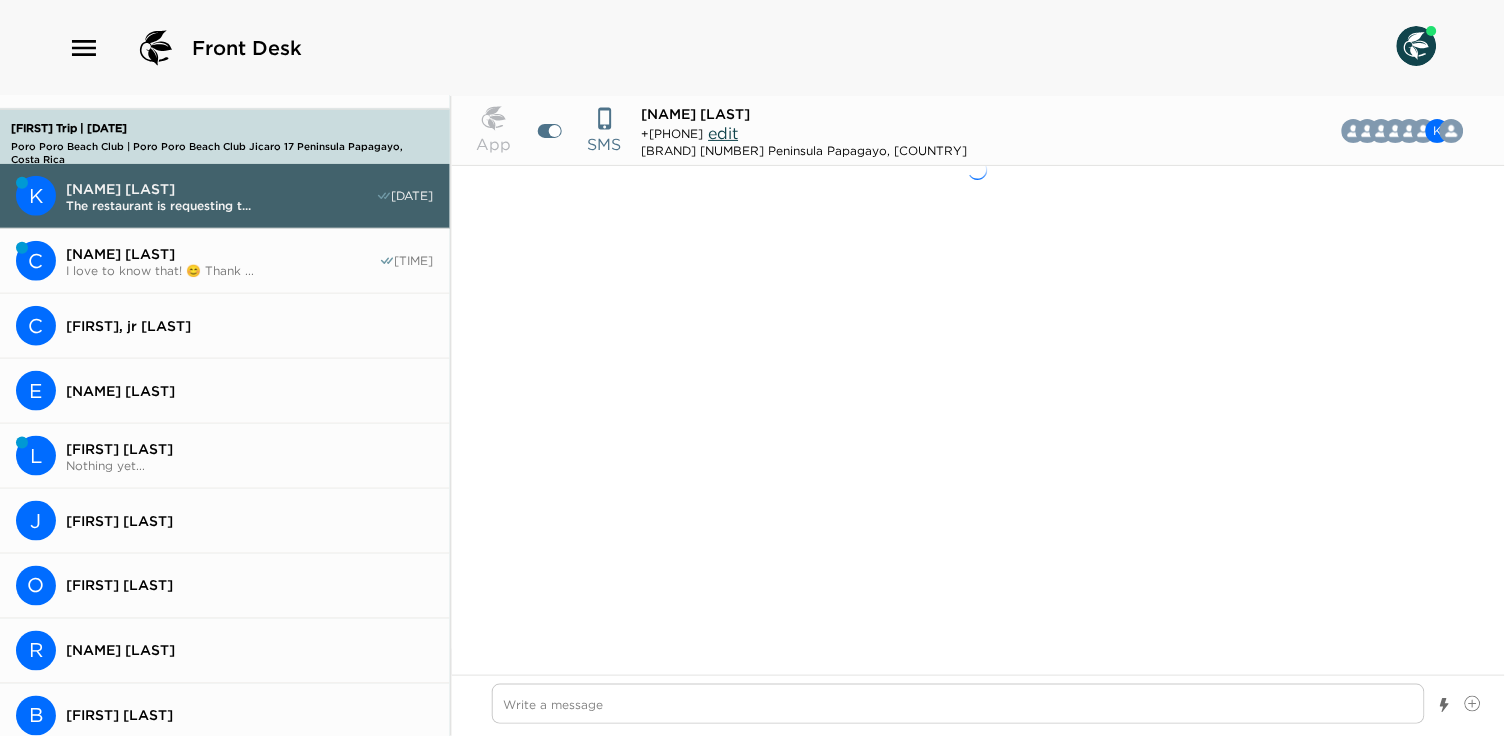 scroll, scrollTop: 1225, scrollLeft: 0, axis: vertical 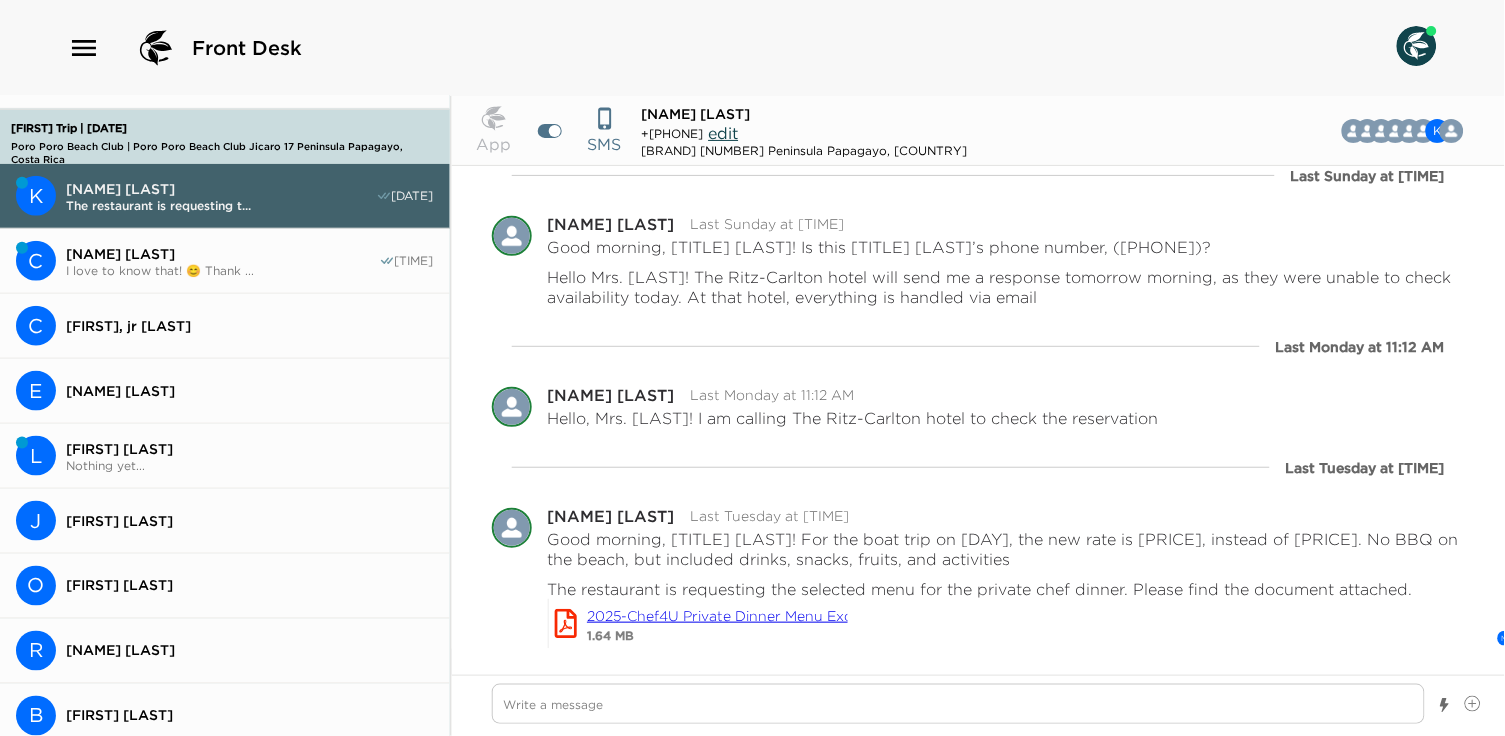 click on "[NAME] [LAST]" at bounding box center [222, 254] 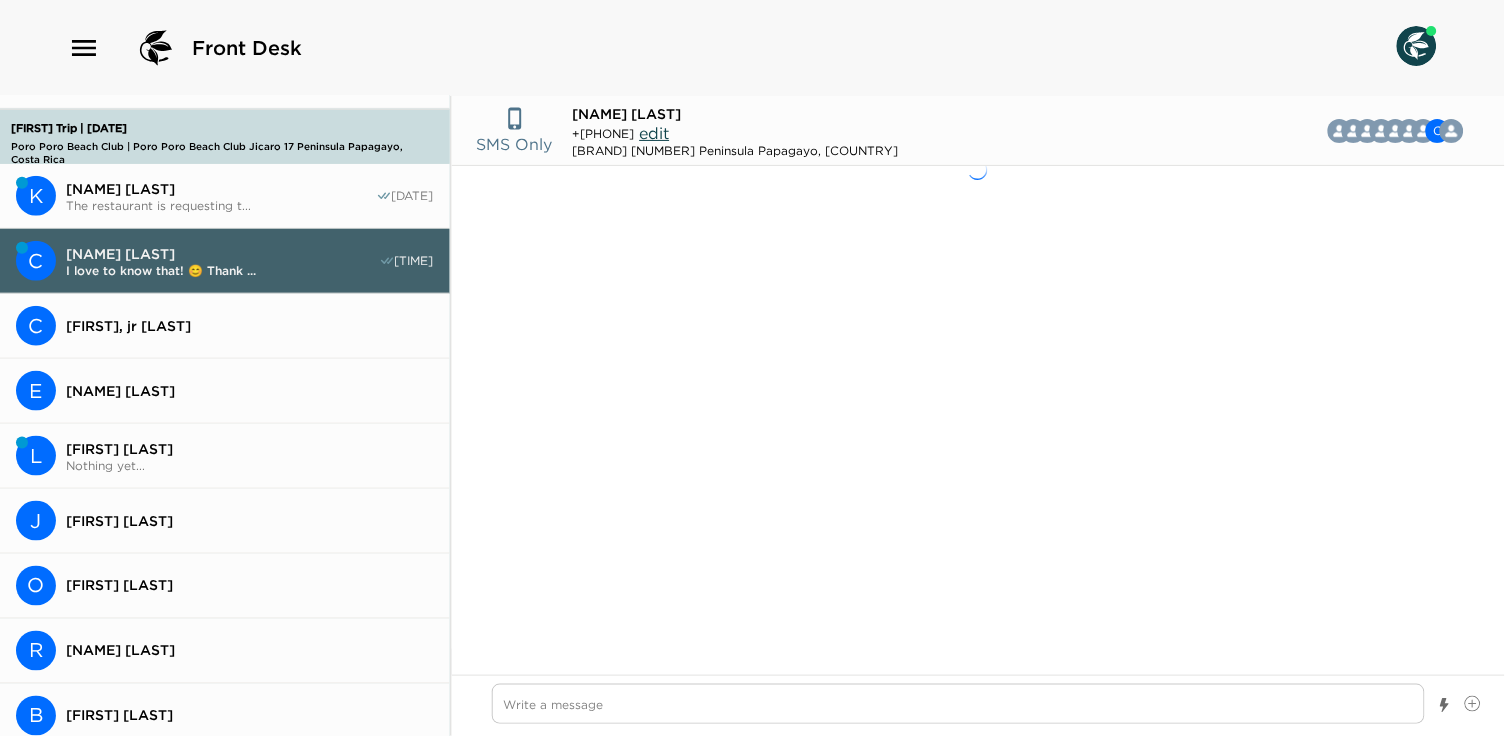 scroll, scrollTop: 8260, scrollLeft: 0, axis: vertical 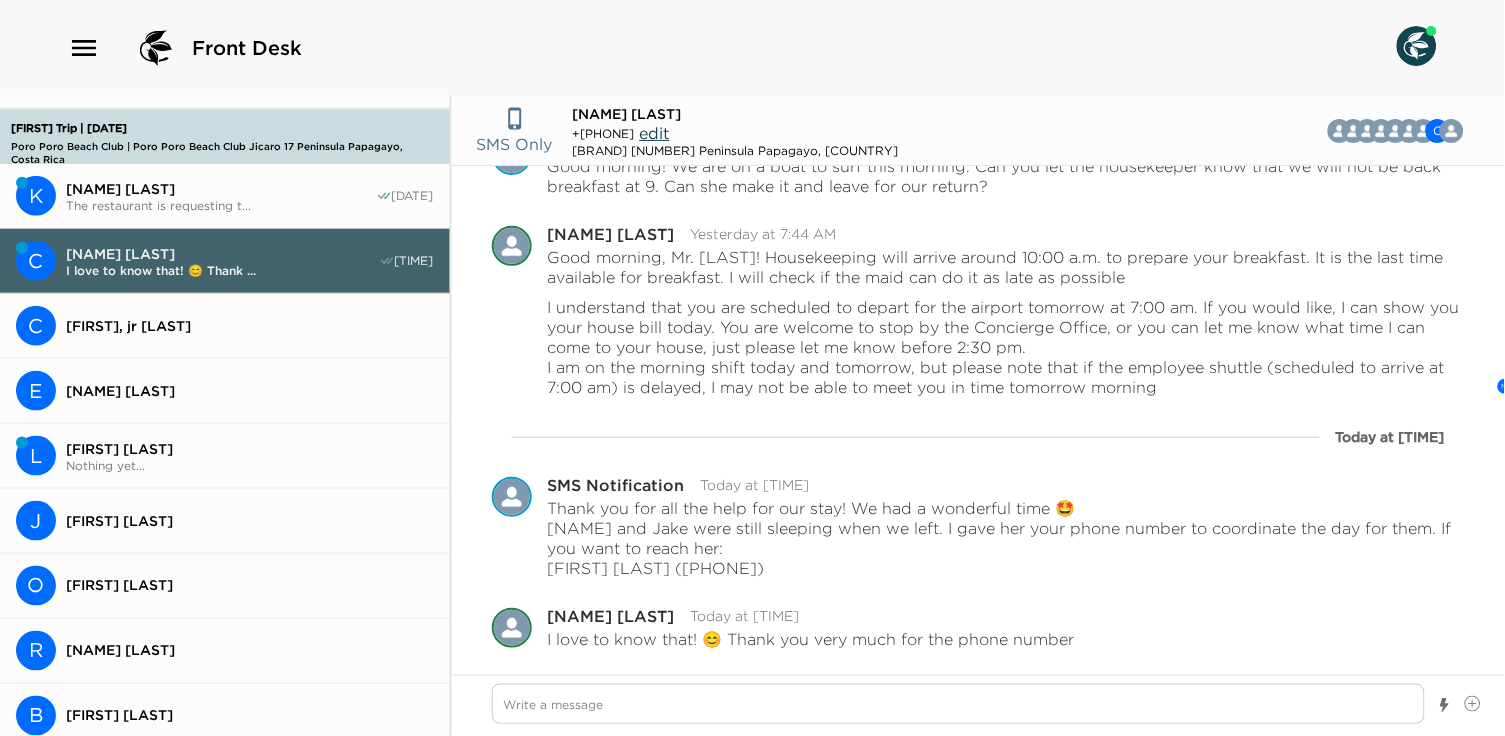 click on "Nothing yet..." at bounding box center [250, 465] 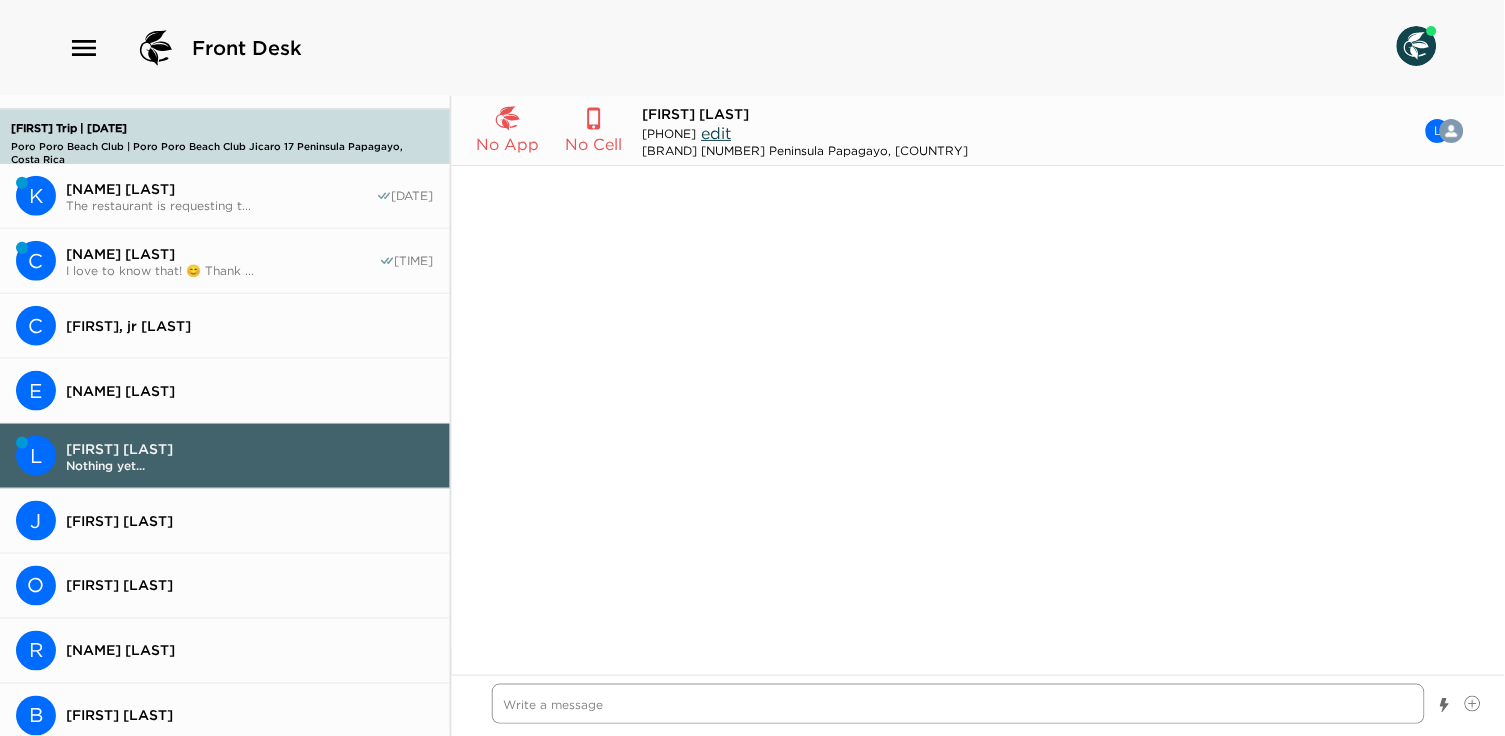 click at bounding box center [959, 704] 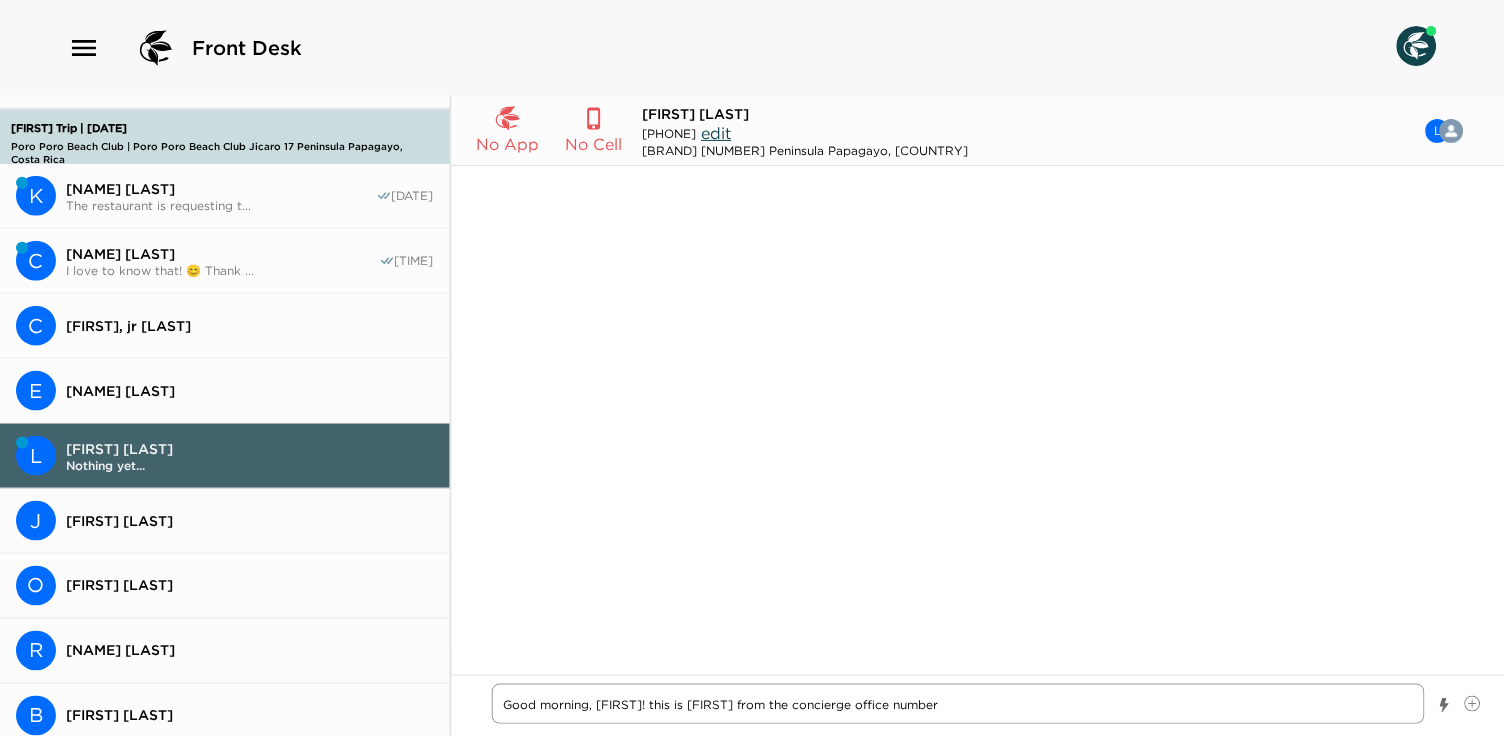 click on "Good morning, [FIRST]! this is [FIRST] from the concierge office number" at bounding box center (959, 704) 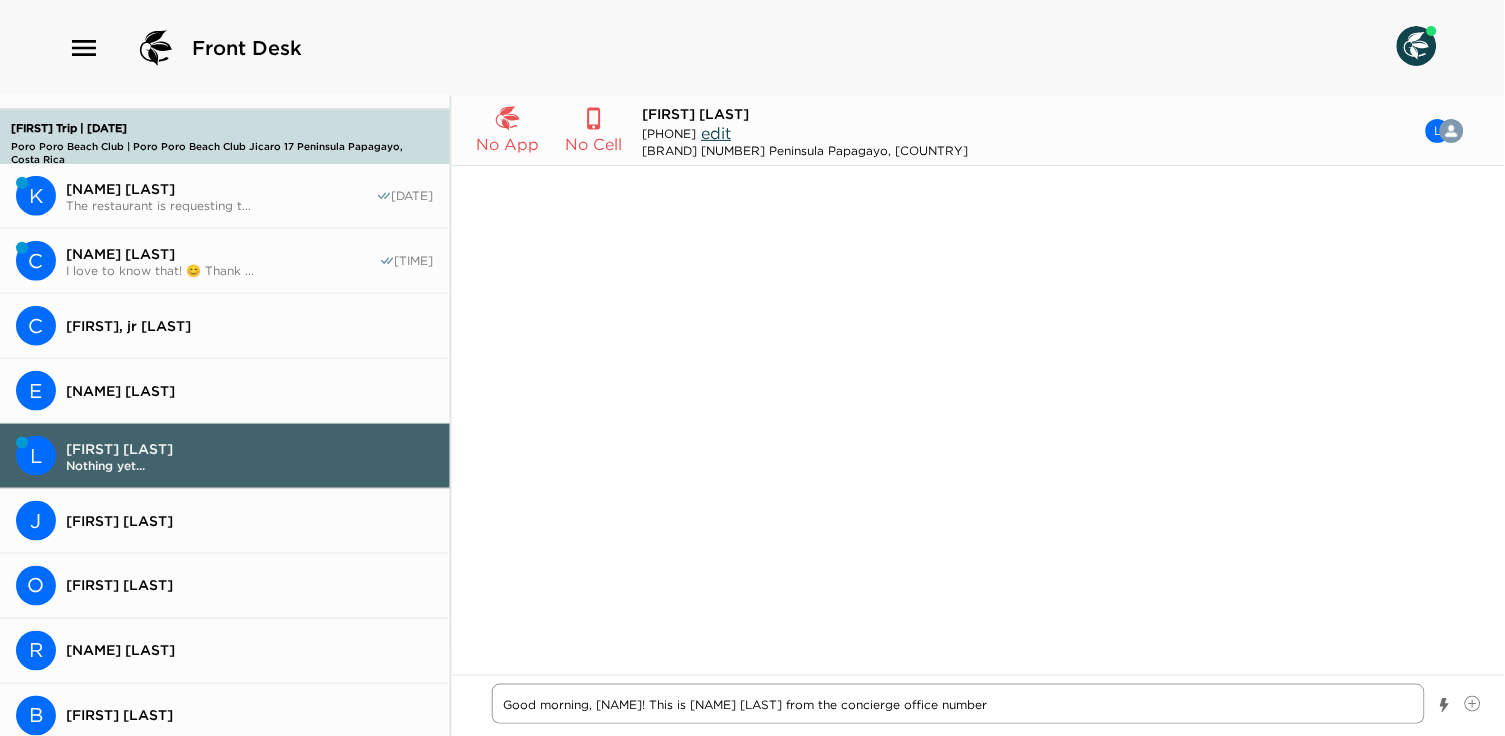 click on "Good morning, [NAME]! This is [NAME] [LAST] from the concierge office number" at bounding box center (959, 704) 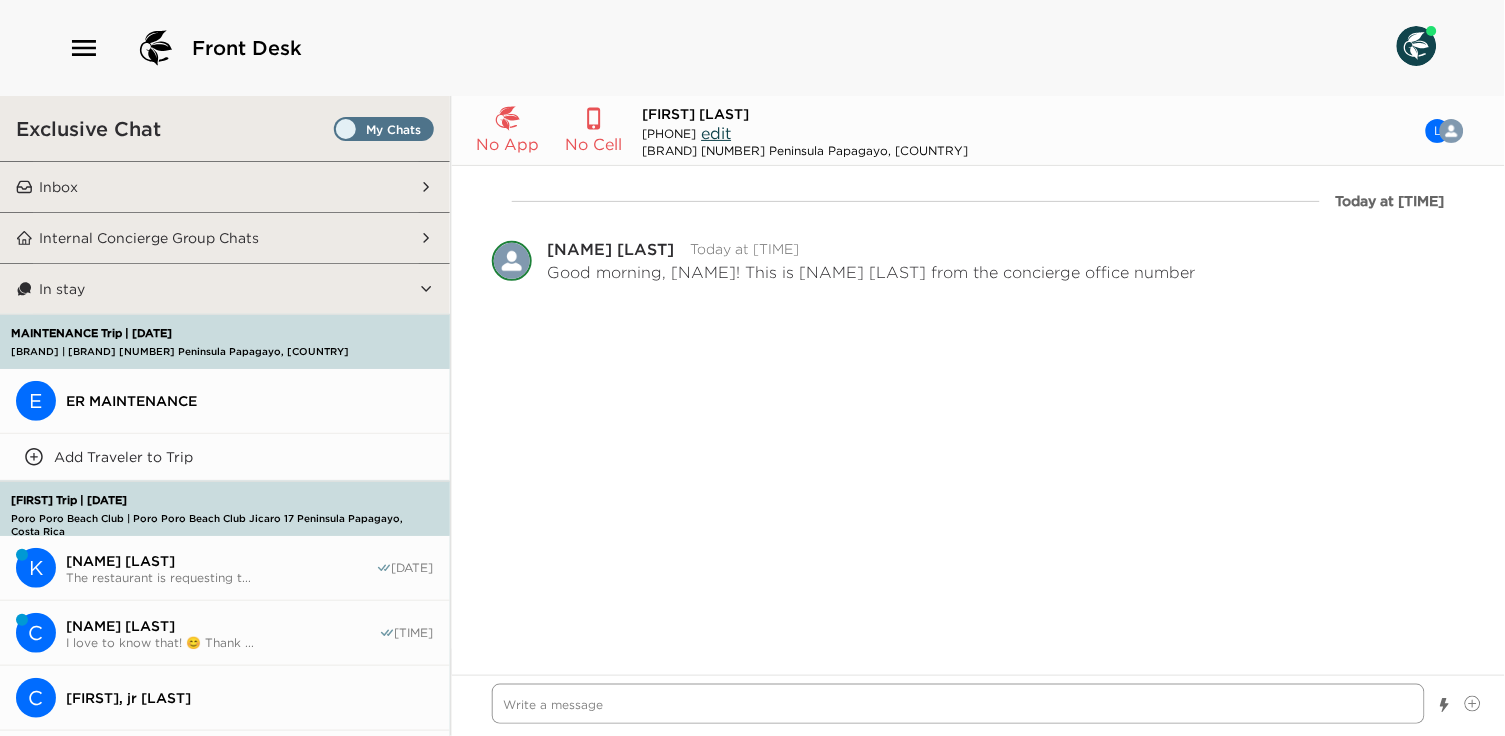 scroll, scrollTop: 0, scrollLeft: 0, axis: both 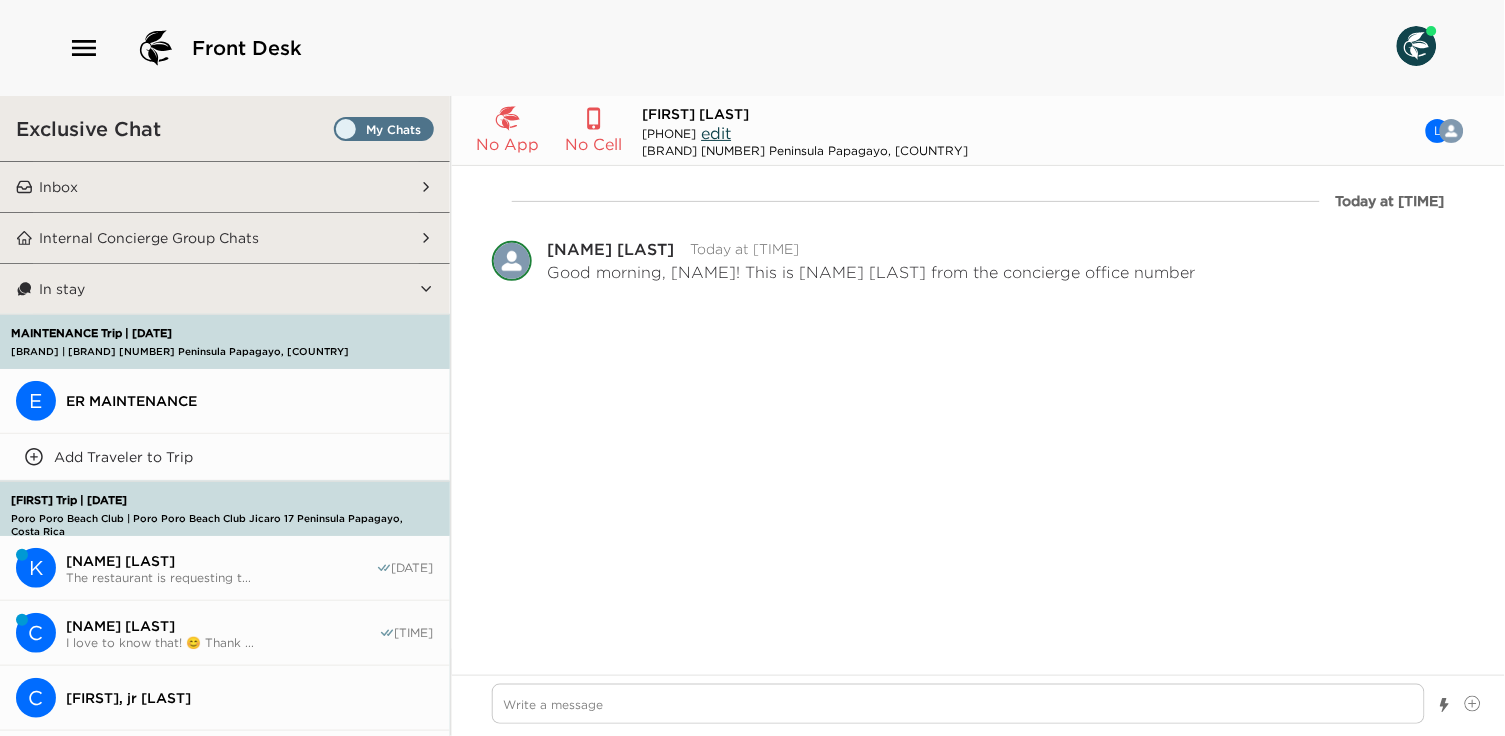 click on "In stay" at bounding box center (226, 289) 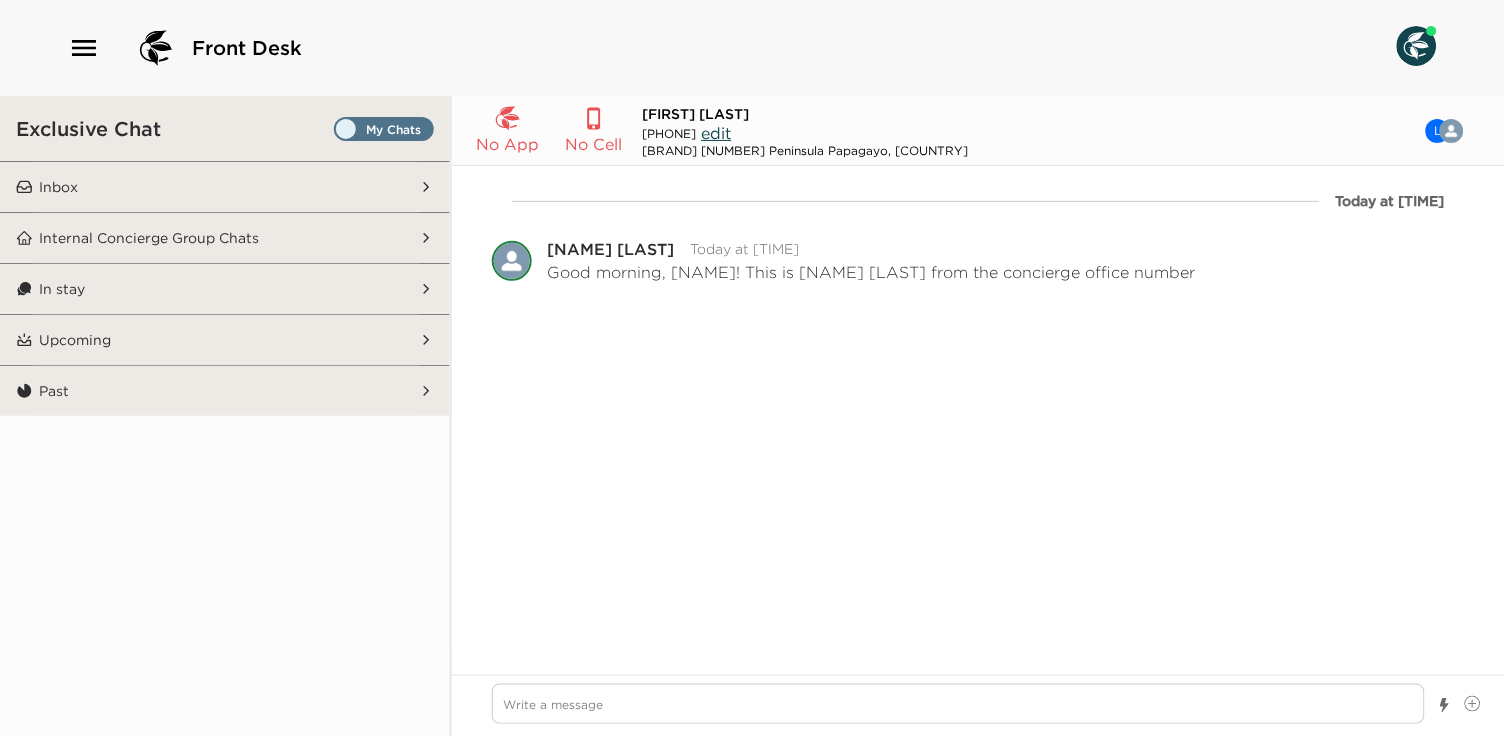 click on "Inbox" at bounding box center (226, 187) 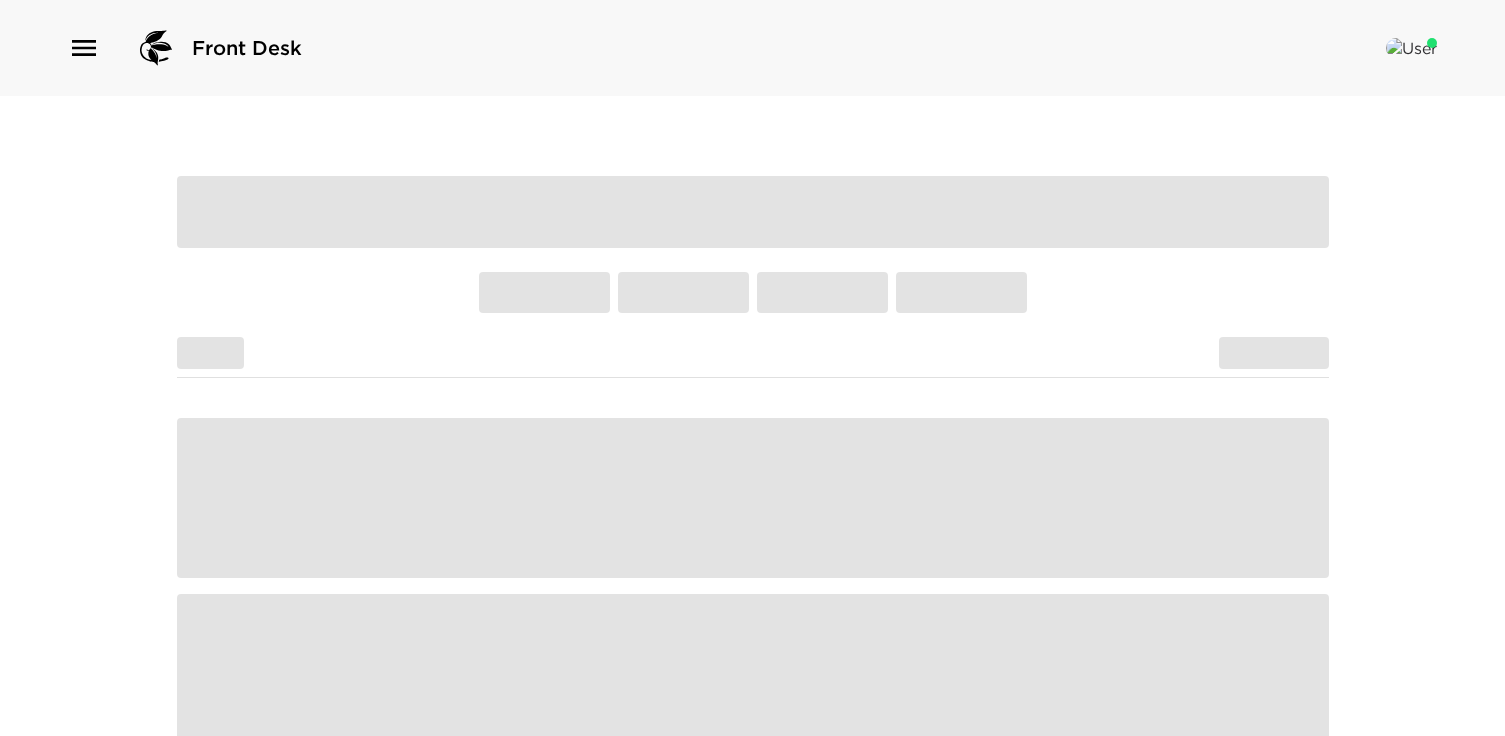 scroll, scrollTop: 0, scrollLeft: 0, axis: both 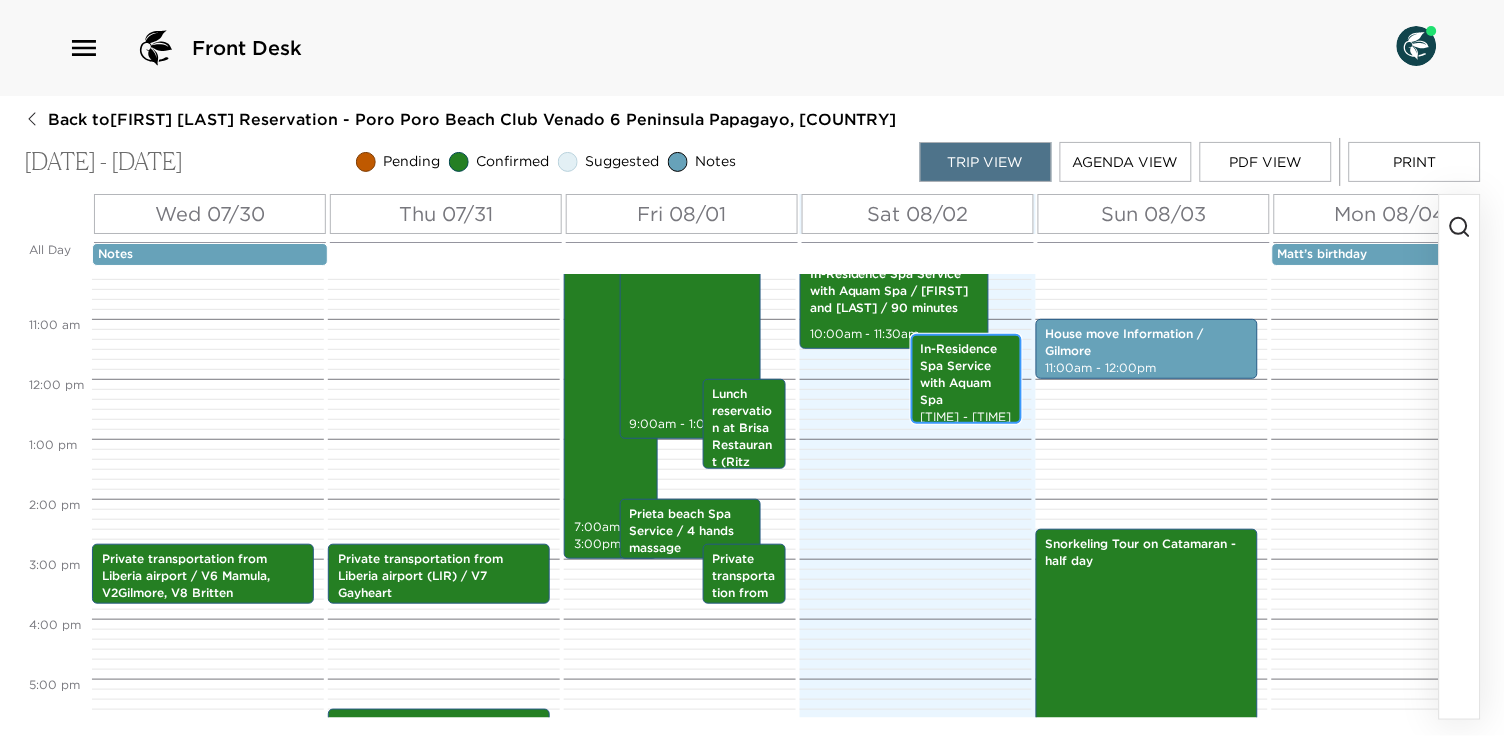 click on "In-Residence Spa Service with Aquam Spa" at bounding box center (966, 374) 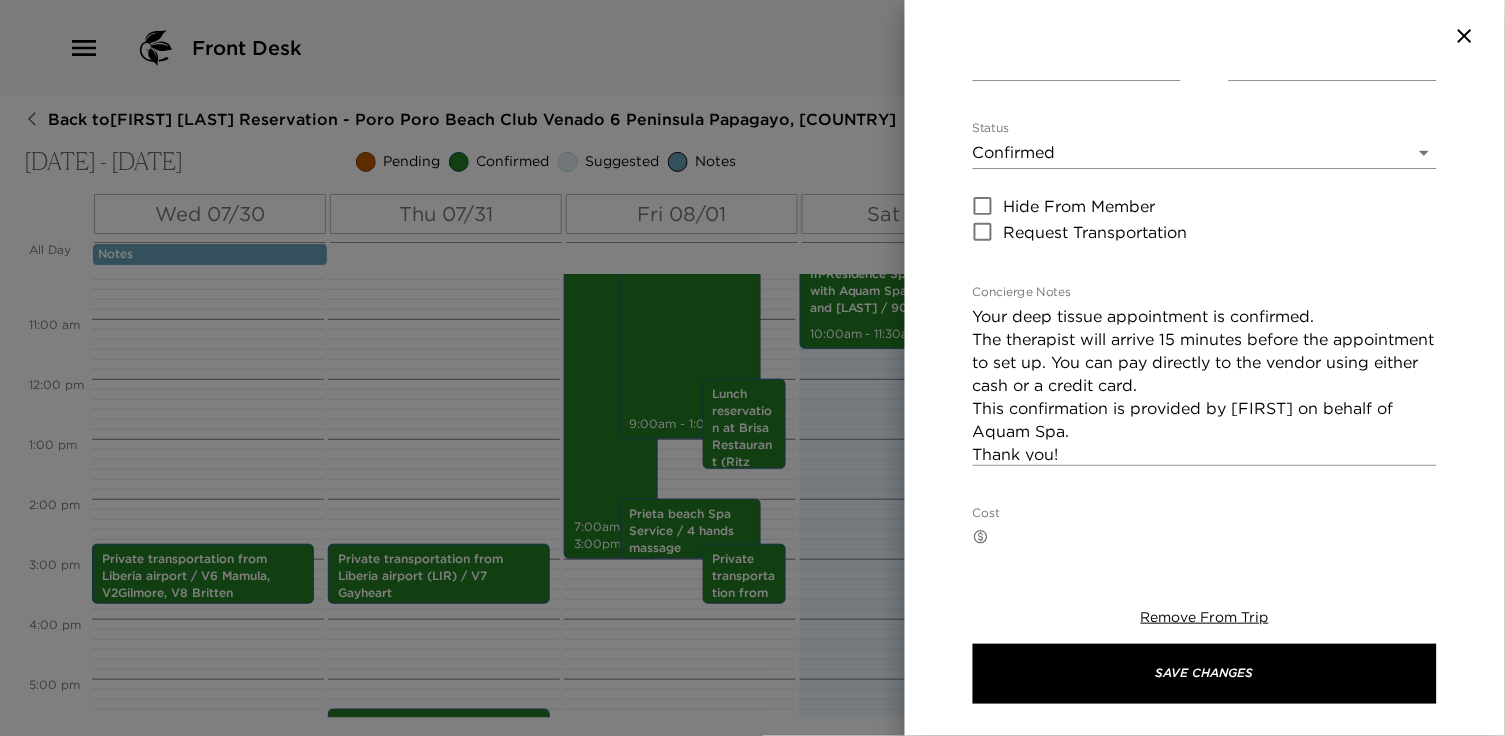 scroll, scrollTop: 275, scrollLeft: 0, axis: vertical 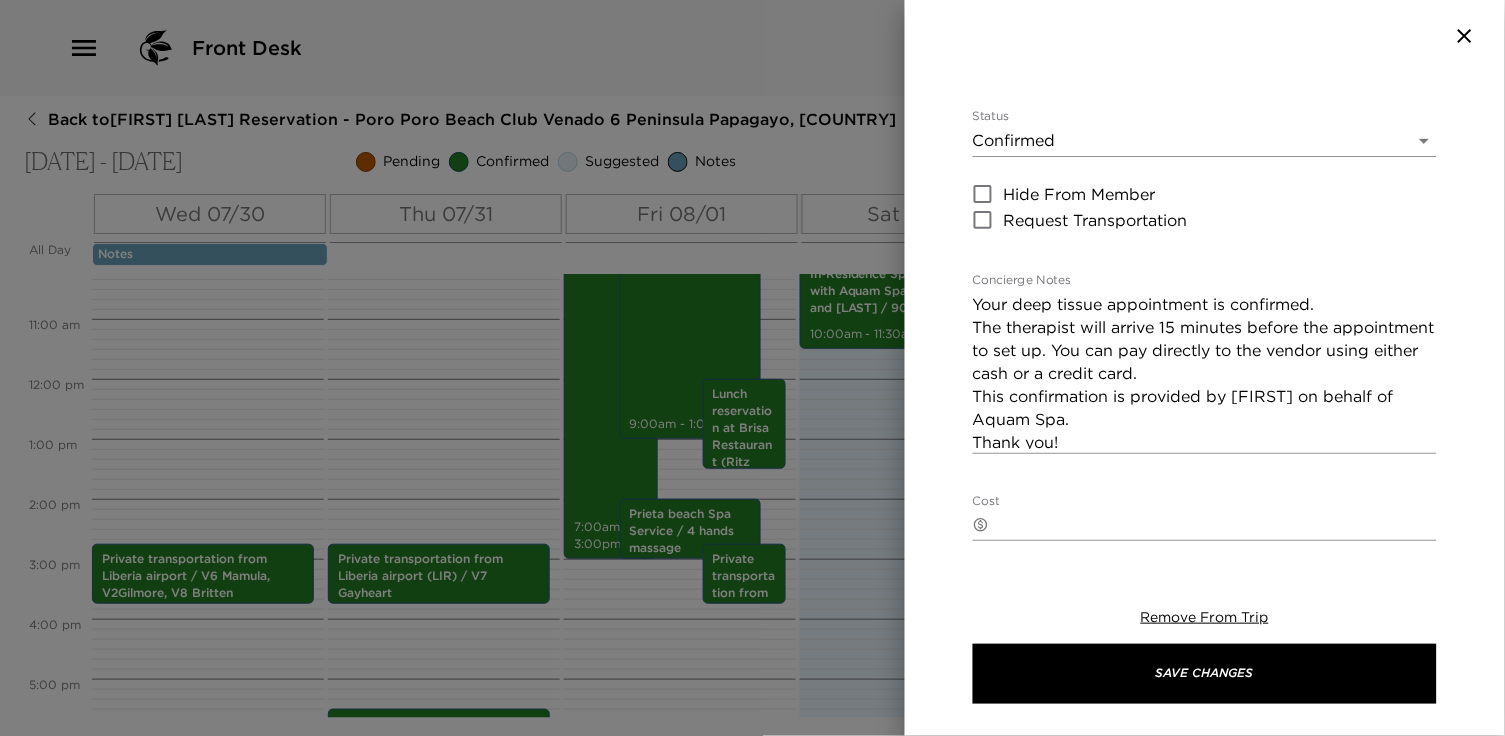click at bounding box center [752, 368] 